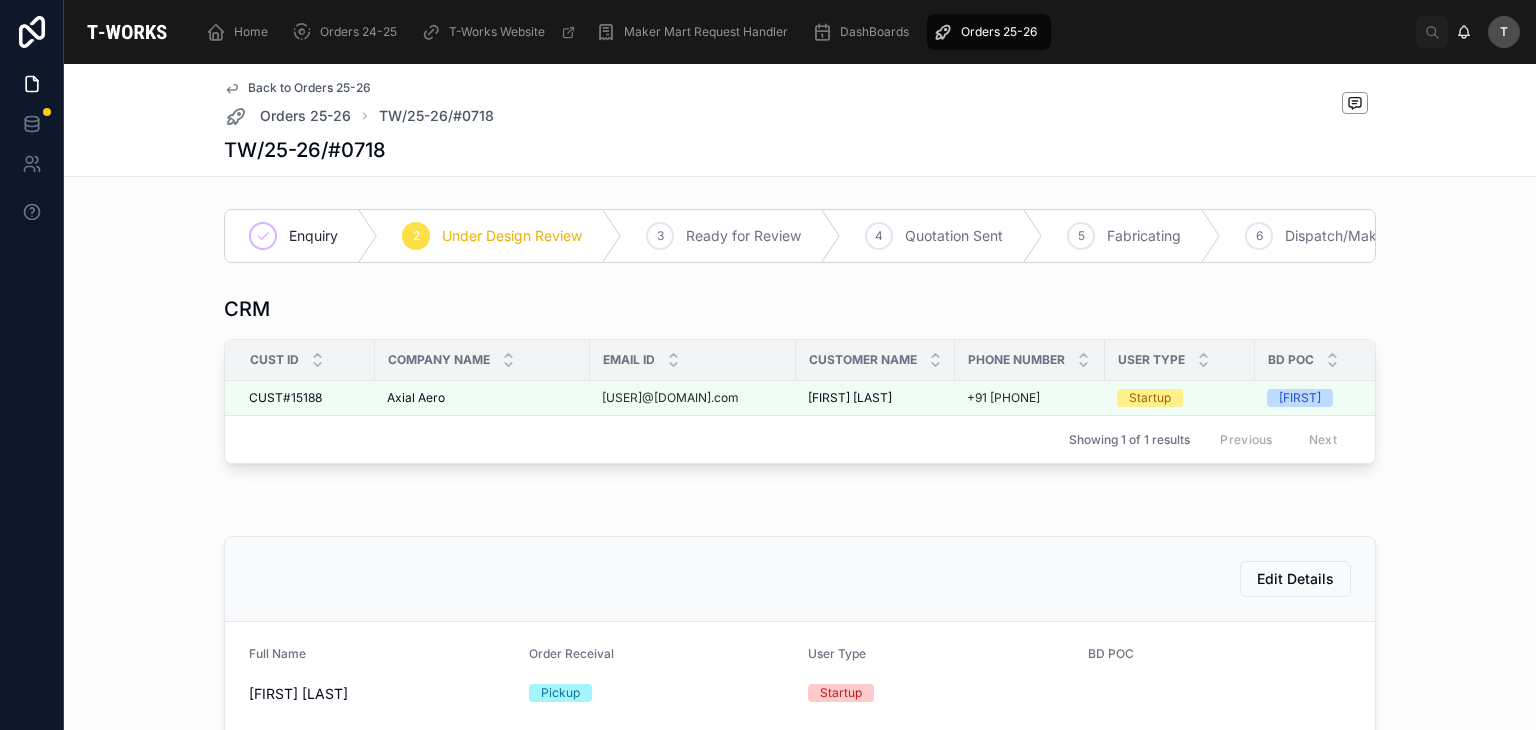 scroll, scrollTop: 0, scrollLeft: 0, axis: both 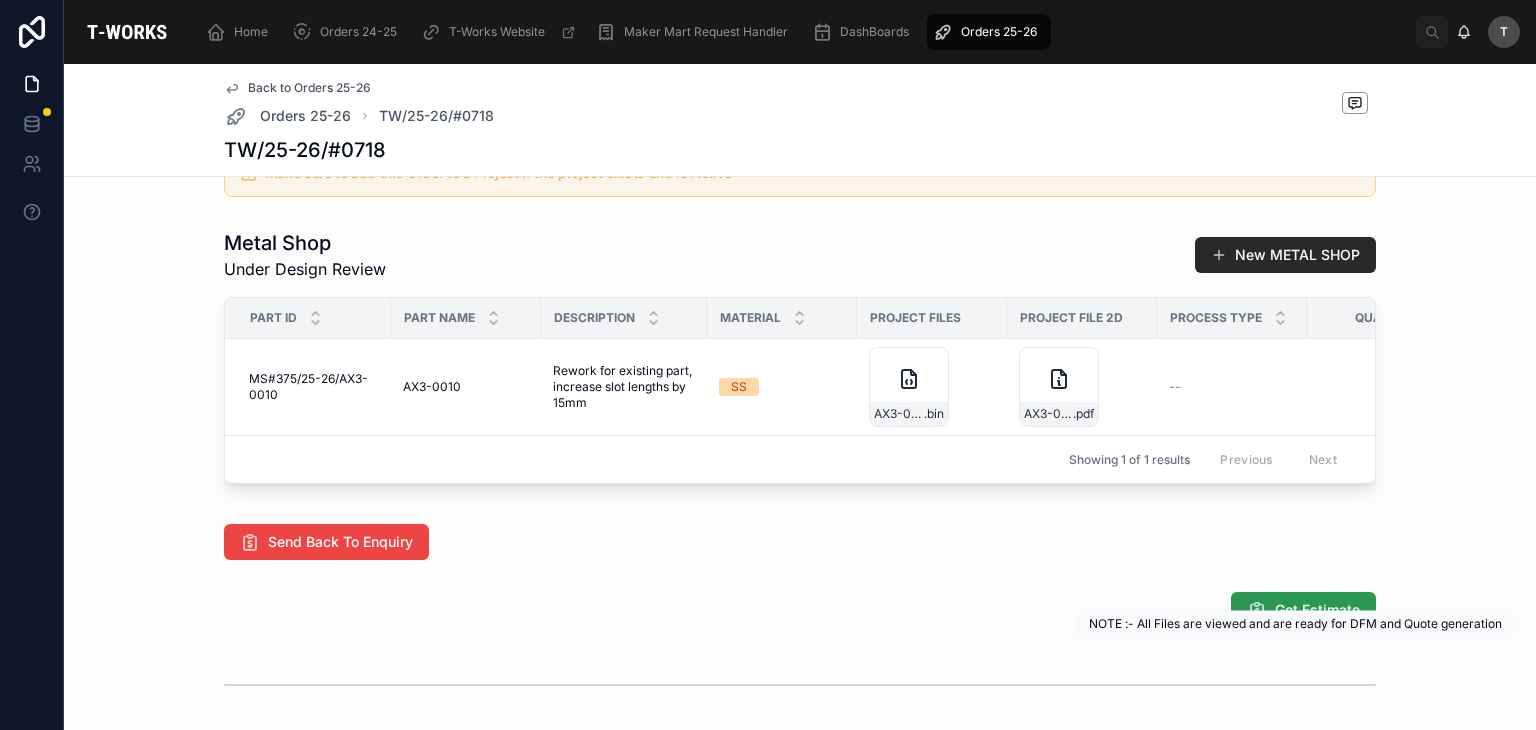 click on "Get Estimate" at bounding box center (1317, 610) 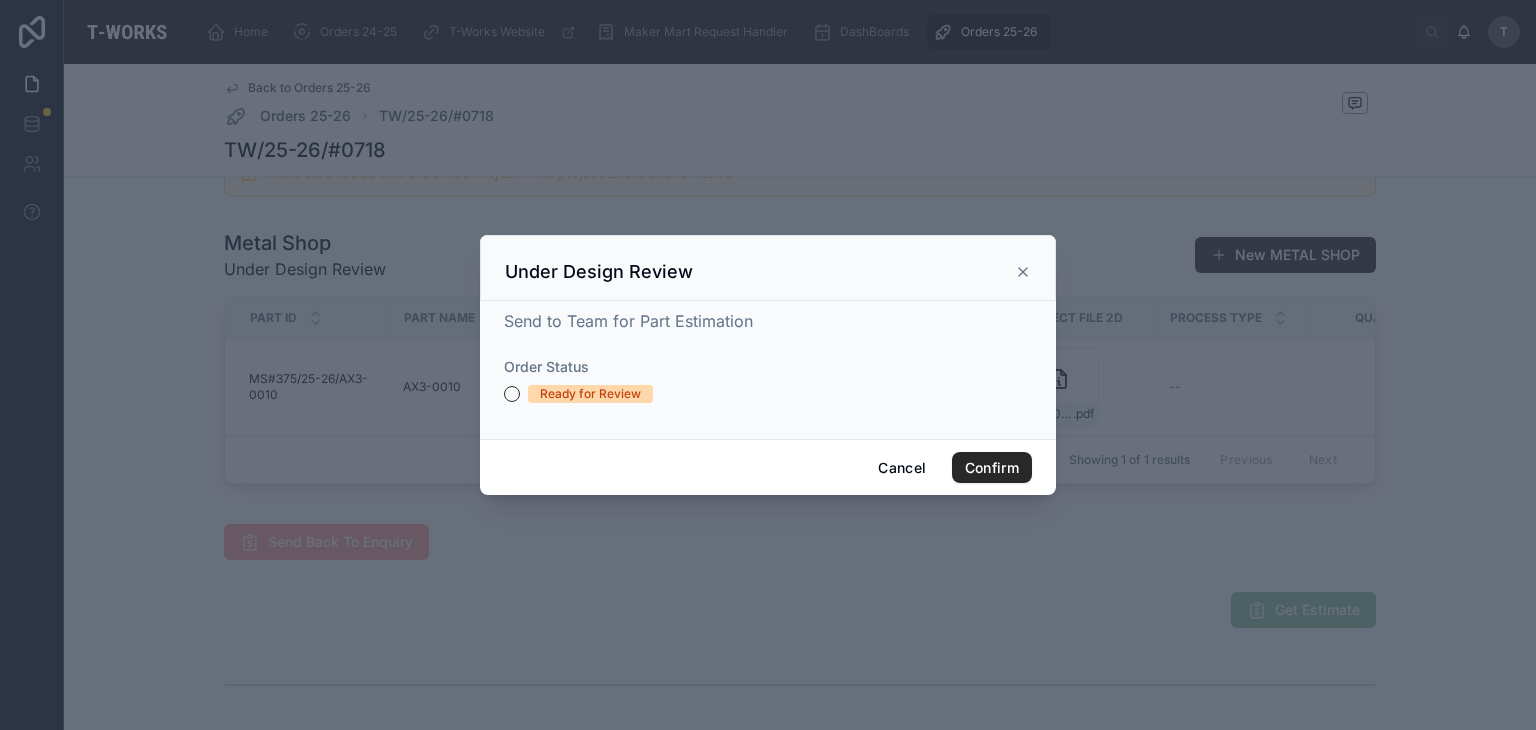 click on "Ready for Review" at bounding box center (590, 394) 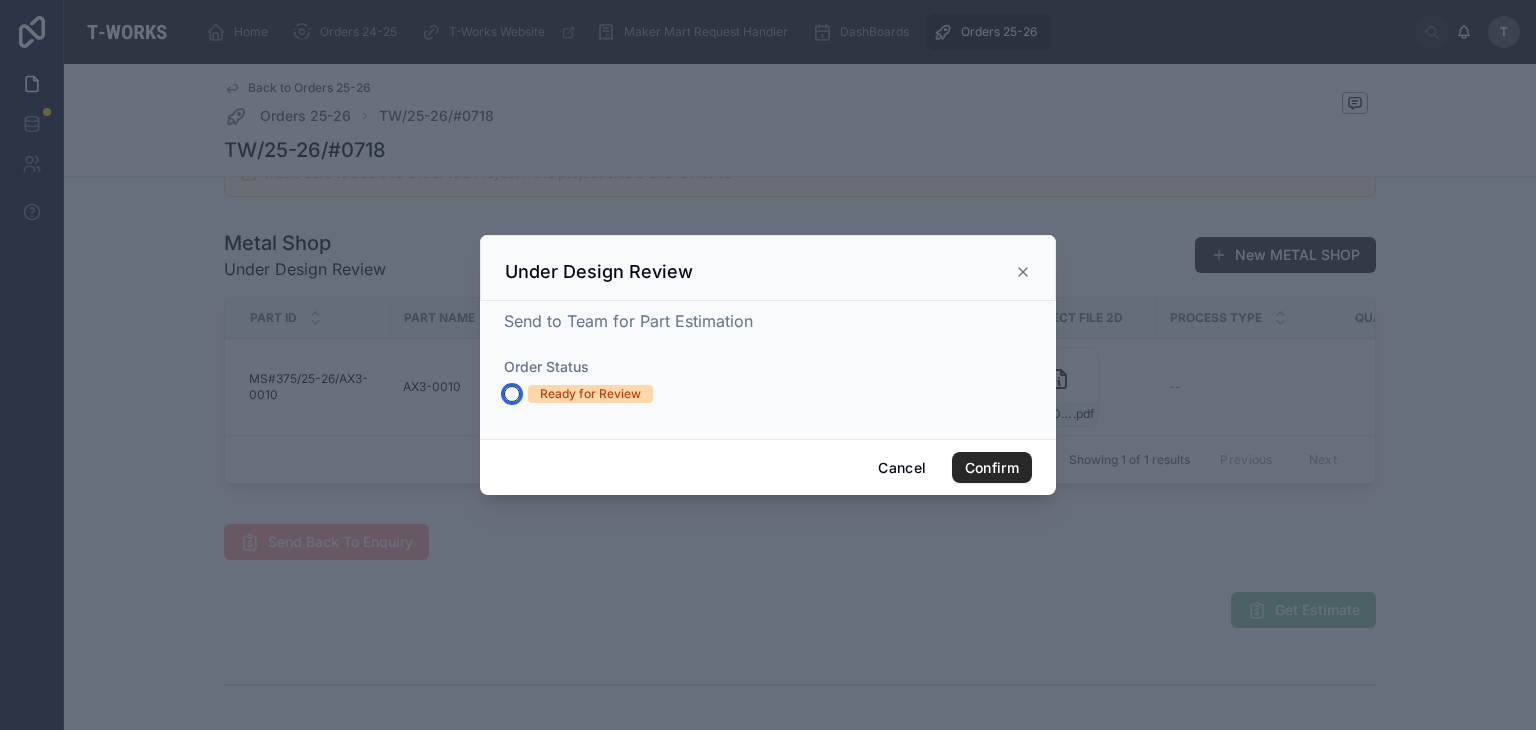 click on "Ready for Review" at bounding box center [512, 394] 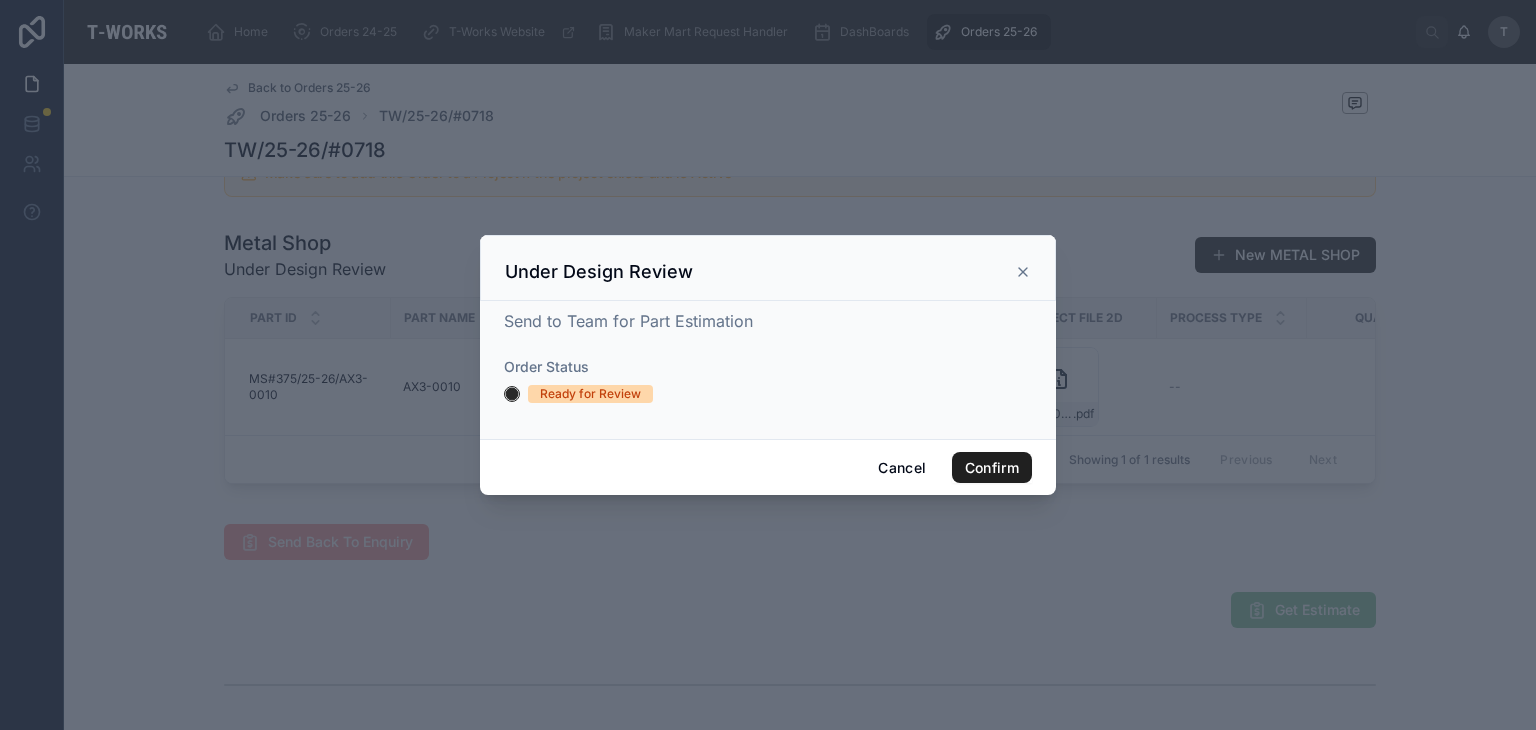 click on "Confirm" at bounding box center (992, 468) 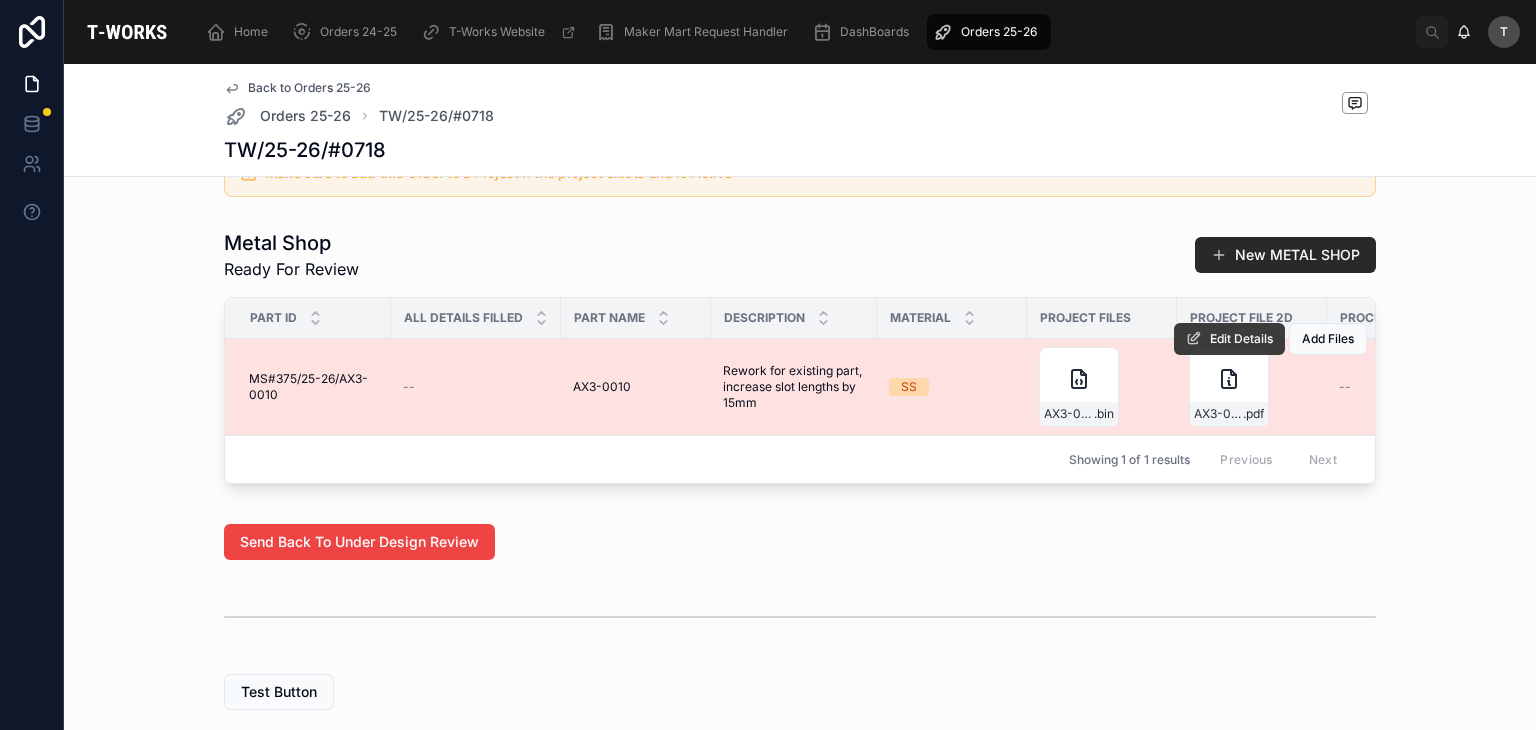 click on "Edit Details" at bounding box center [1241, 339] 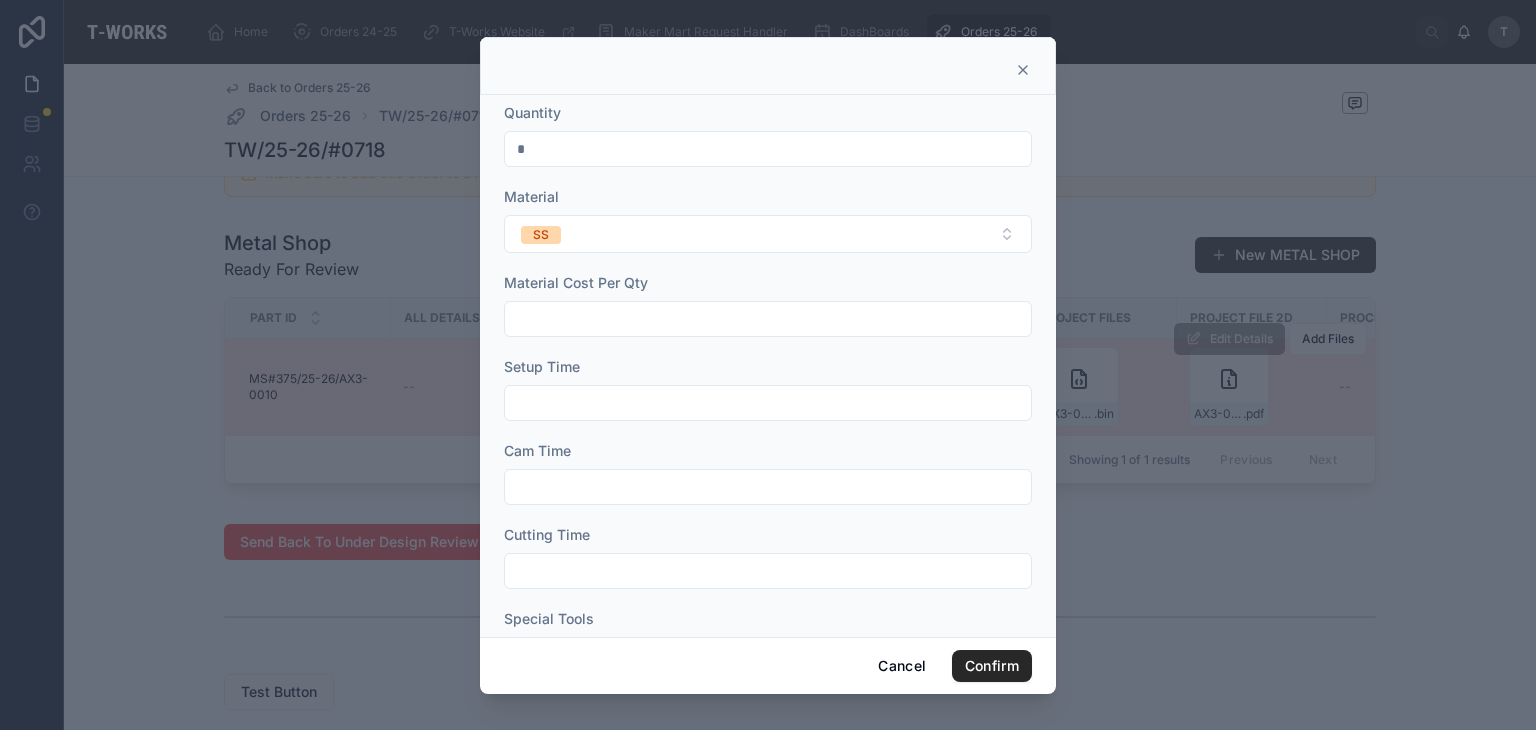 click on "*" at bounding box center [768, 149] 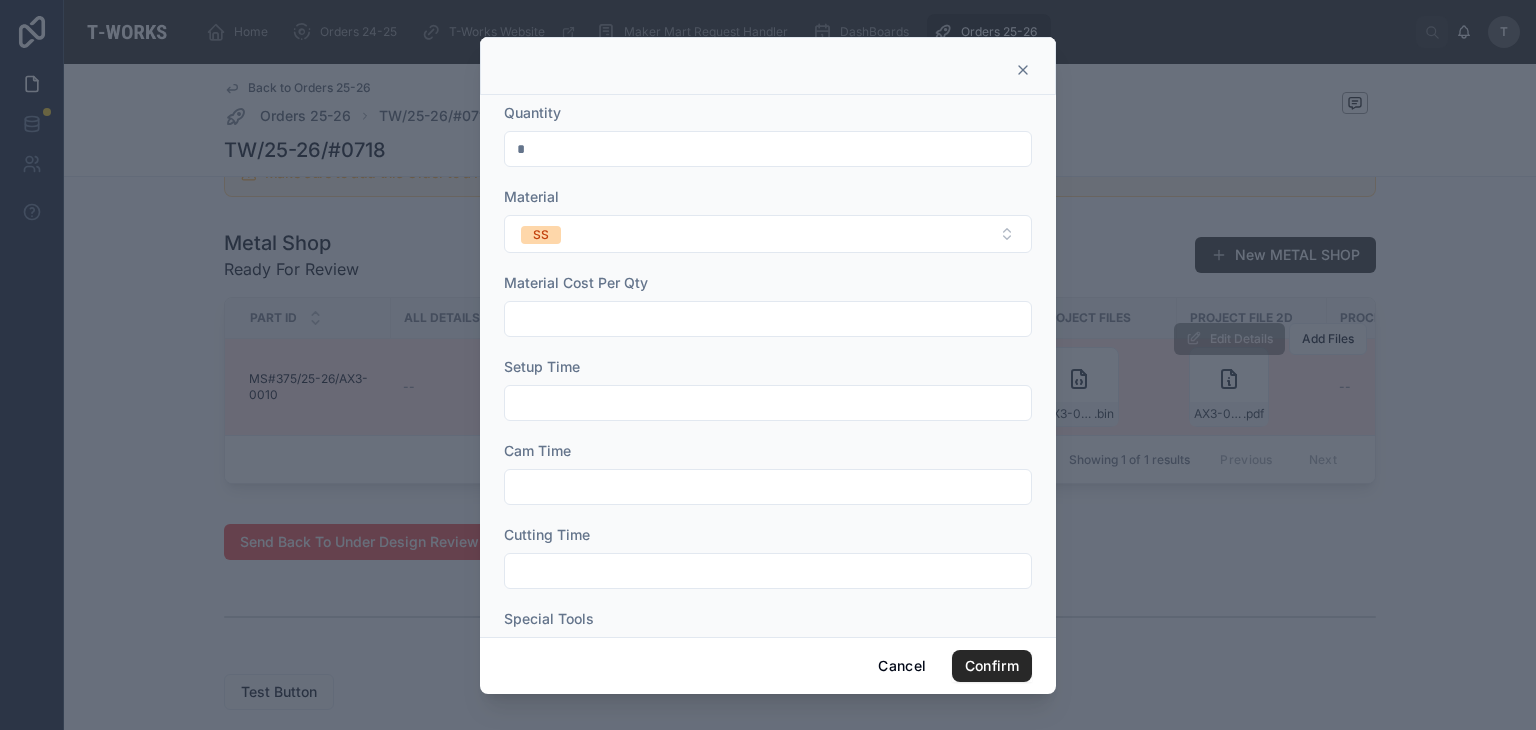 click at bounding box center (768, 571) 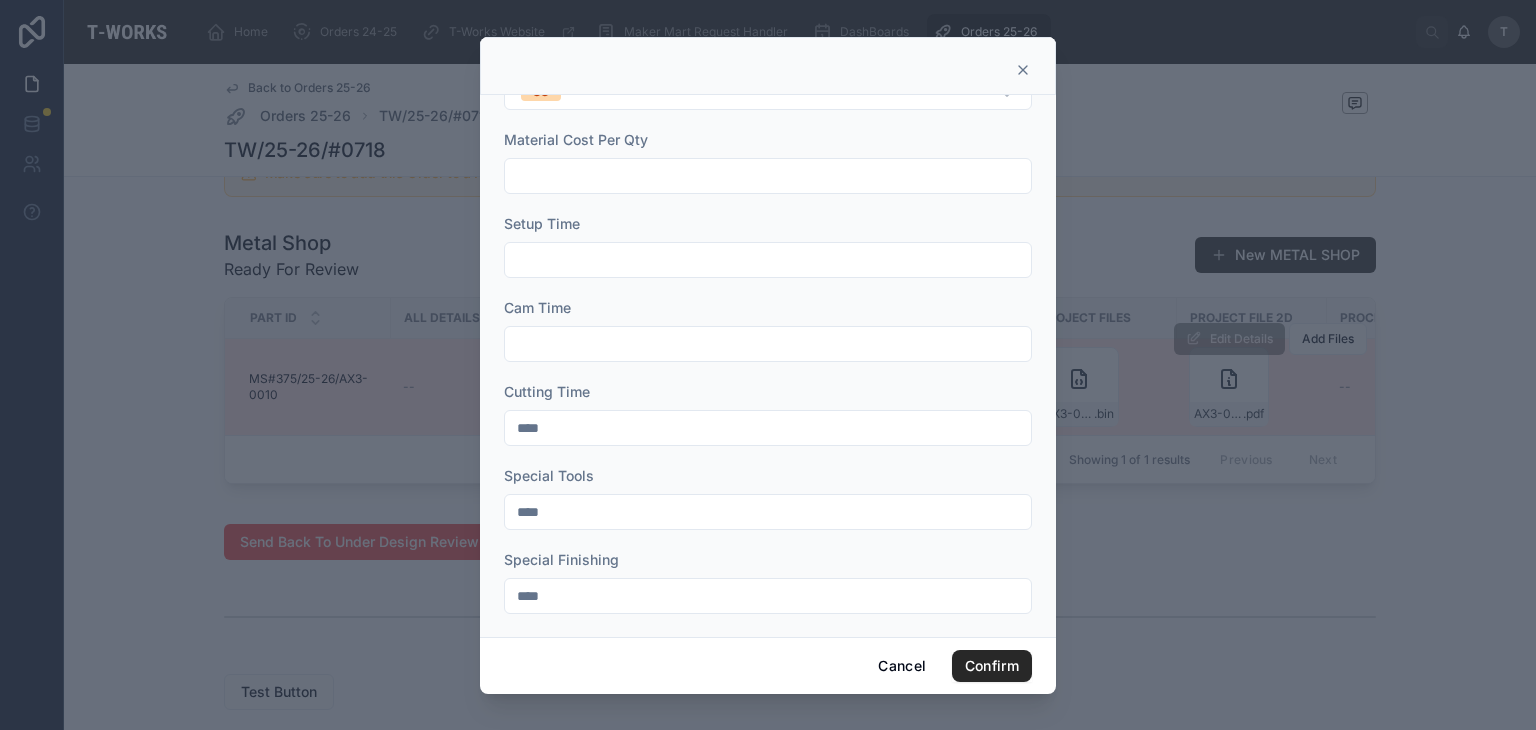 scroll, scrollTop: 500, scrollLeft: 0, axis: vertical 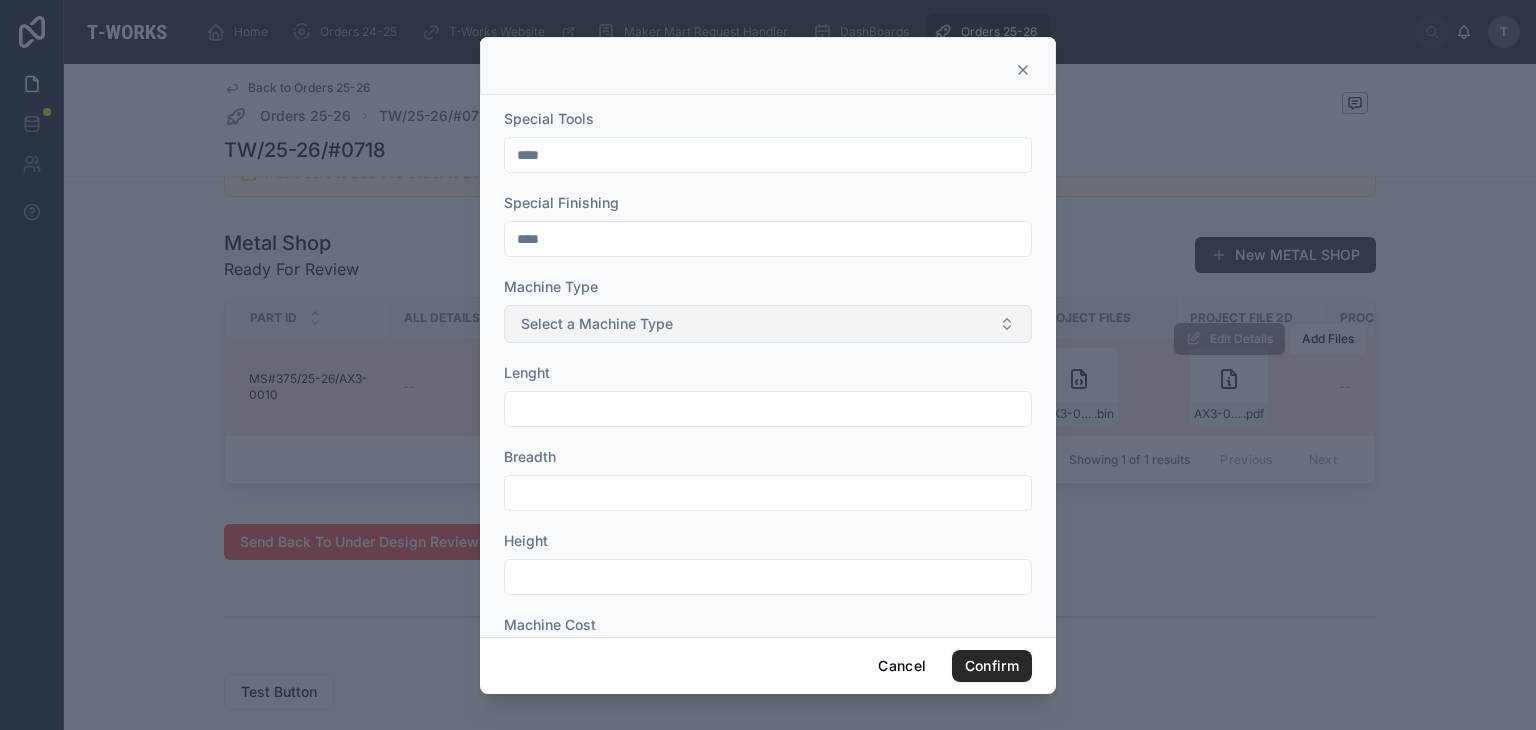 type on "****" 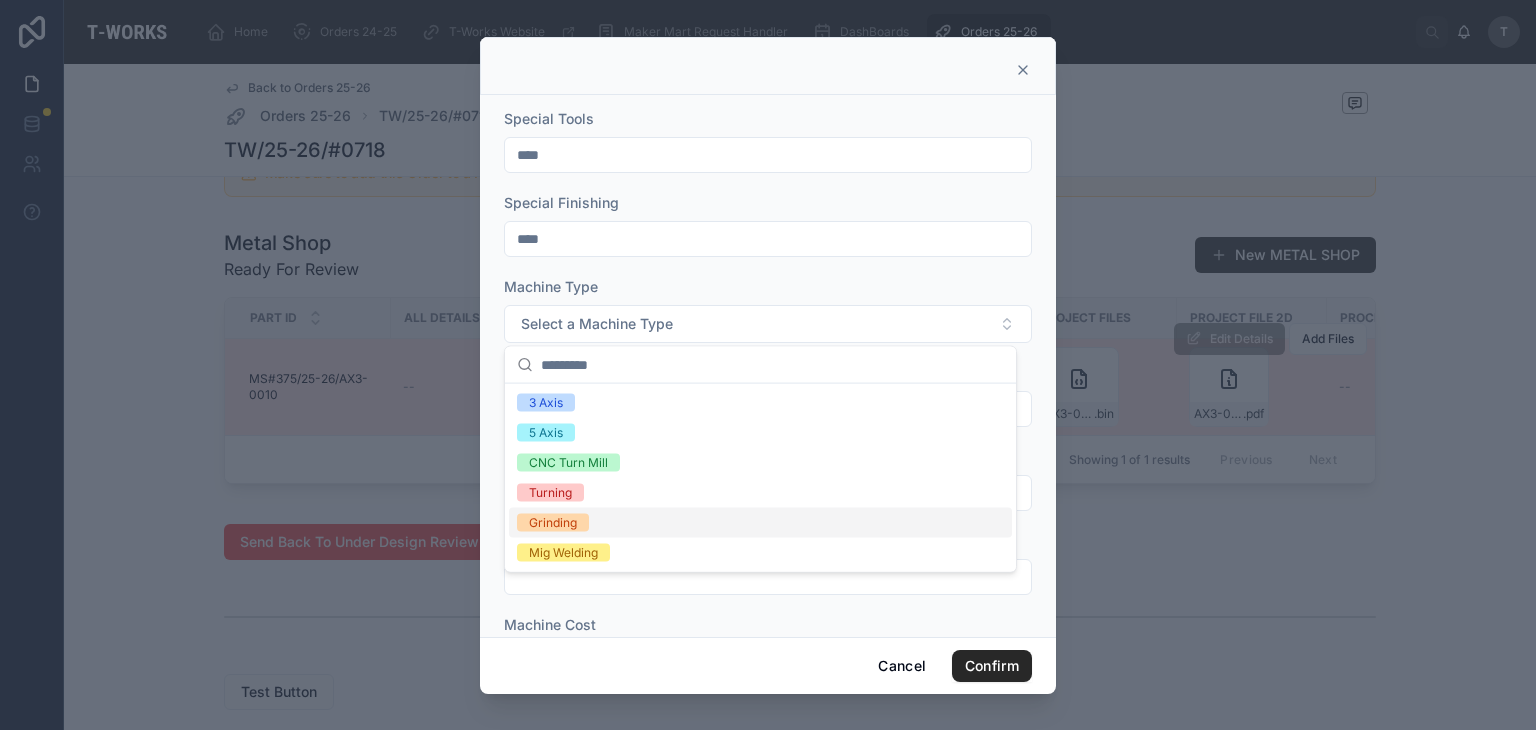 click on "Grinding" at bounding box center [553, 523] 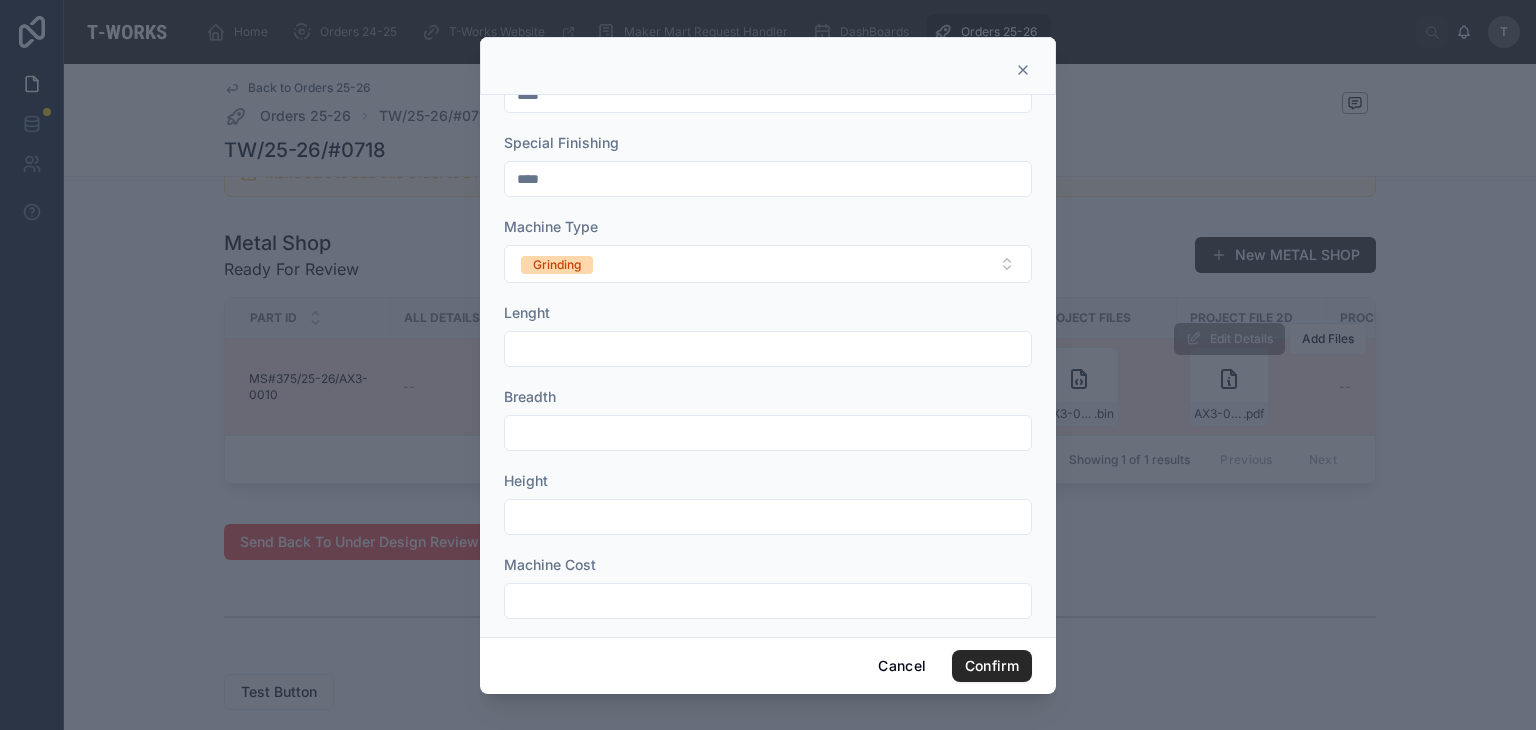 scroll, scrollTop: 744, scrollLeft: 0, axis: vertical 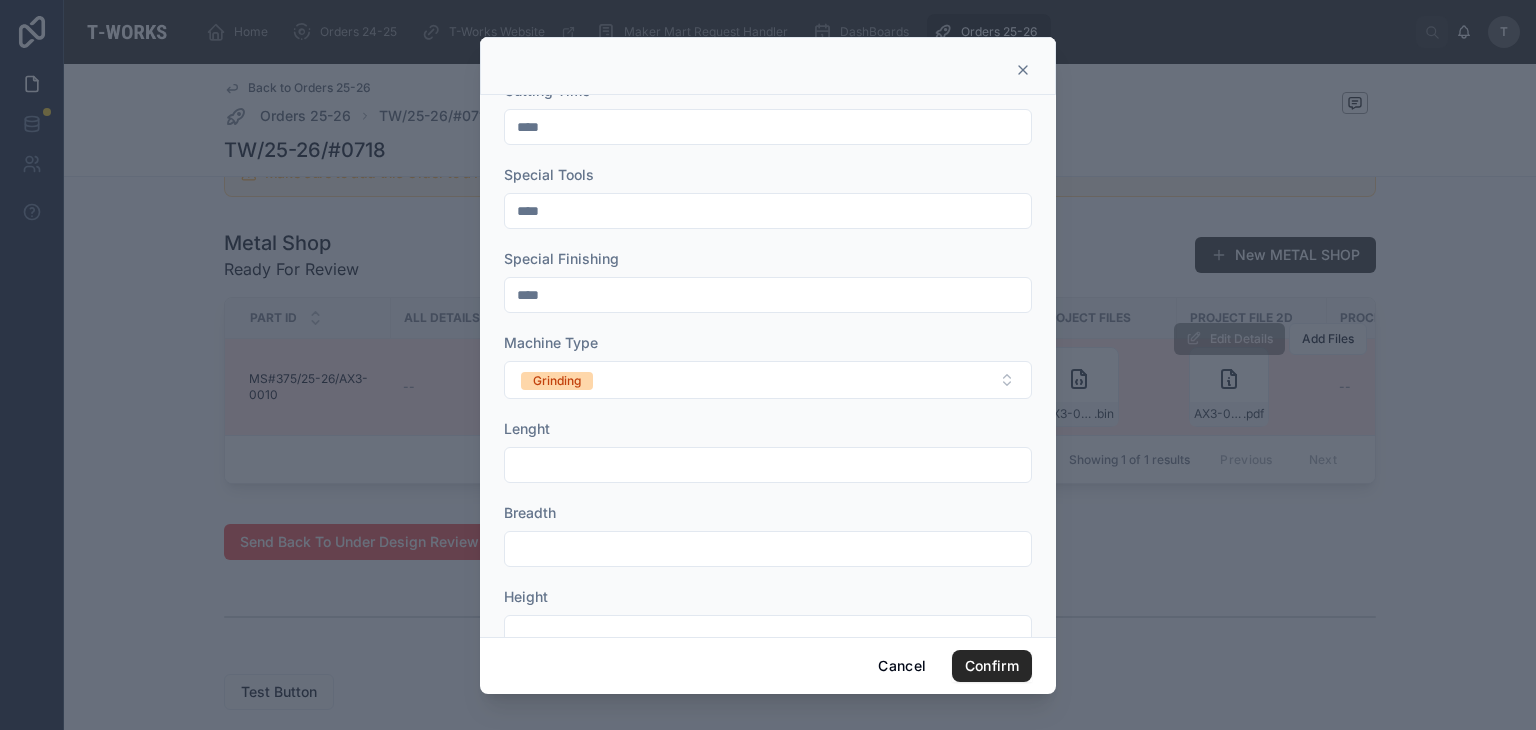click at bounding box center (768, 365) 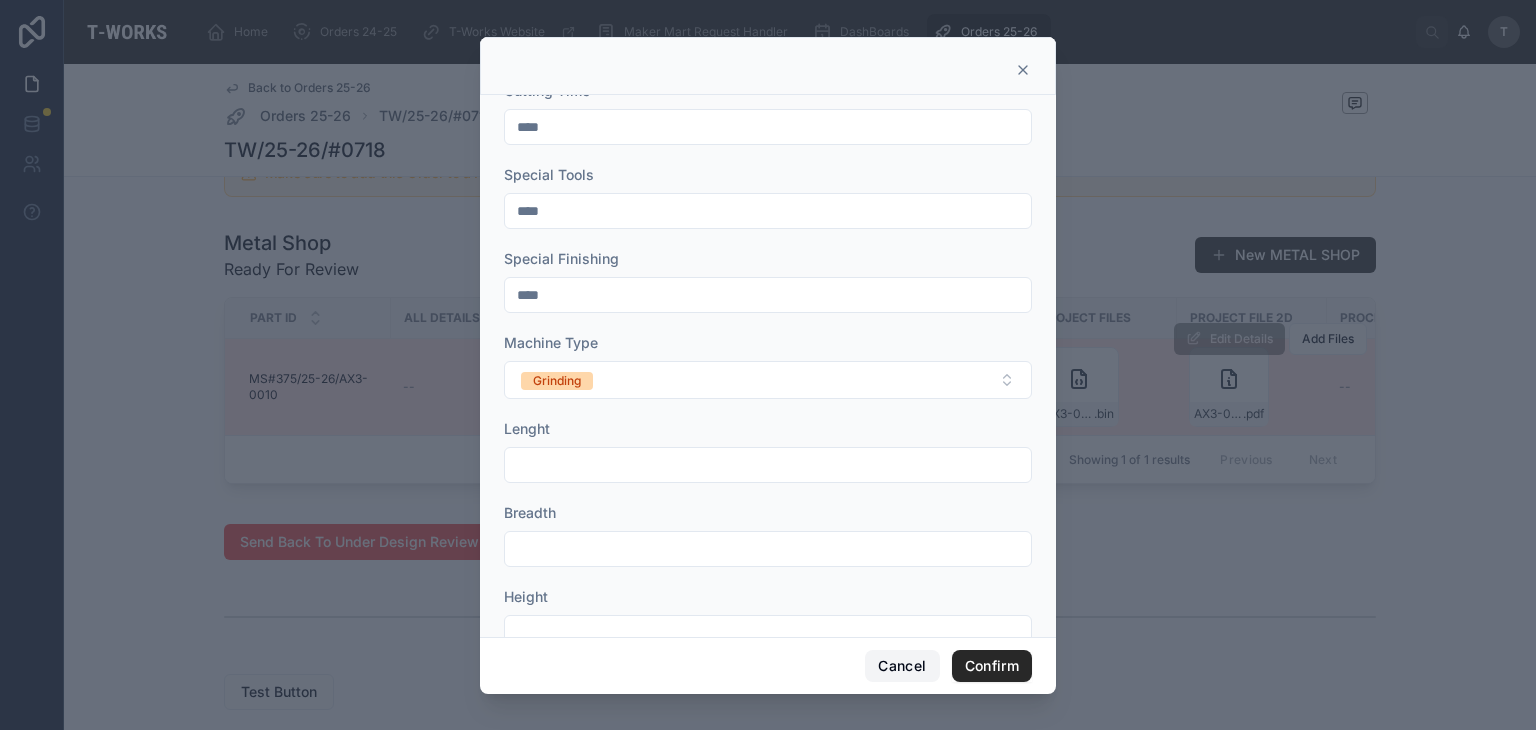 click on "Cancel" at bounding box center (902, 666) 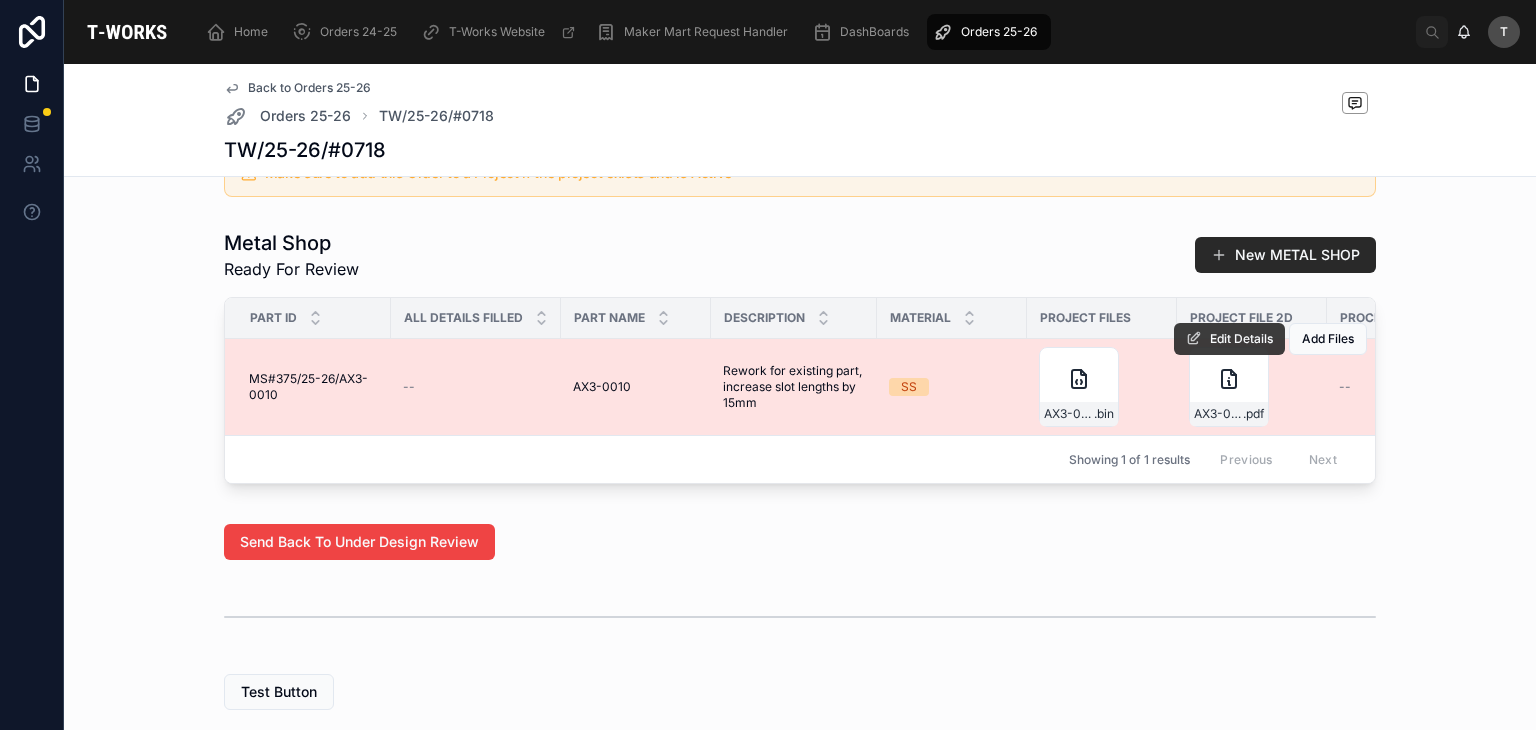 click on "Edit Details" at bounding box center (1229, 339) 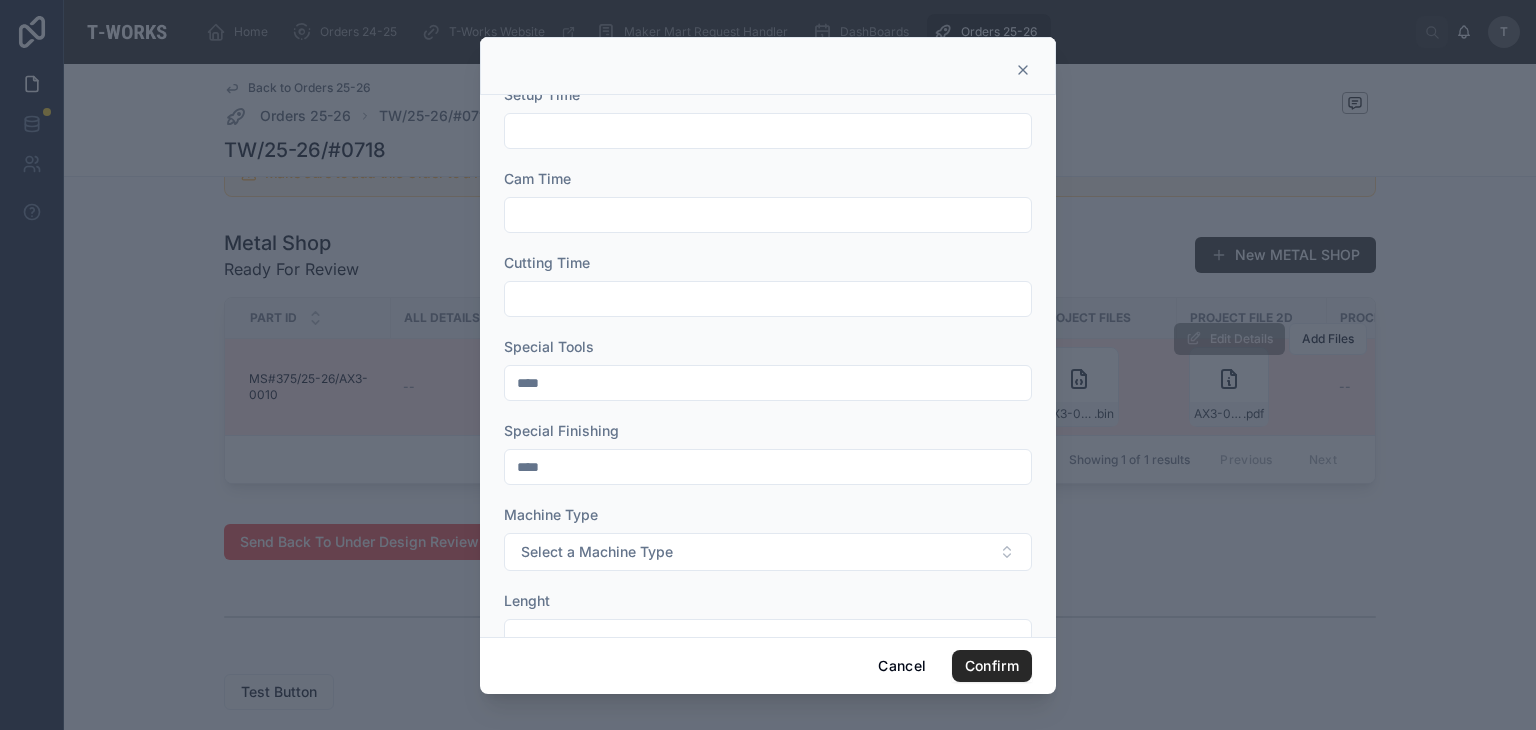 scroll, scrollTop: 400, scrollLeft: 0, axis: vertical 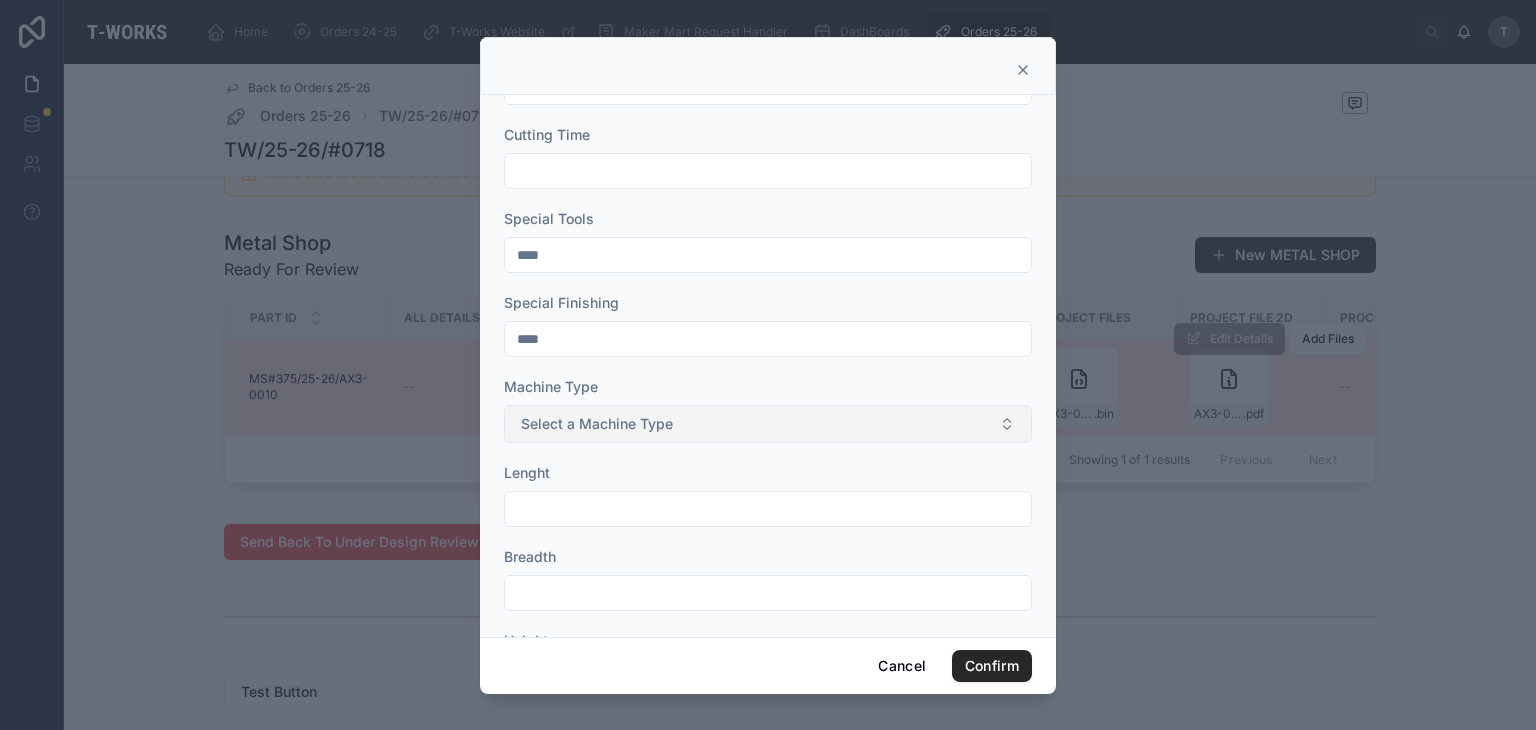 click on "Select a Machine Type" at bounding box center (597, 424) 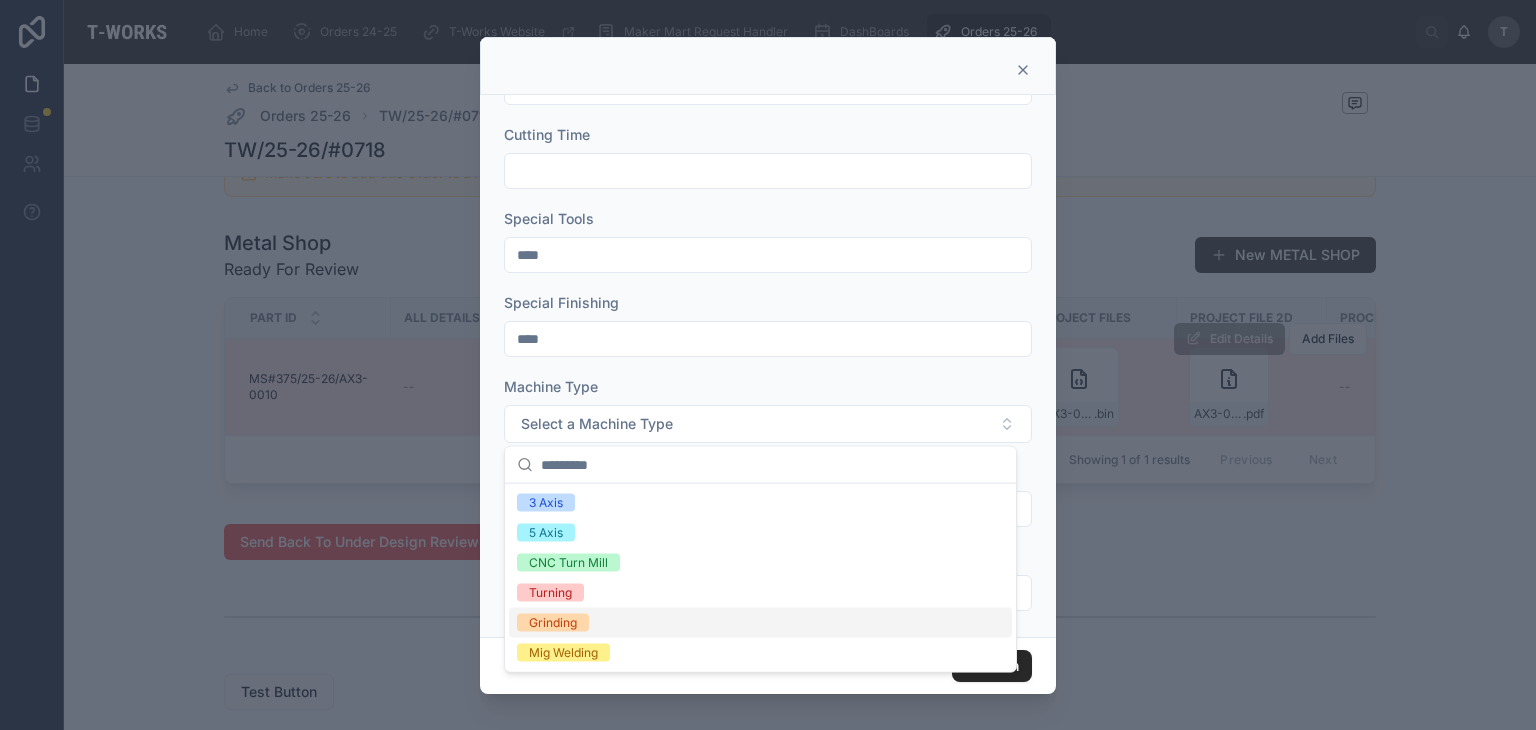 click on "Grinding" at bounding box center (553, 623) 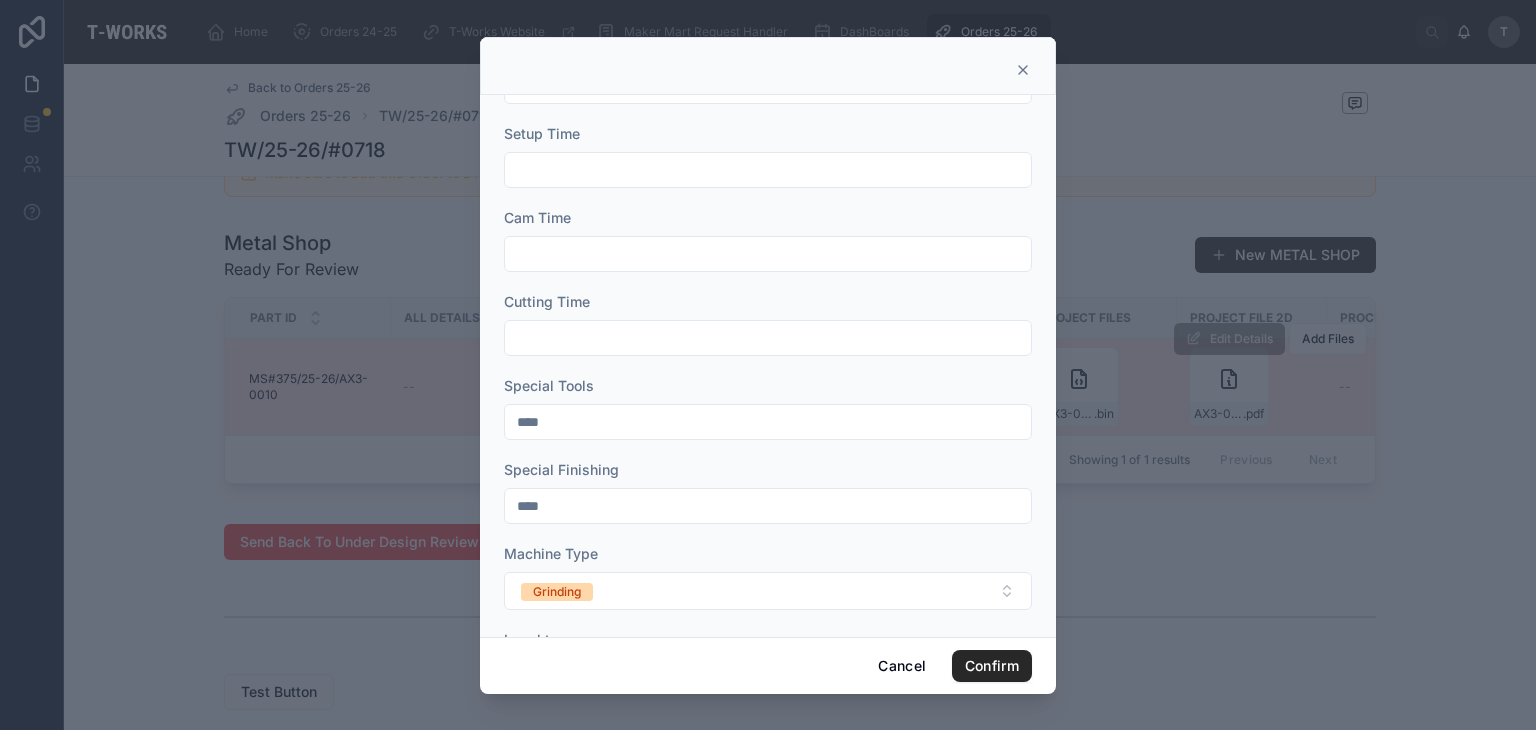 scroll, scrollTop: 200, scrollLeft: 0, axis: vertical 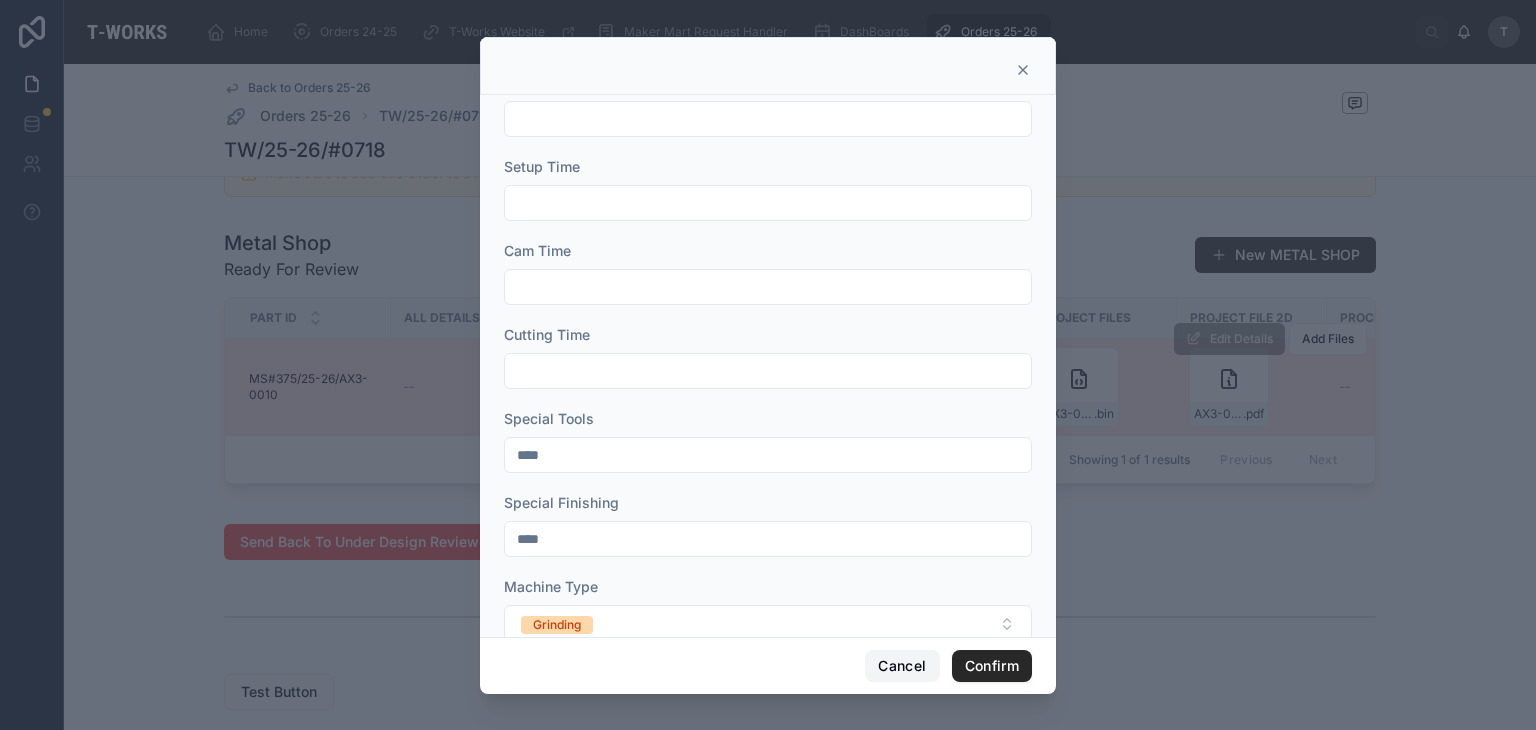 click on "Cancel" at bounding box center [902, 666] 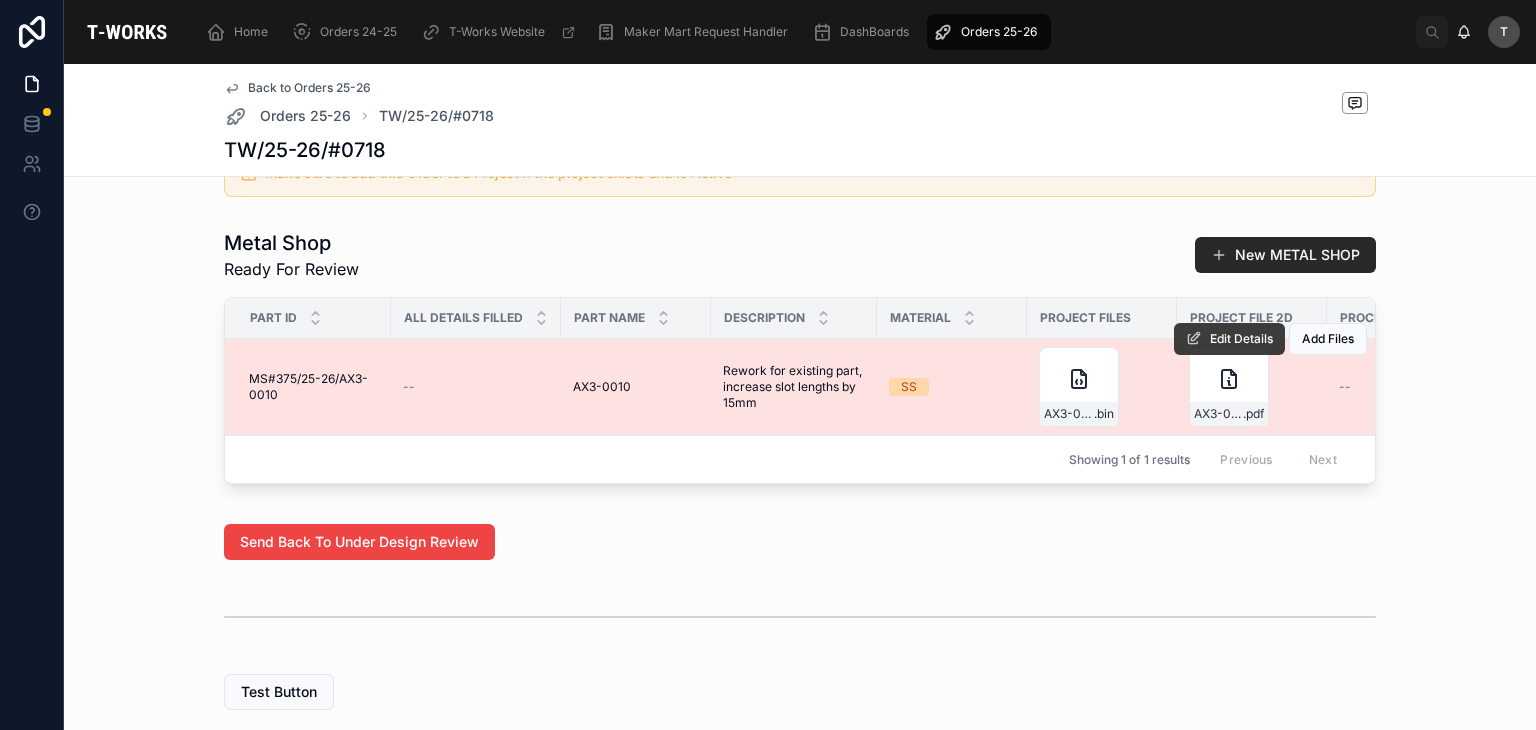 click on "Edit Details" at bounding box center (1229, 339) 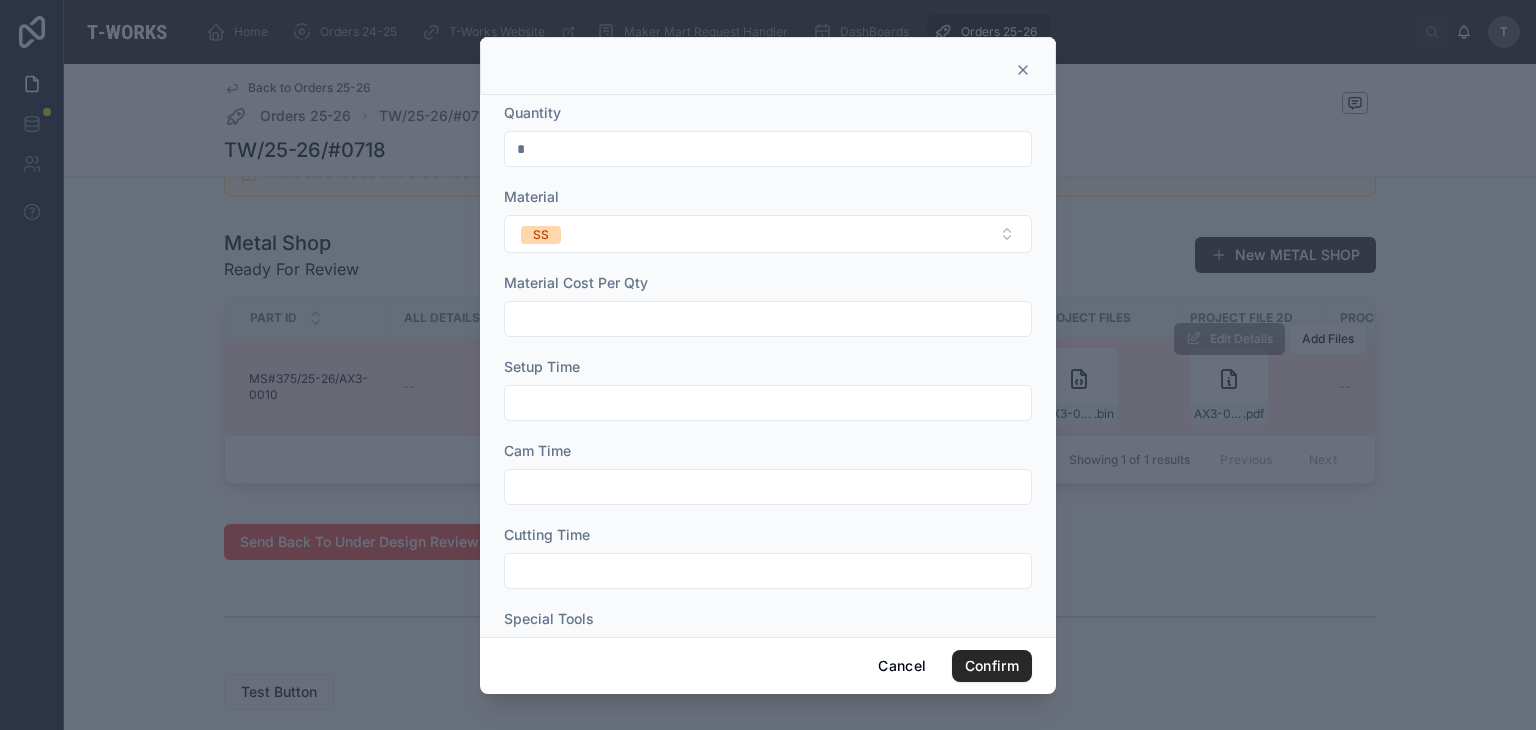 click on "*" at bounding box center (768, 149) 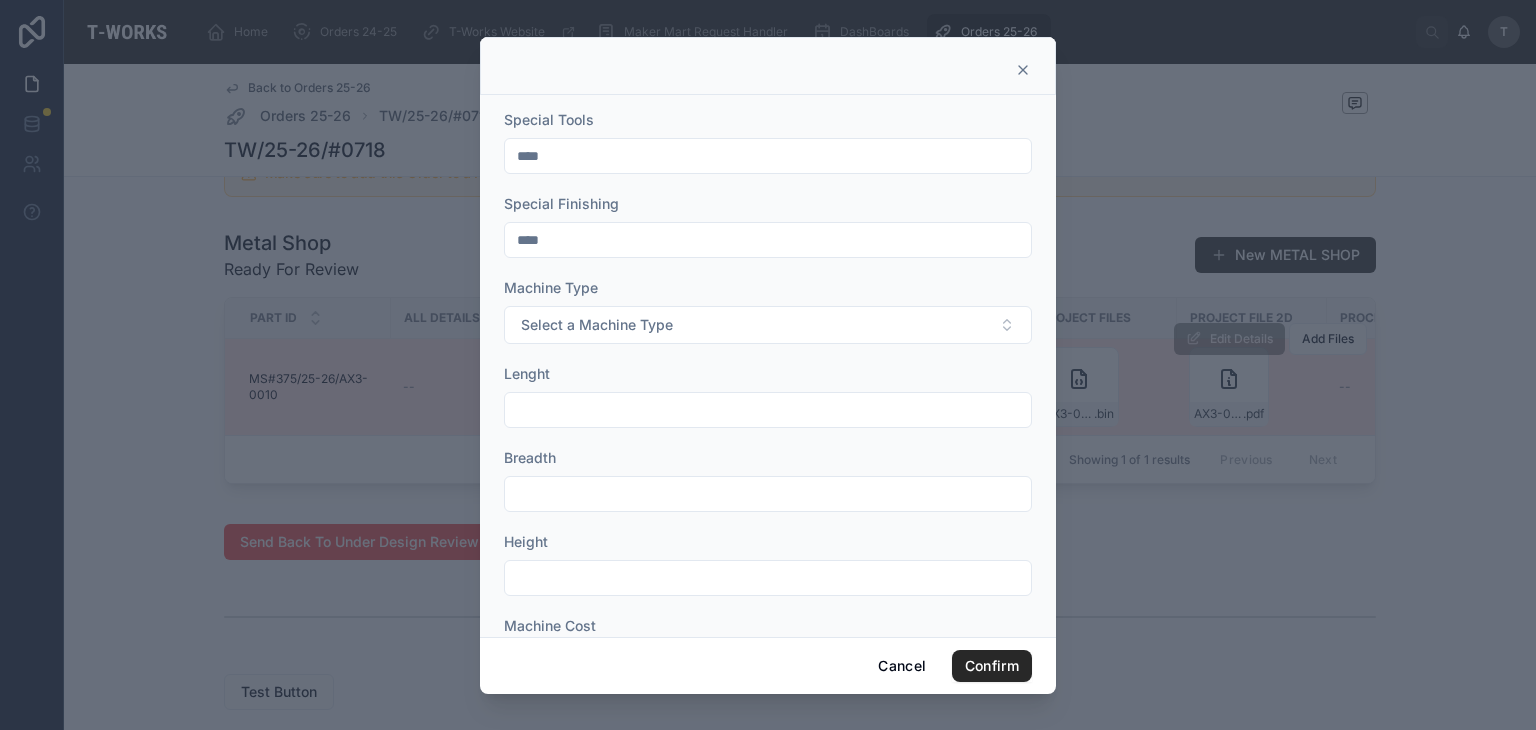 scroll, scrollTop: 500, scrollLeft: 0, axis: vertical 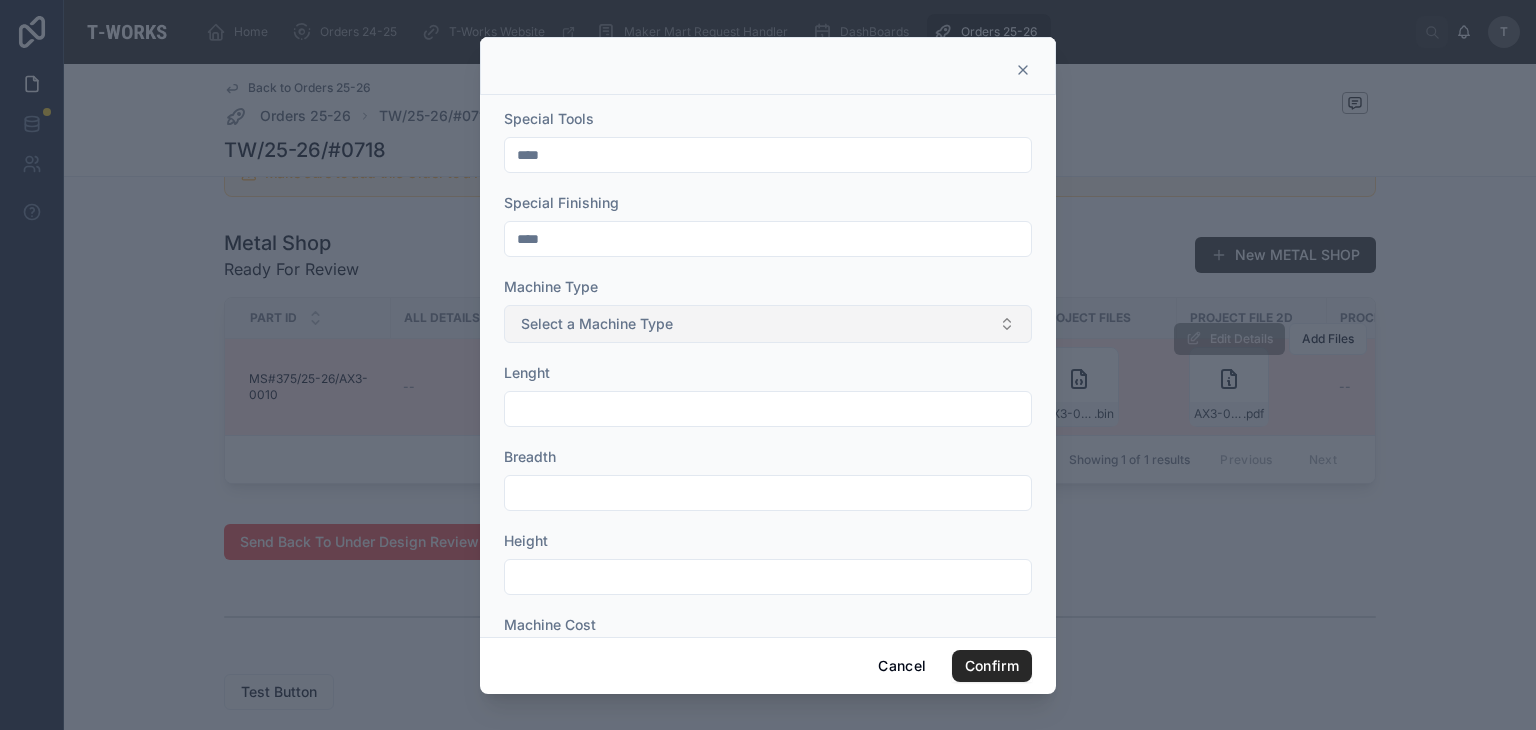 type on "*" 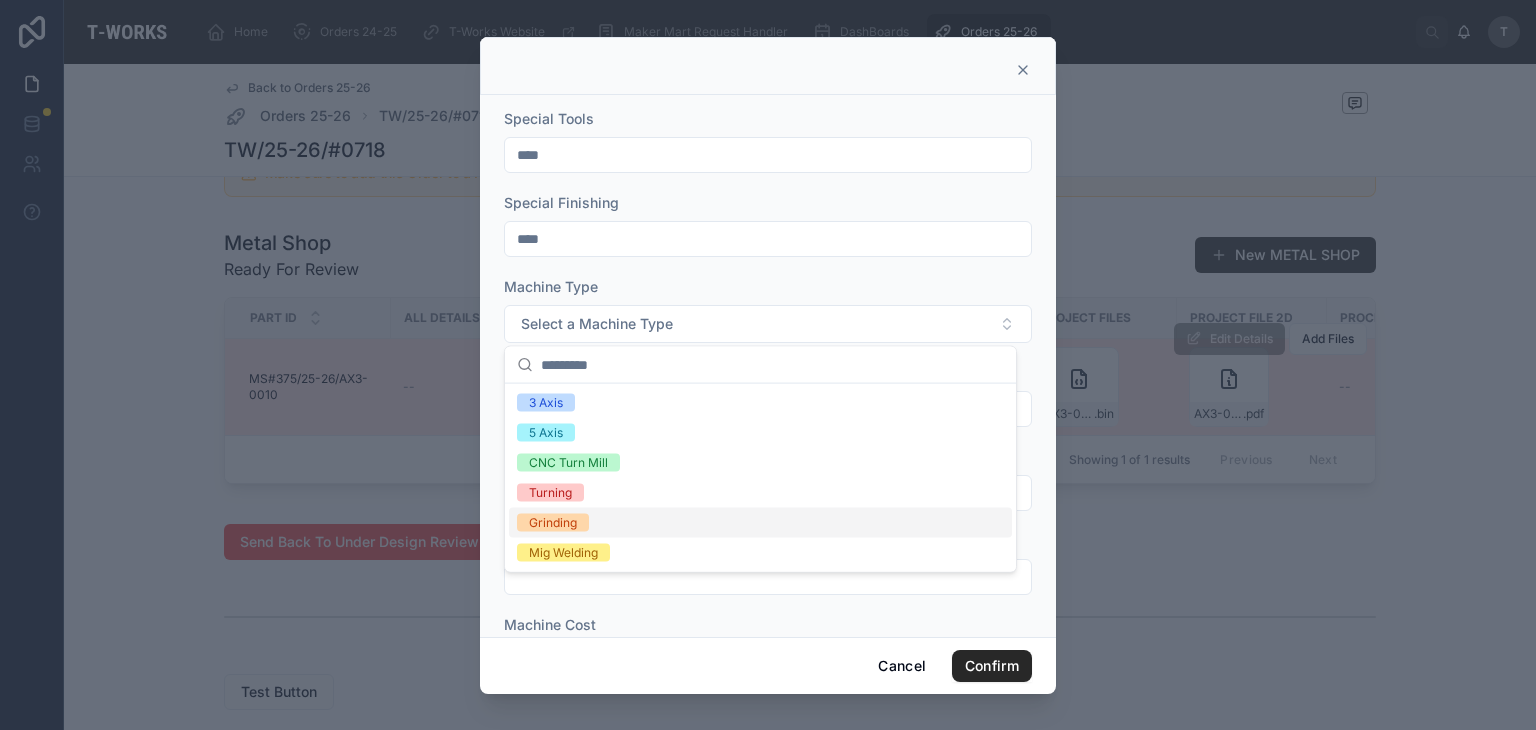 click on "Grinding" at bounding box center (553, 523) 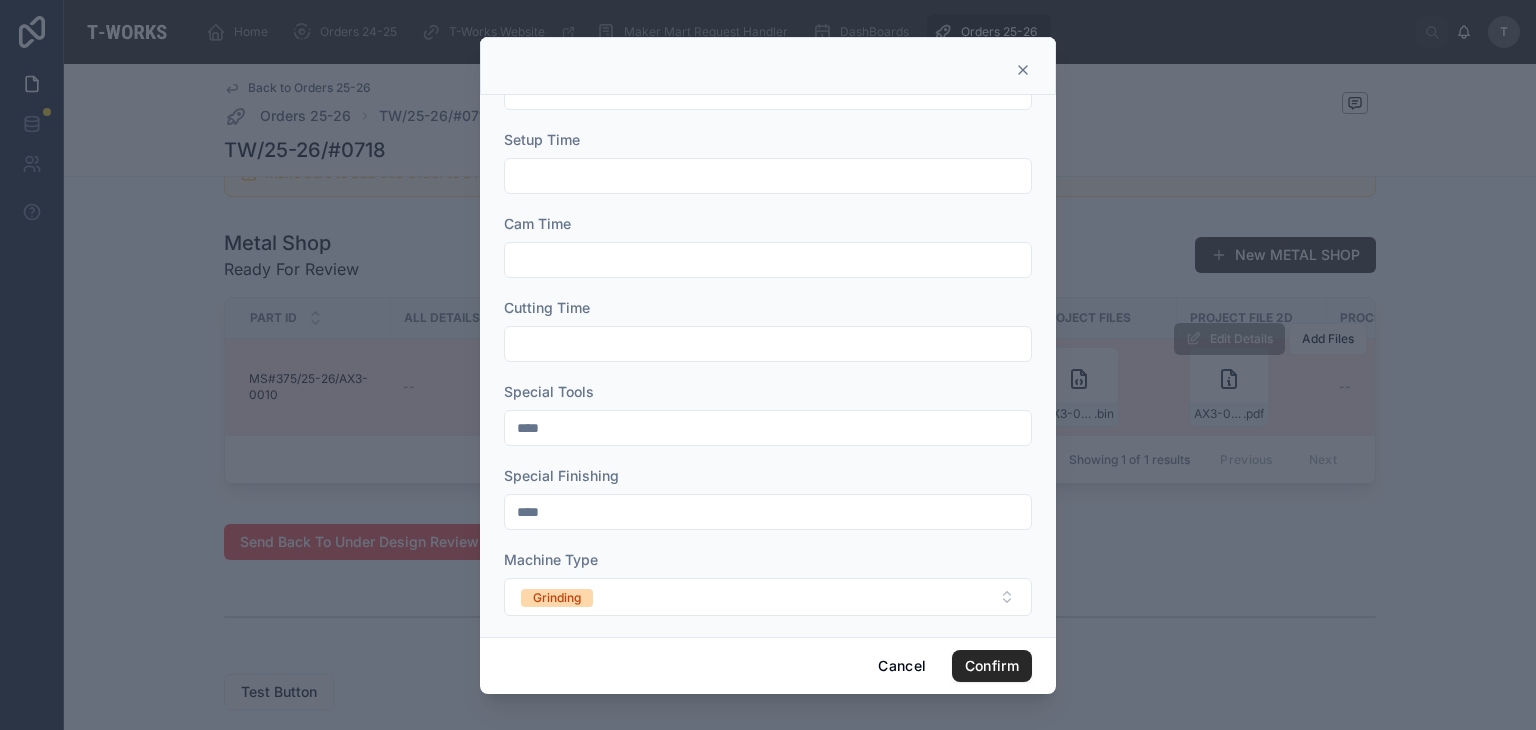 scroll, scrollTop: 200, scrollLeft: 0, axis: vertical 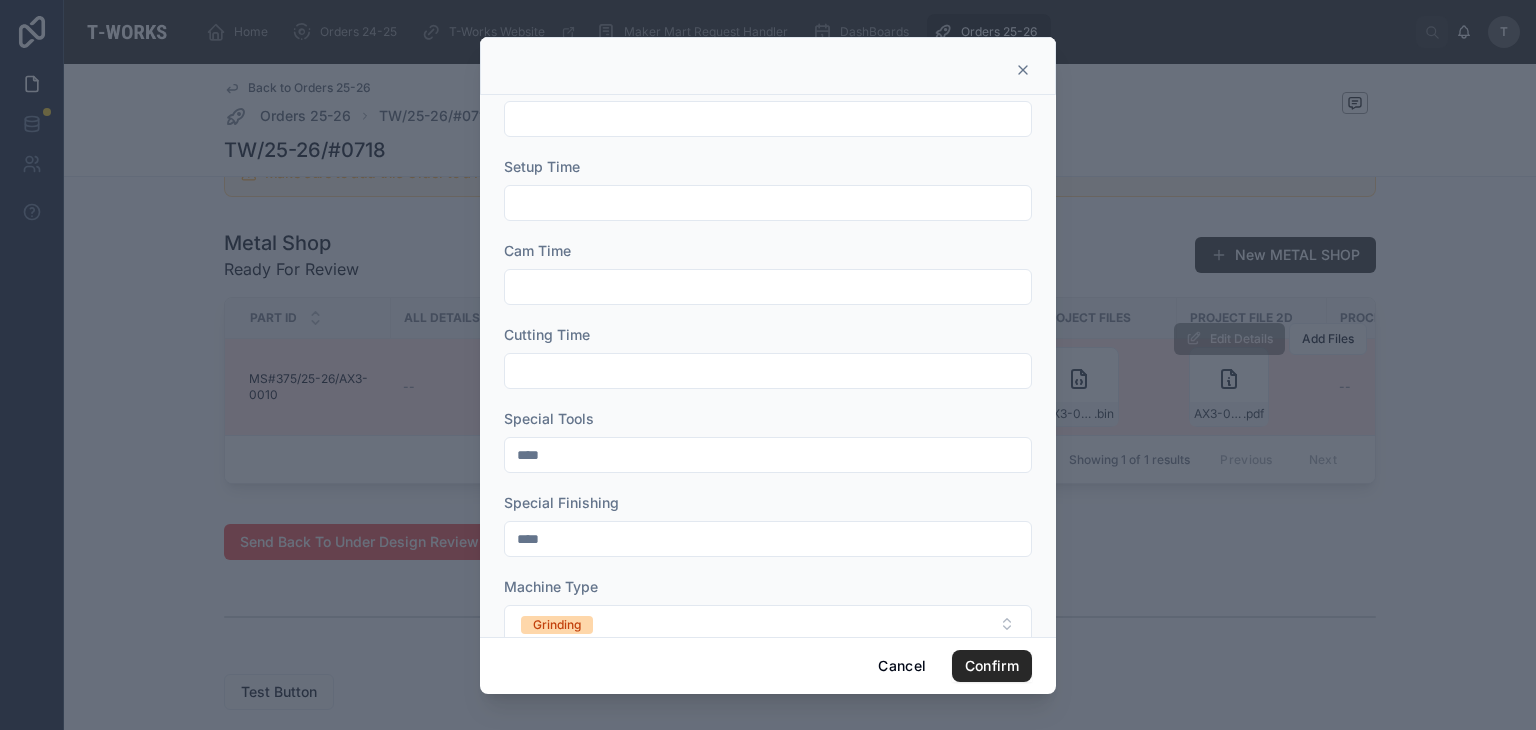 click at bounding box center [768, 371] 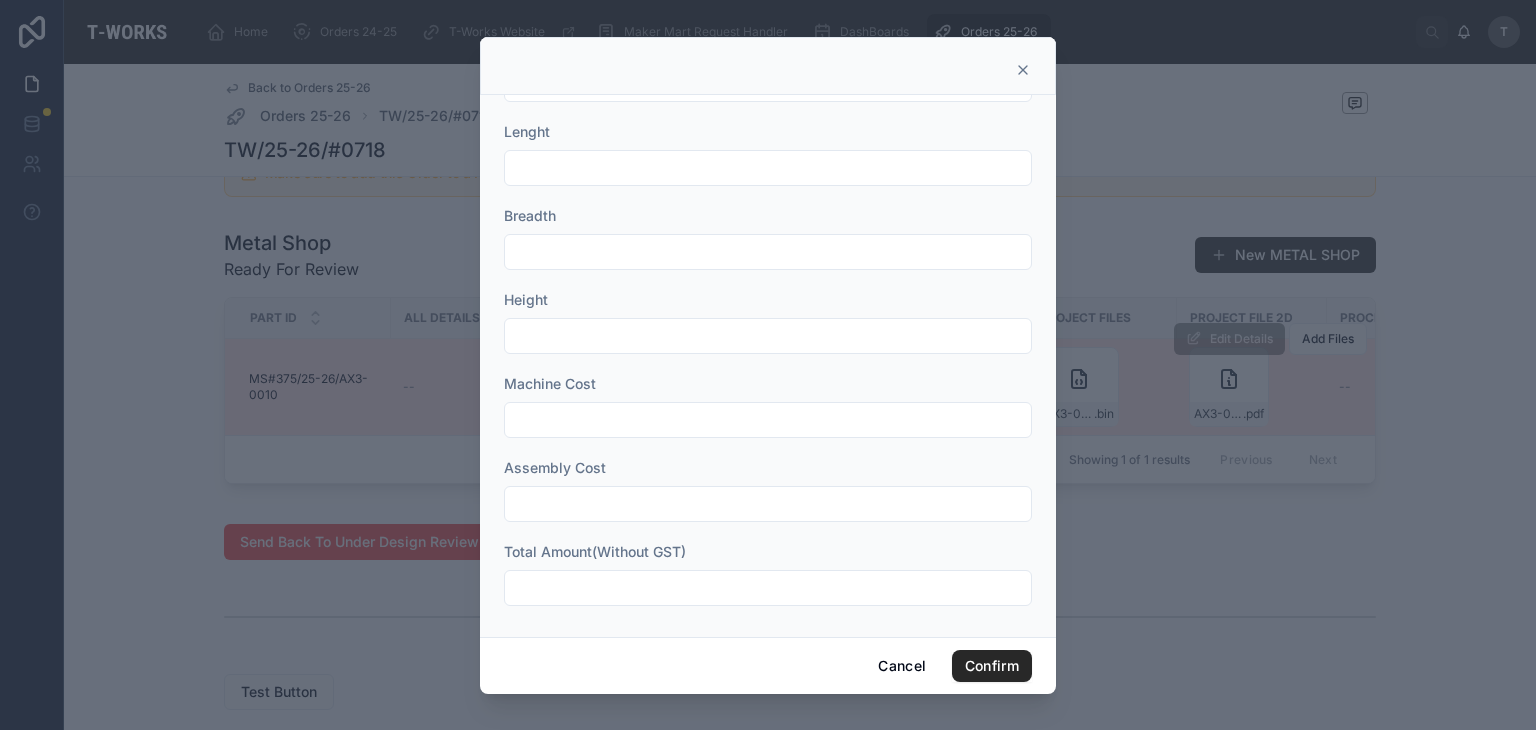 scroll, scrollTop: 744, scrollLeft: 0, axis: vertical 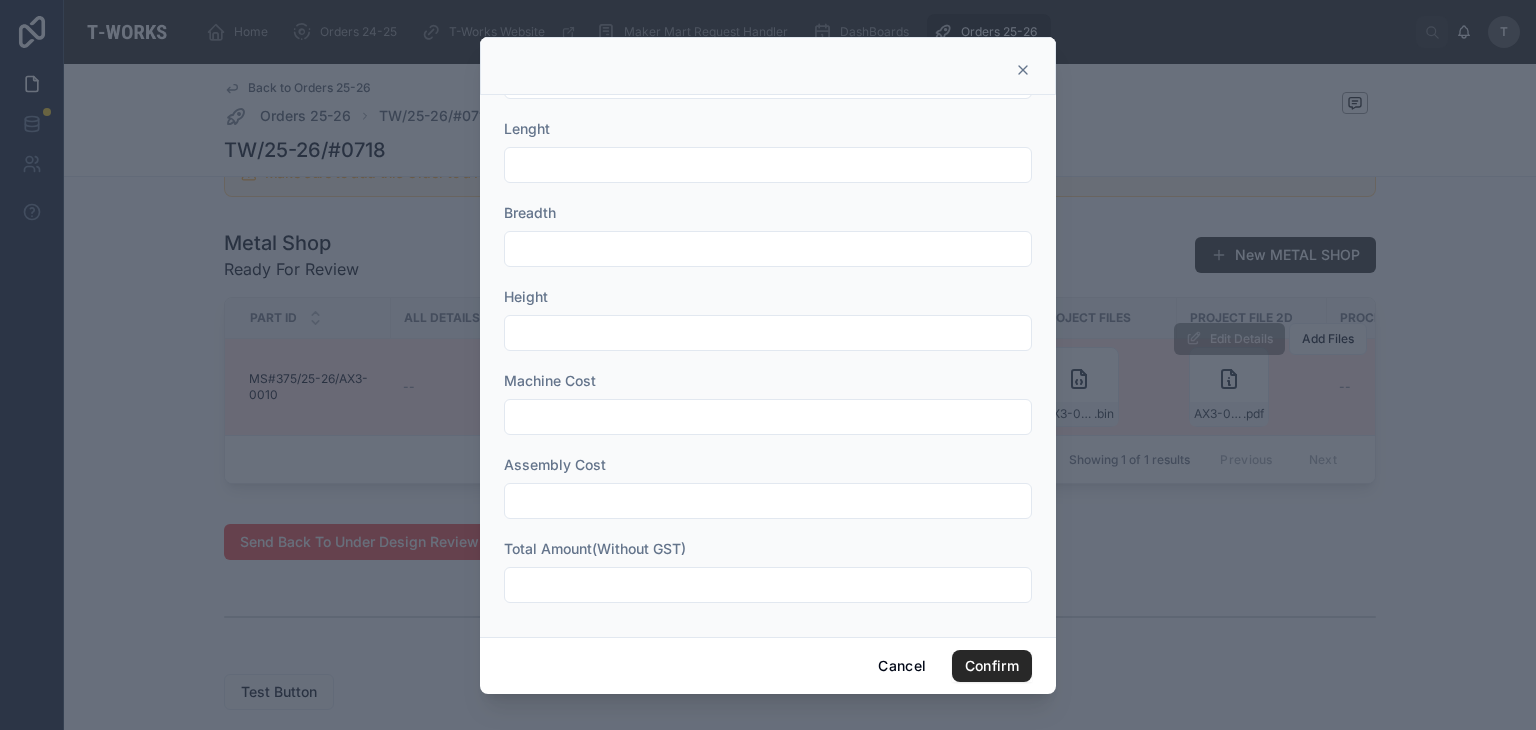 type on "****" 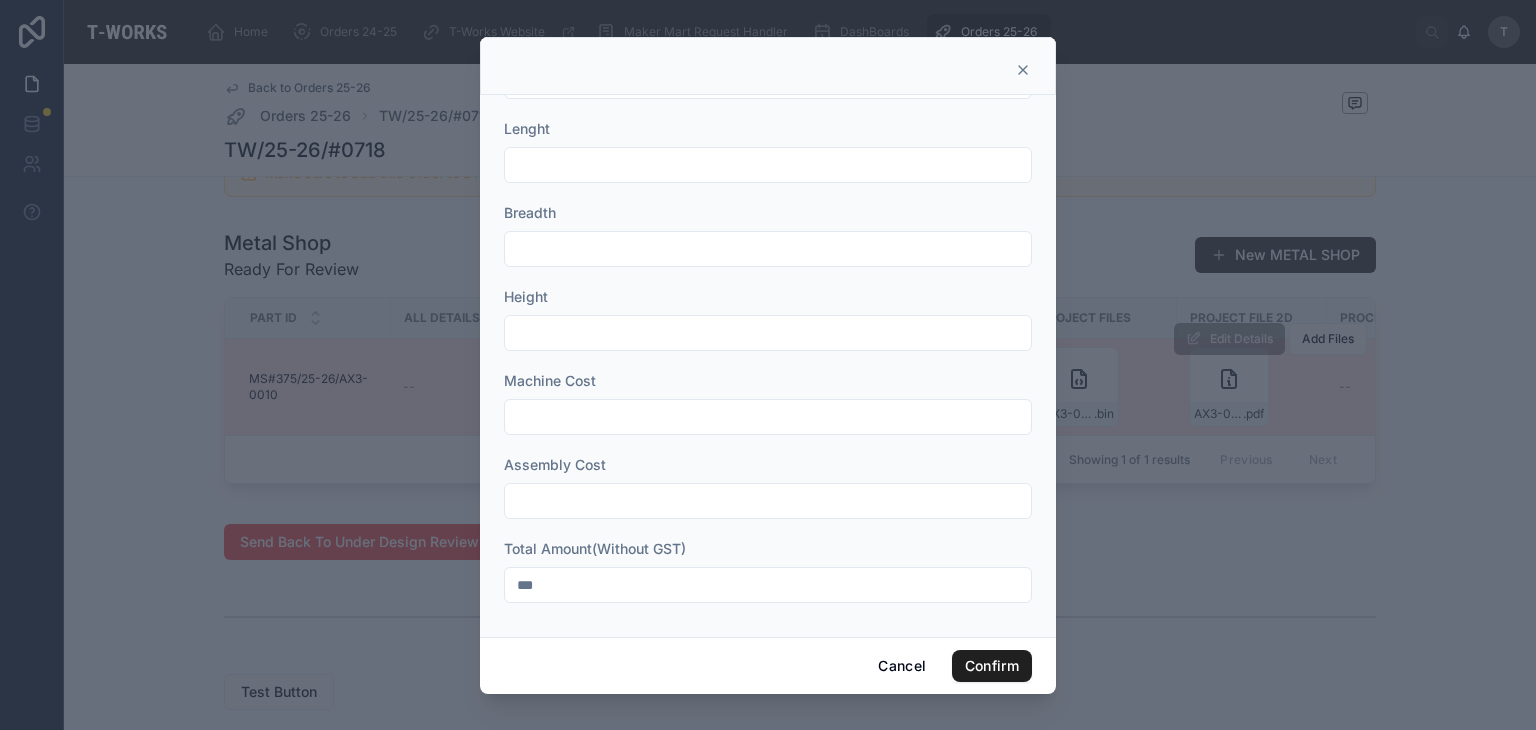 type on "***" 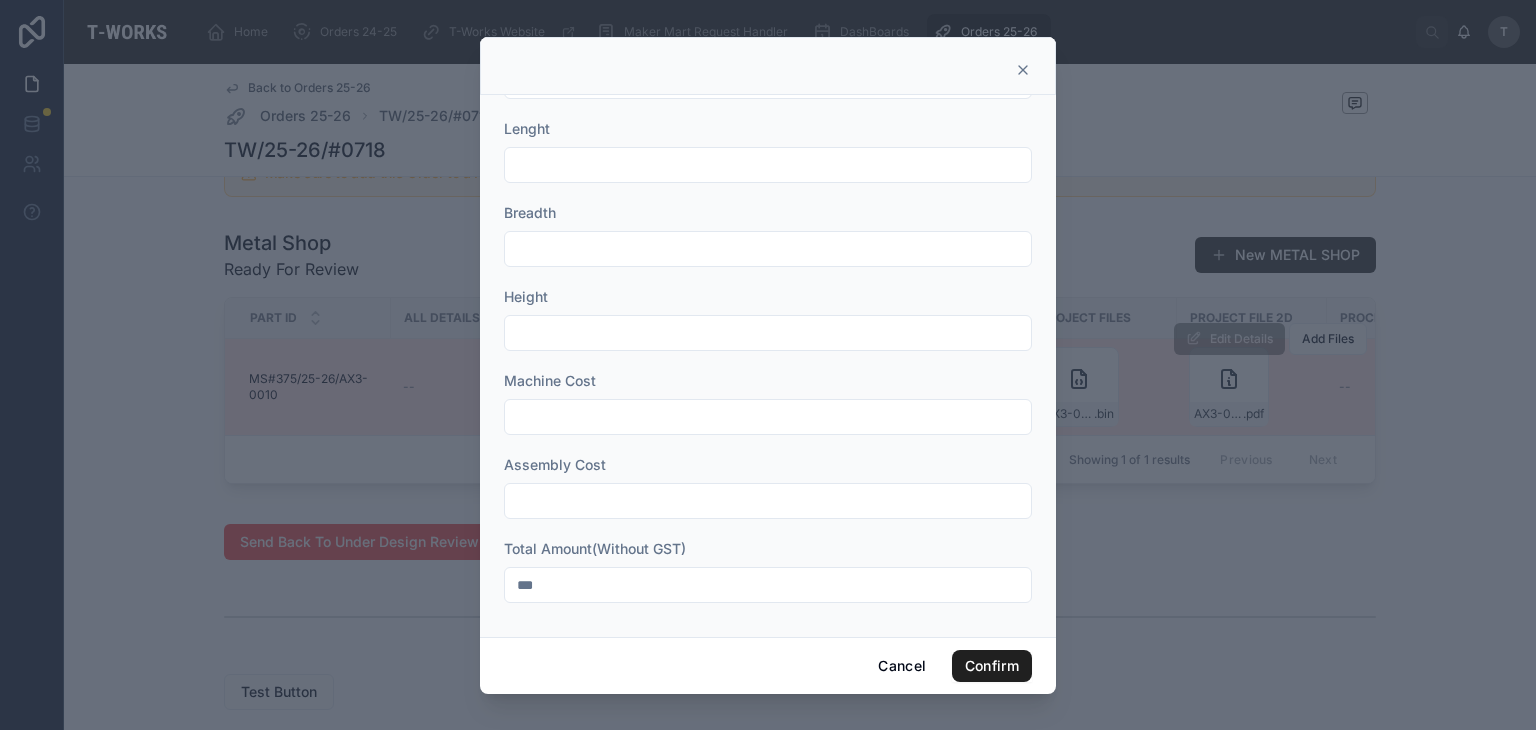 click on "Confirm" at bounding box center [992, 666] 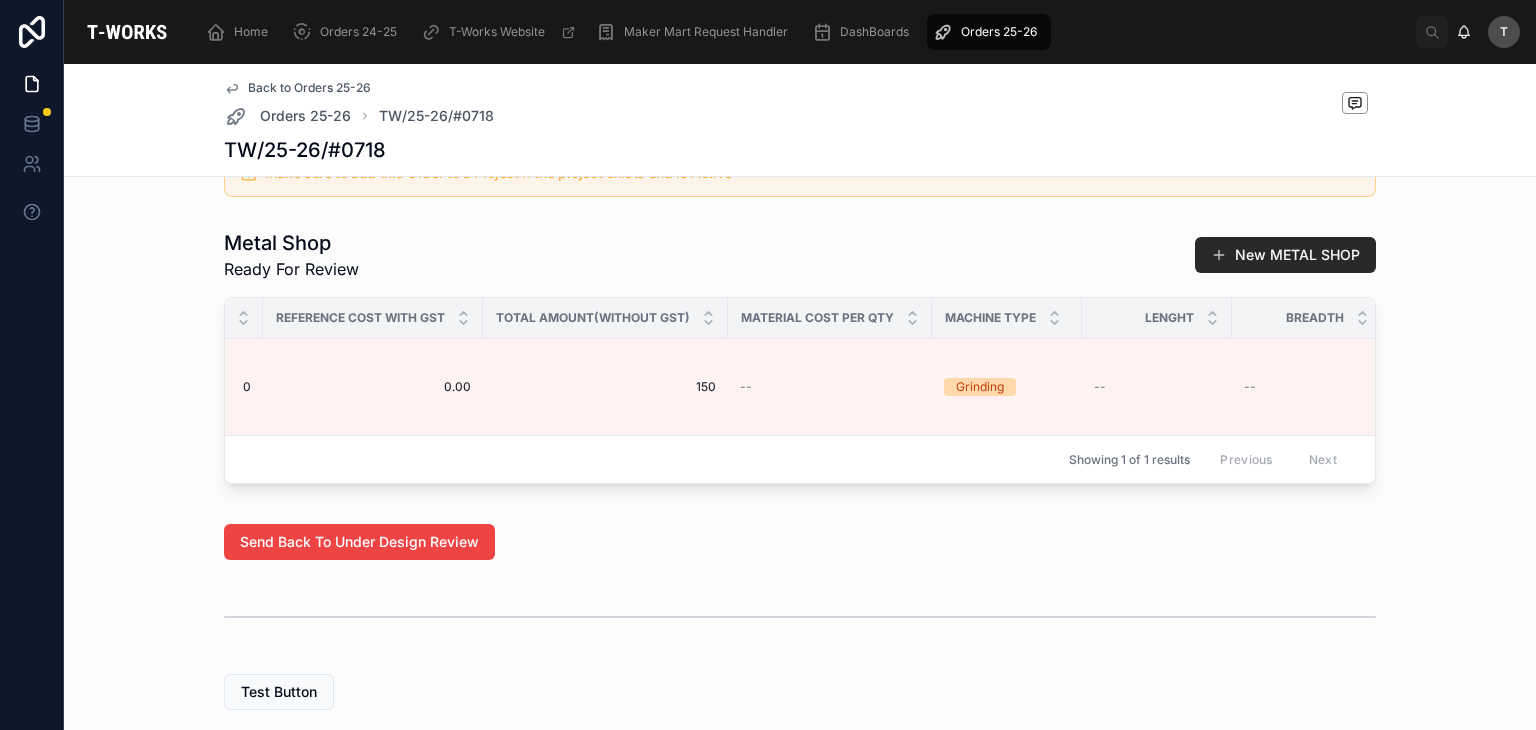 scroll, scrollTop: 0, scrollLeft: 0, axis: both 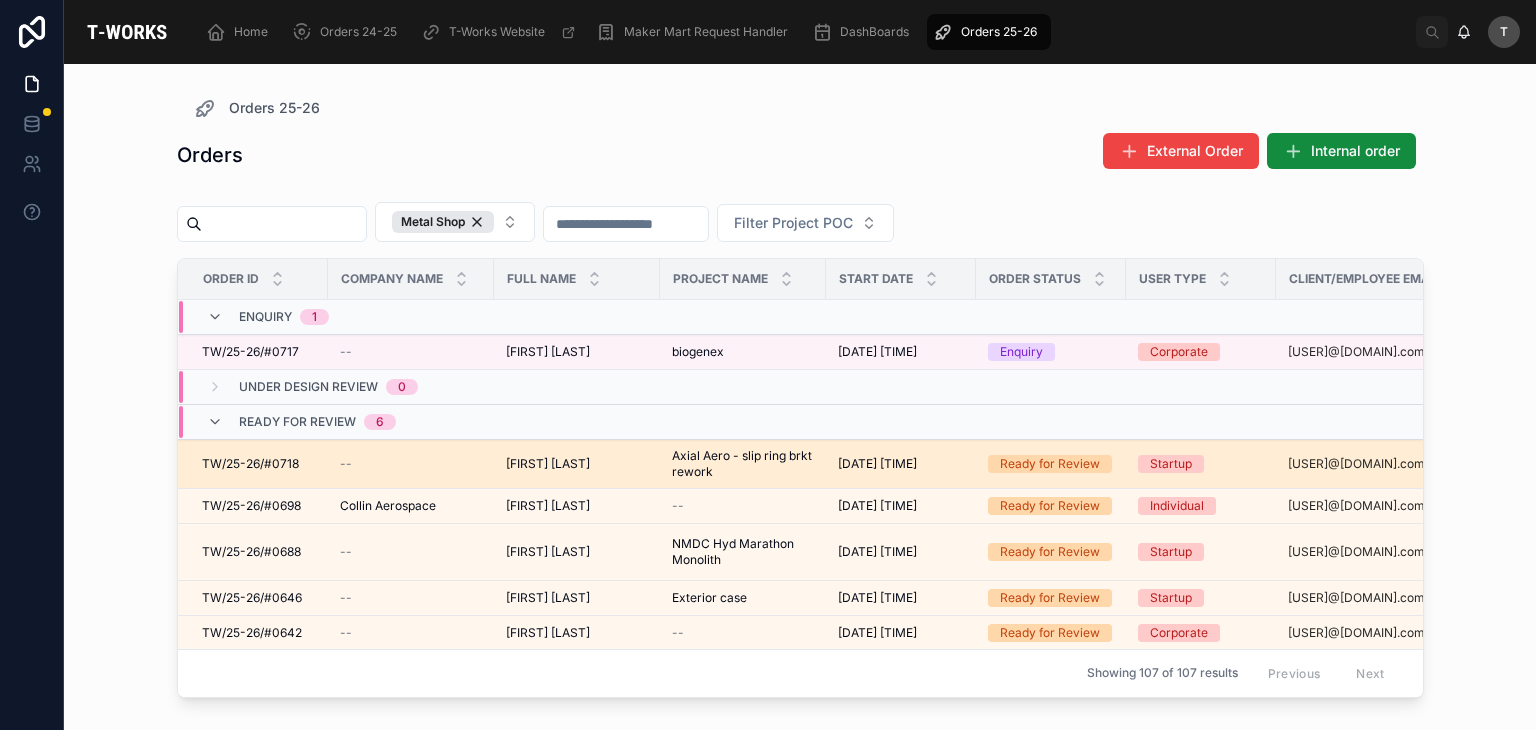 click on "TW/25-26/#0718" at bounding box center (250, 464) 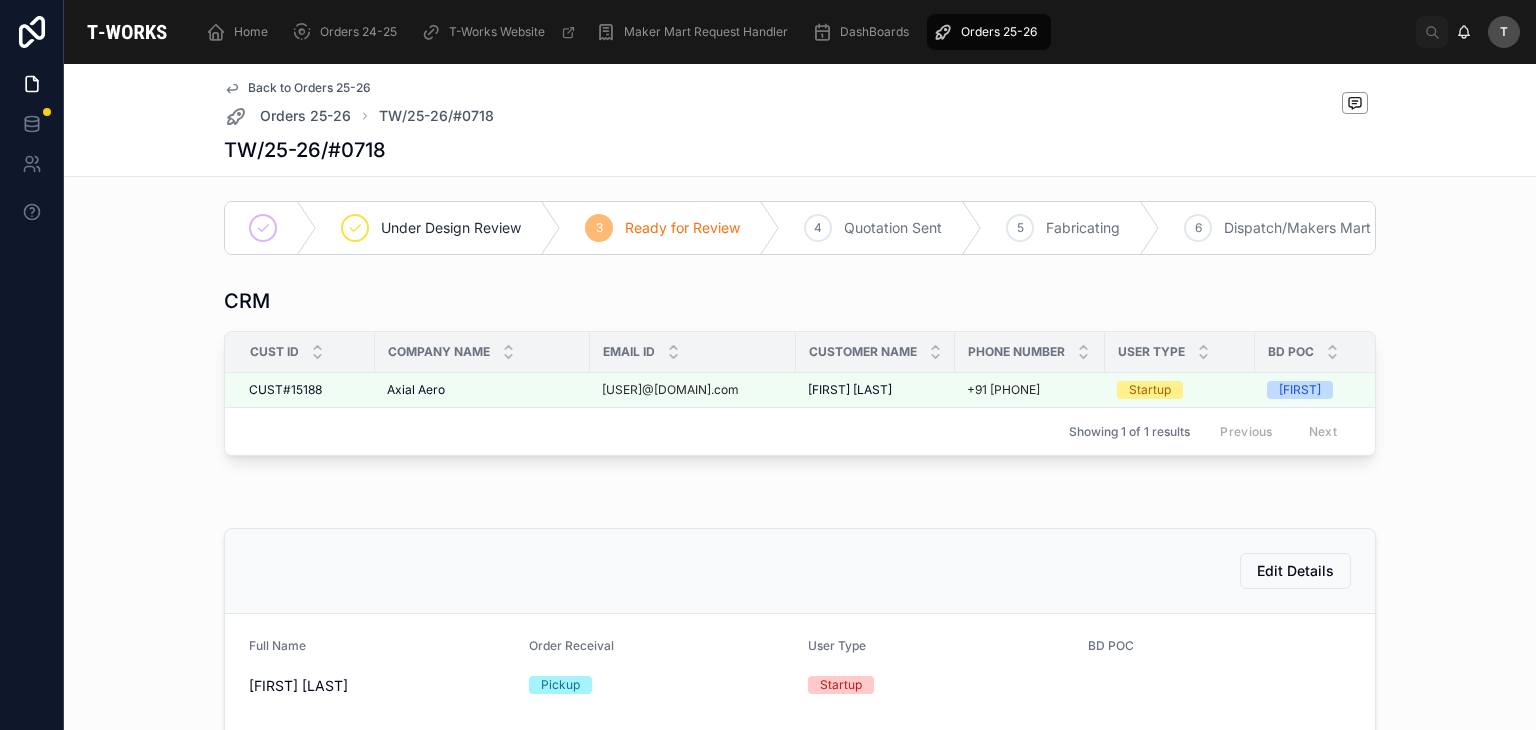 scroll, scrollTop: 0, scrollLeft: 0, axis: both 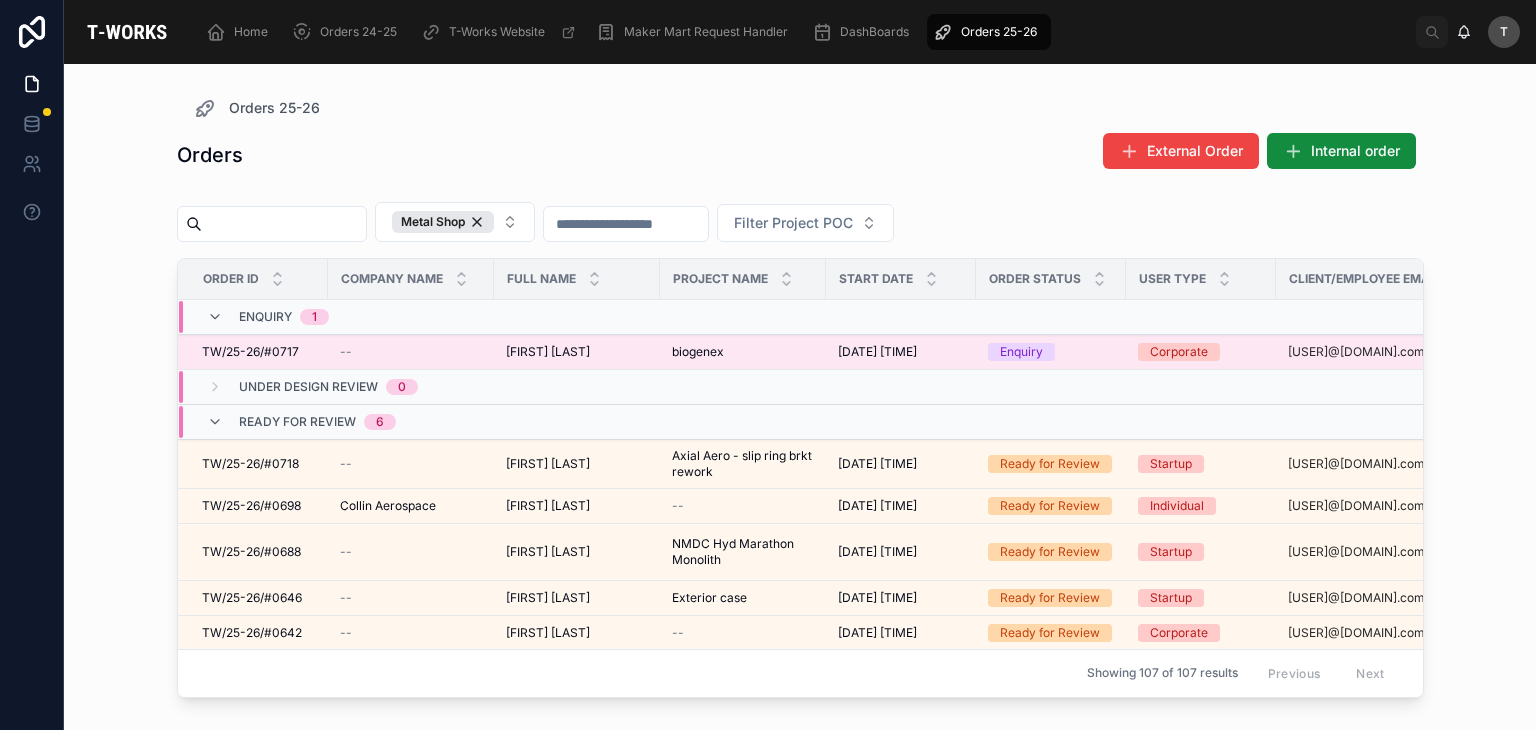 click on "TW/[YEAR]/#0717" at bounding box center [250, 352] 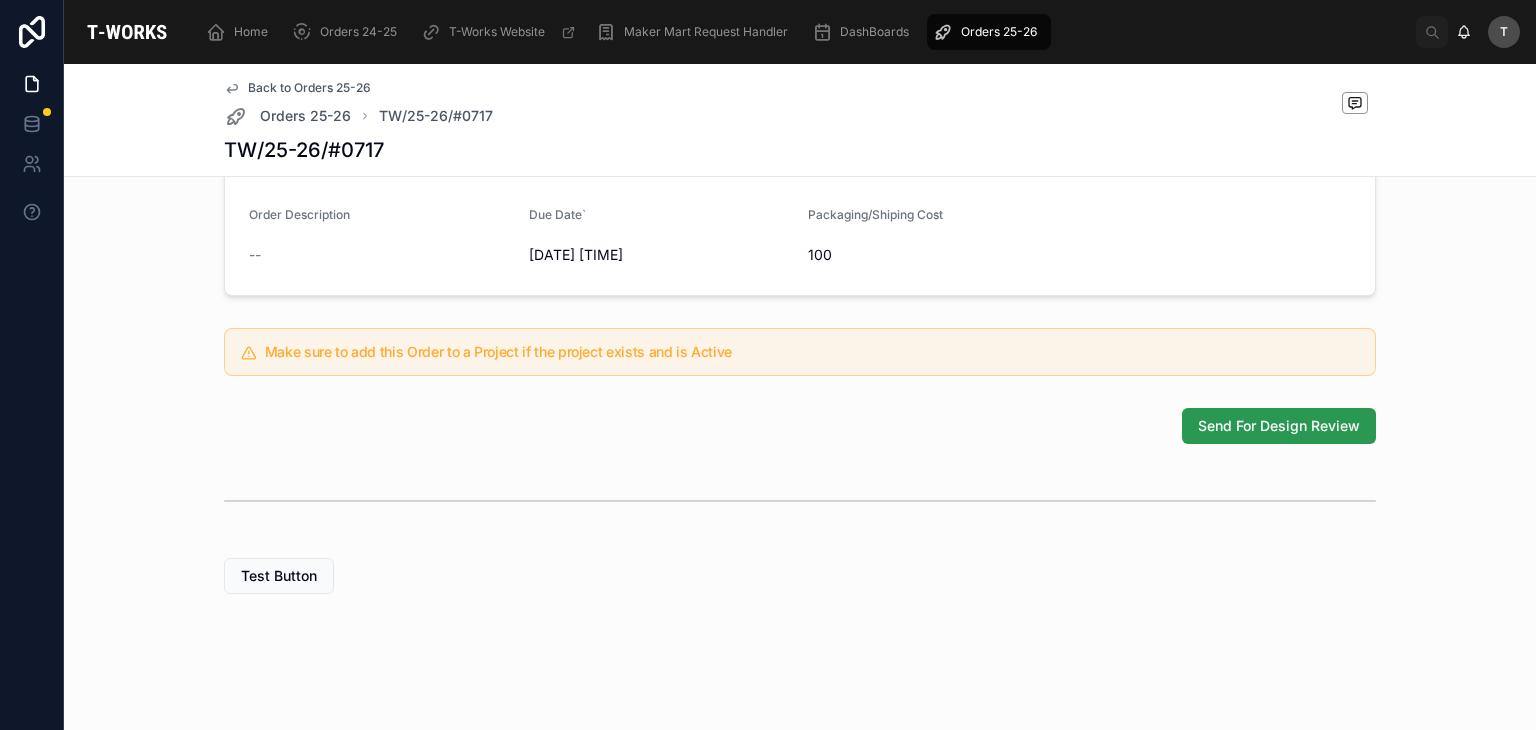 scroll, scrollTop: 628, scrollLeft: 0, axis: vertical 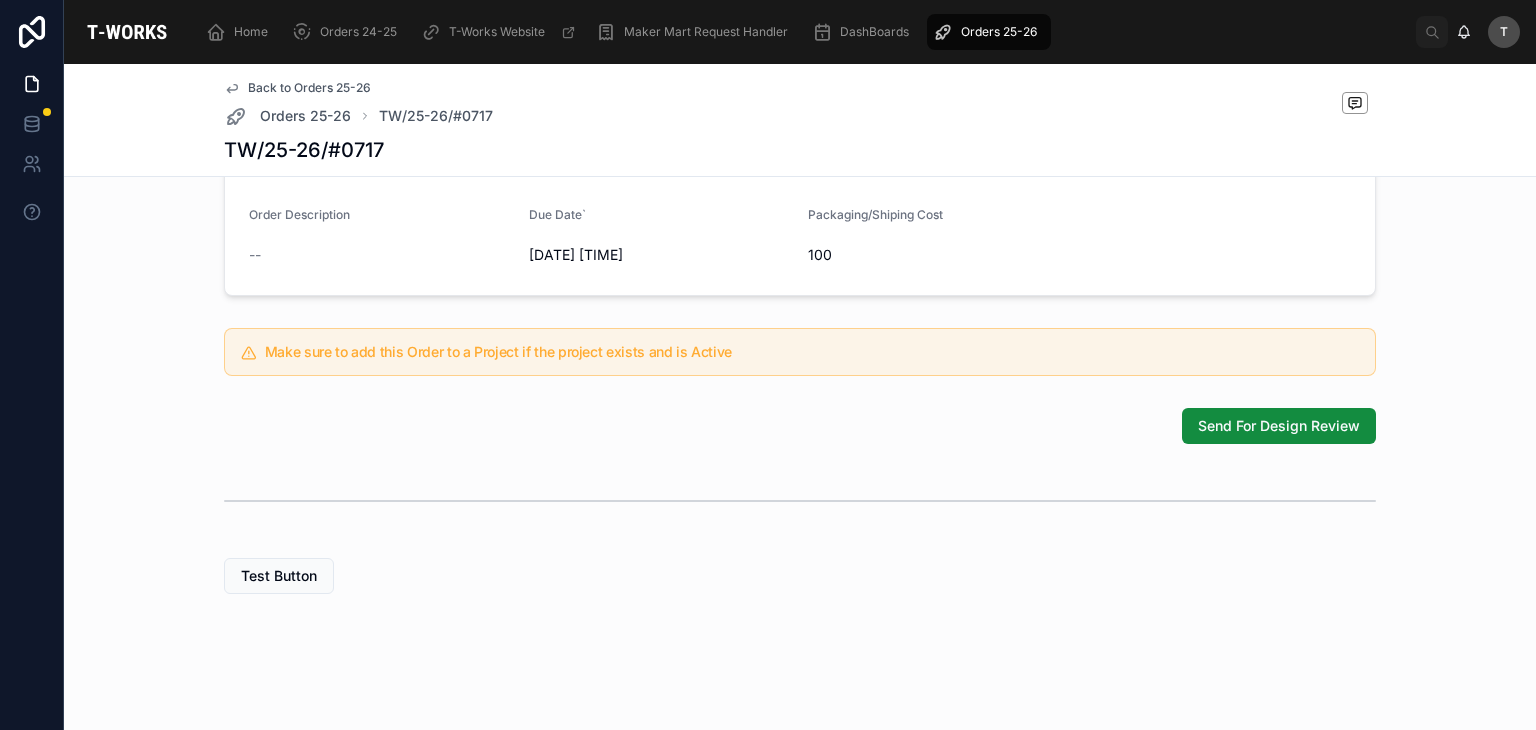 click on "Send For Design Review" at bounding box center (800, 426) 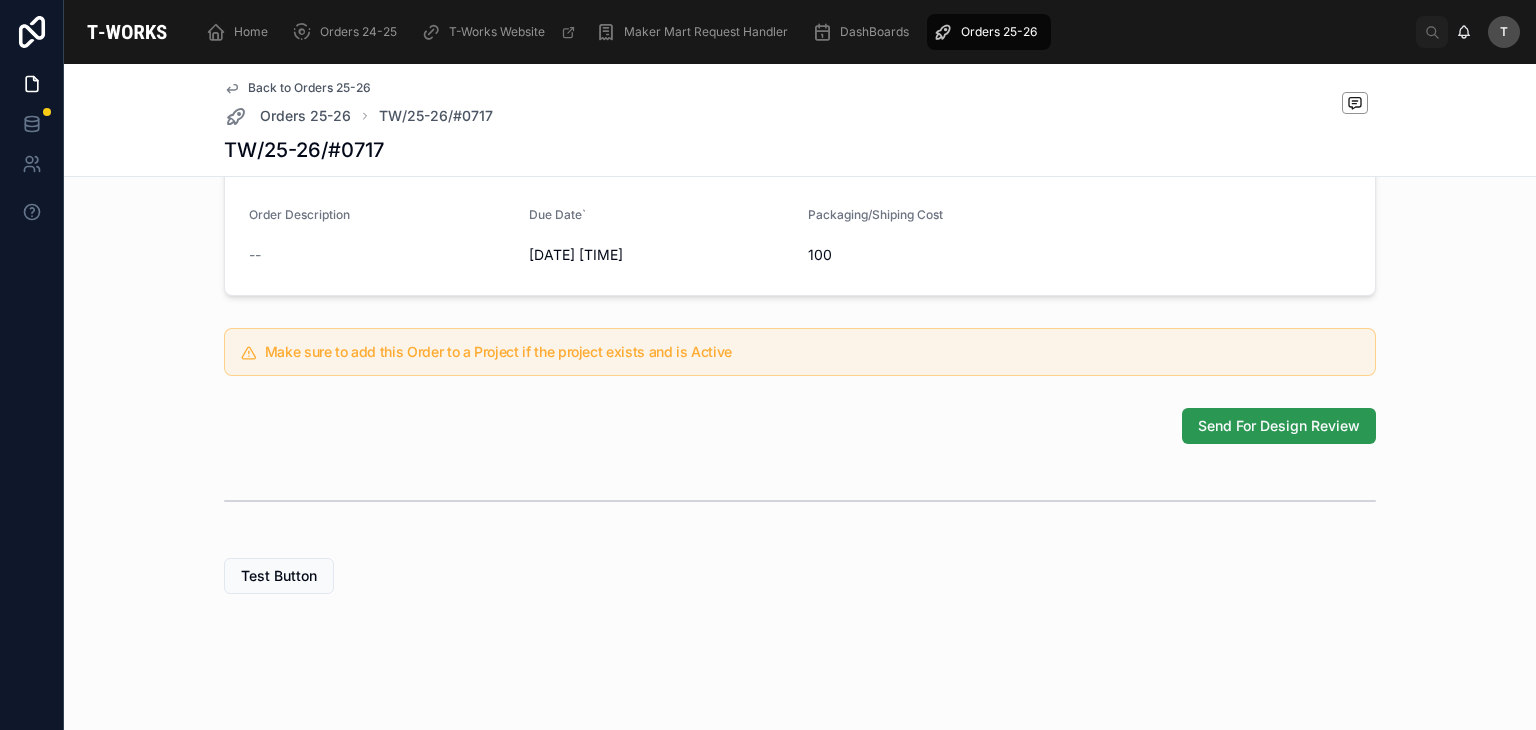 click on "Send For Design Review" at bounding box center (1279, 426) 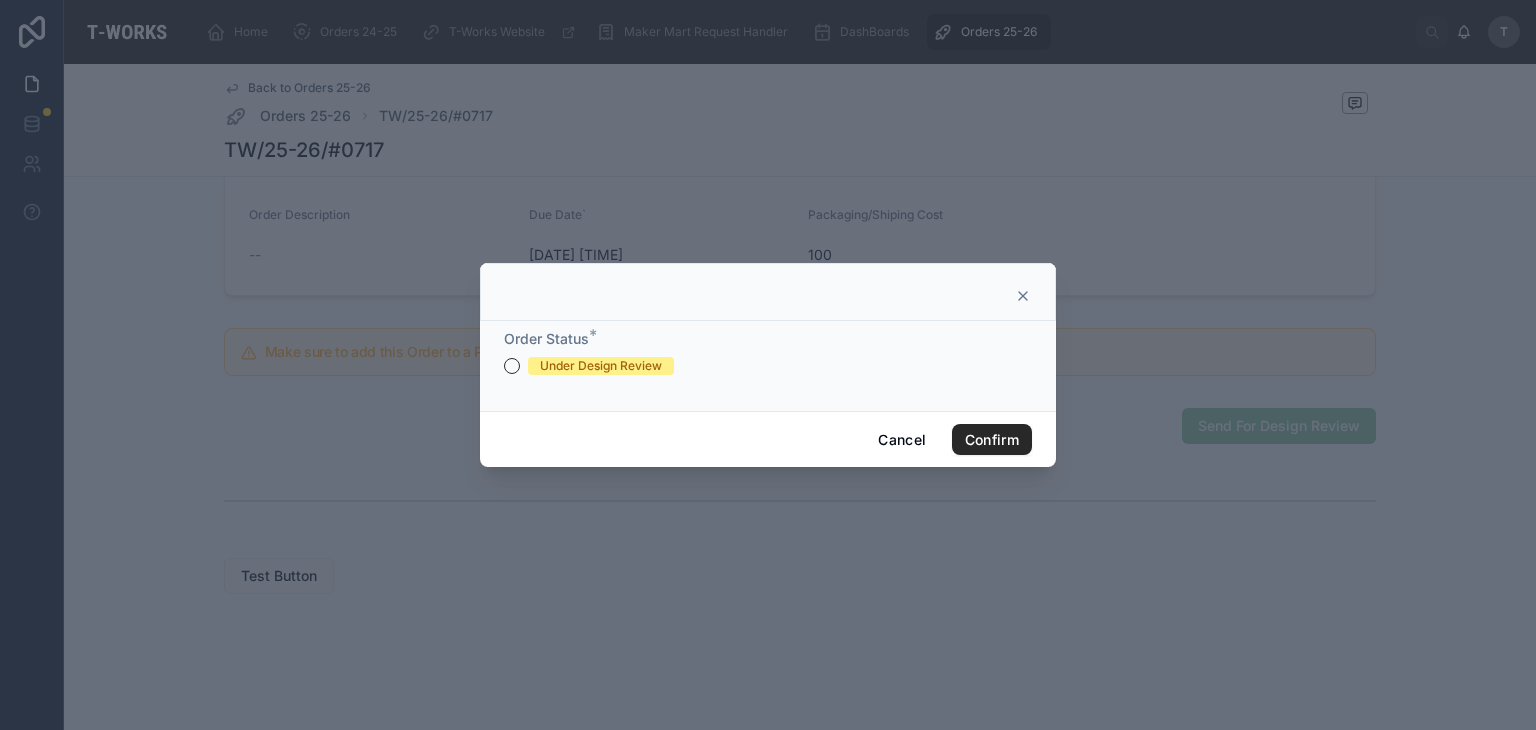 drag, startPoint x: 595, startPoint y: 365, endPoint x: 890, endPoint y: 417, distance: 299.548 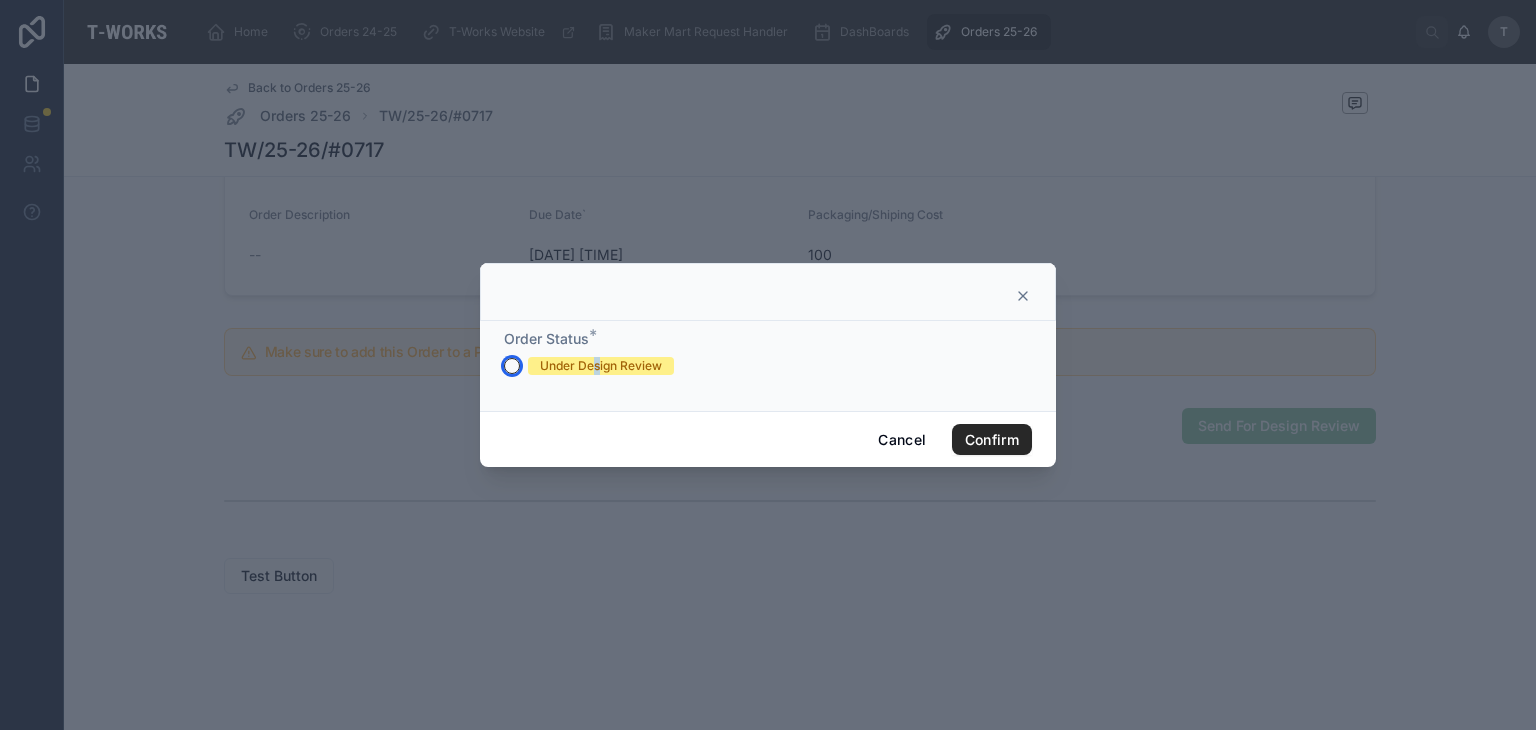 drag, startPoint x: 512, startPoint y: 365, endPoint x: 524, endPoint y: 363, distance: 12.165525 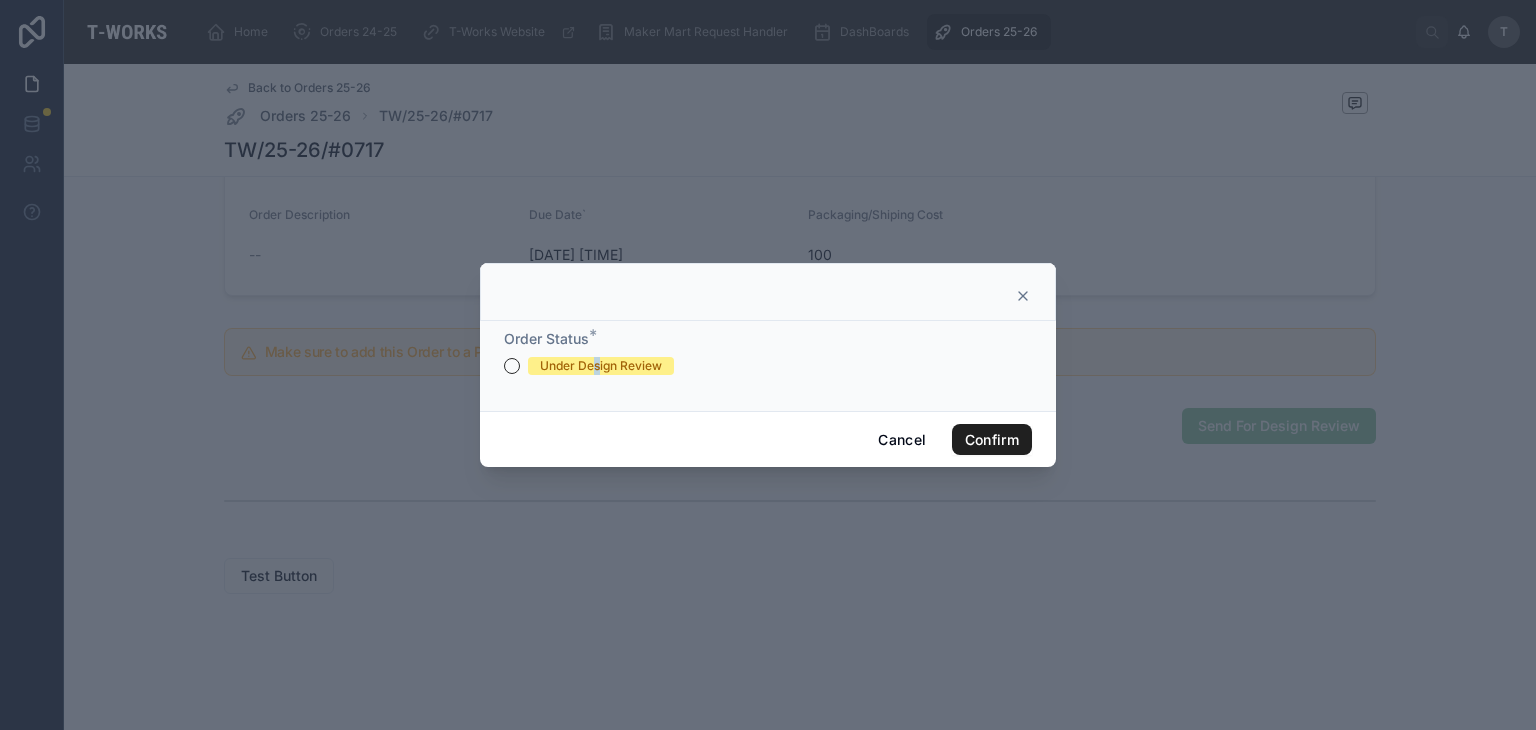 click on "Confirm" at bounding box center (992, 440) 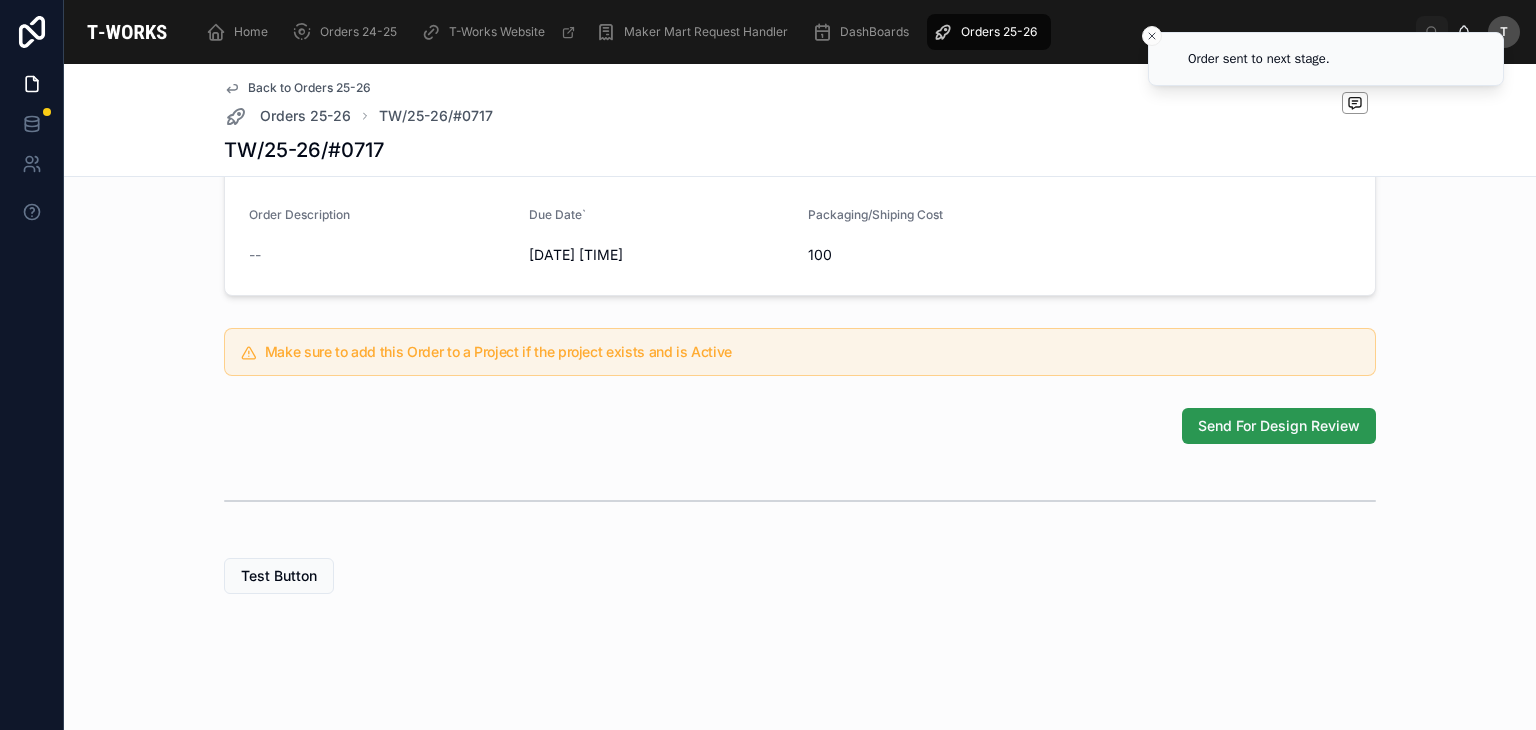 click on "Send For Design Review" at bounding box center (1279, 426) 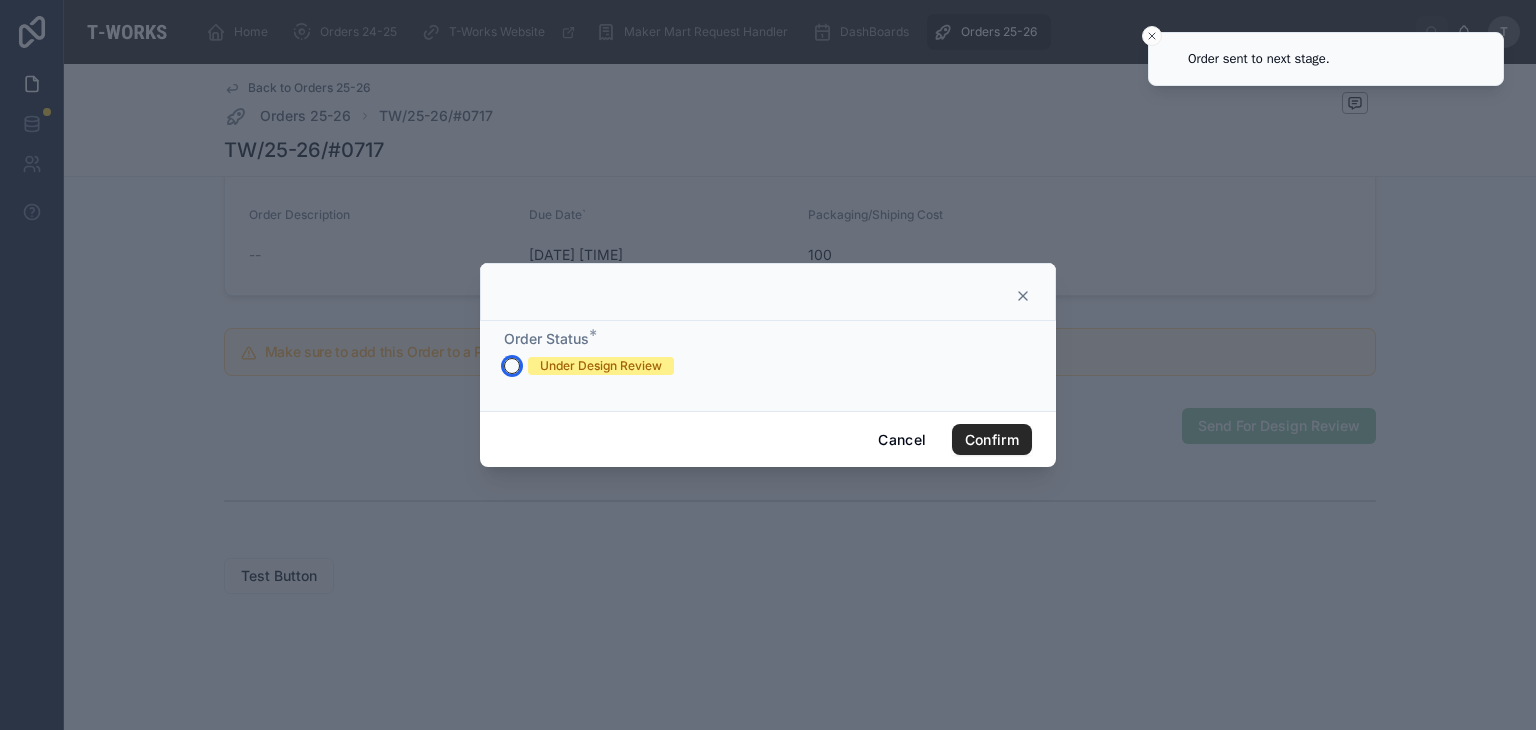 click on "Under Design Review" at bounding box center [512, 366] 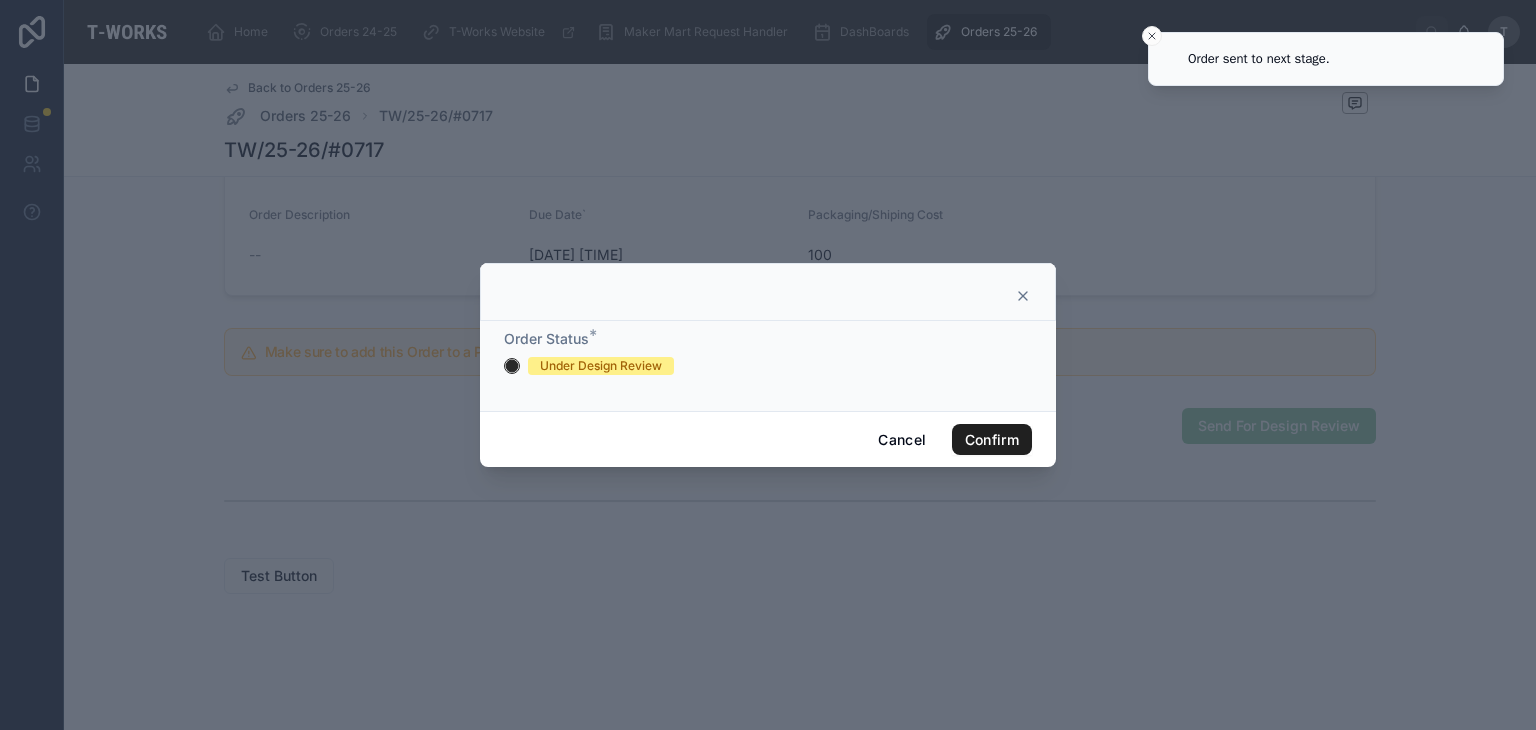 click on "Confirm" at bounding box center [992, 440] 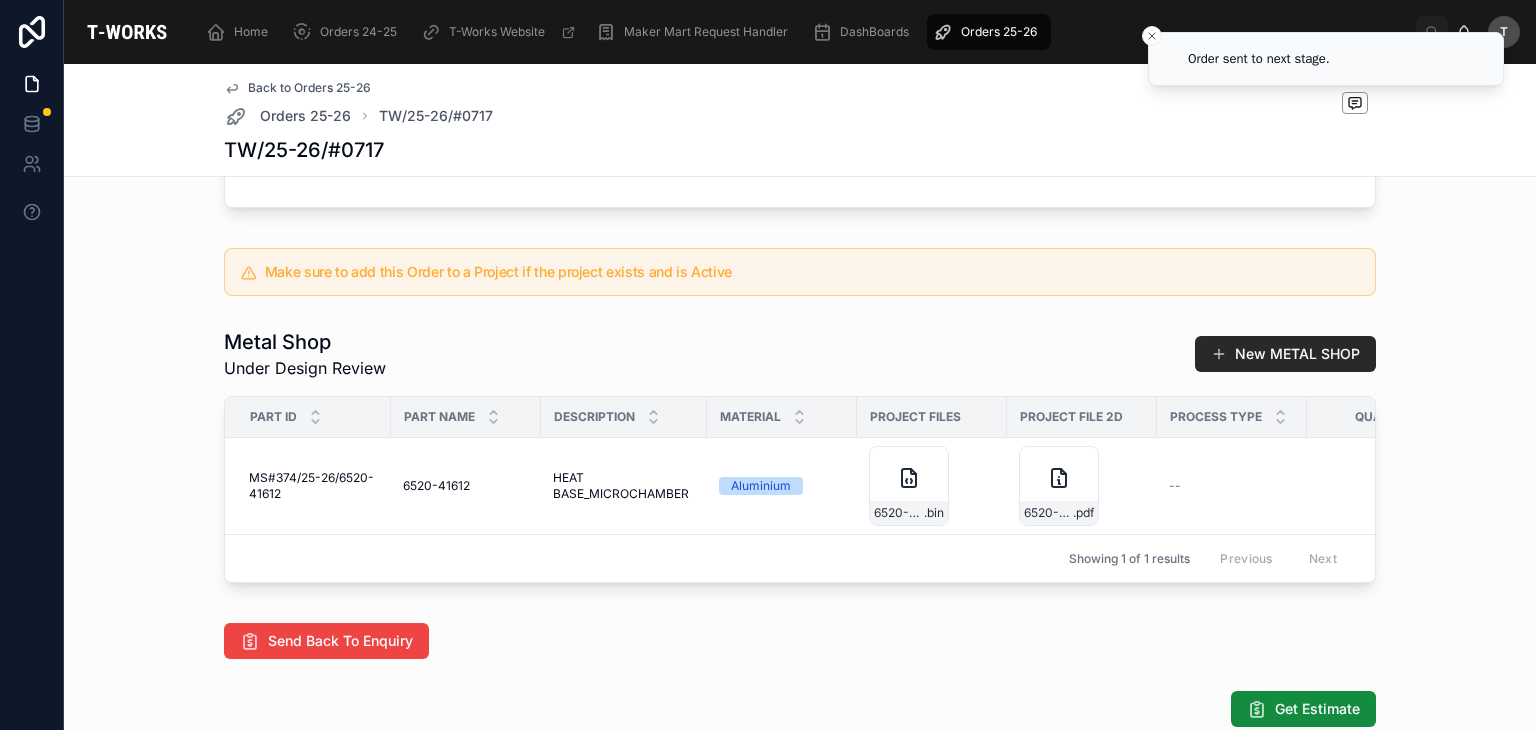 scroll, scrollTop: 960, scrollLeft: 0, axis: vertical 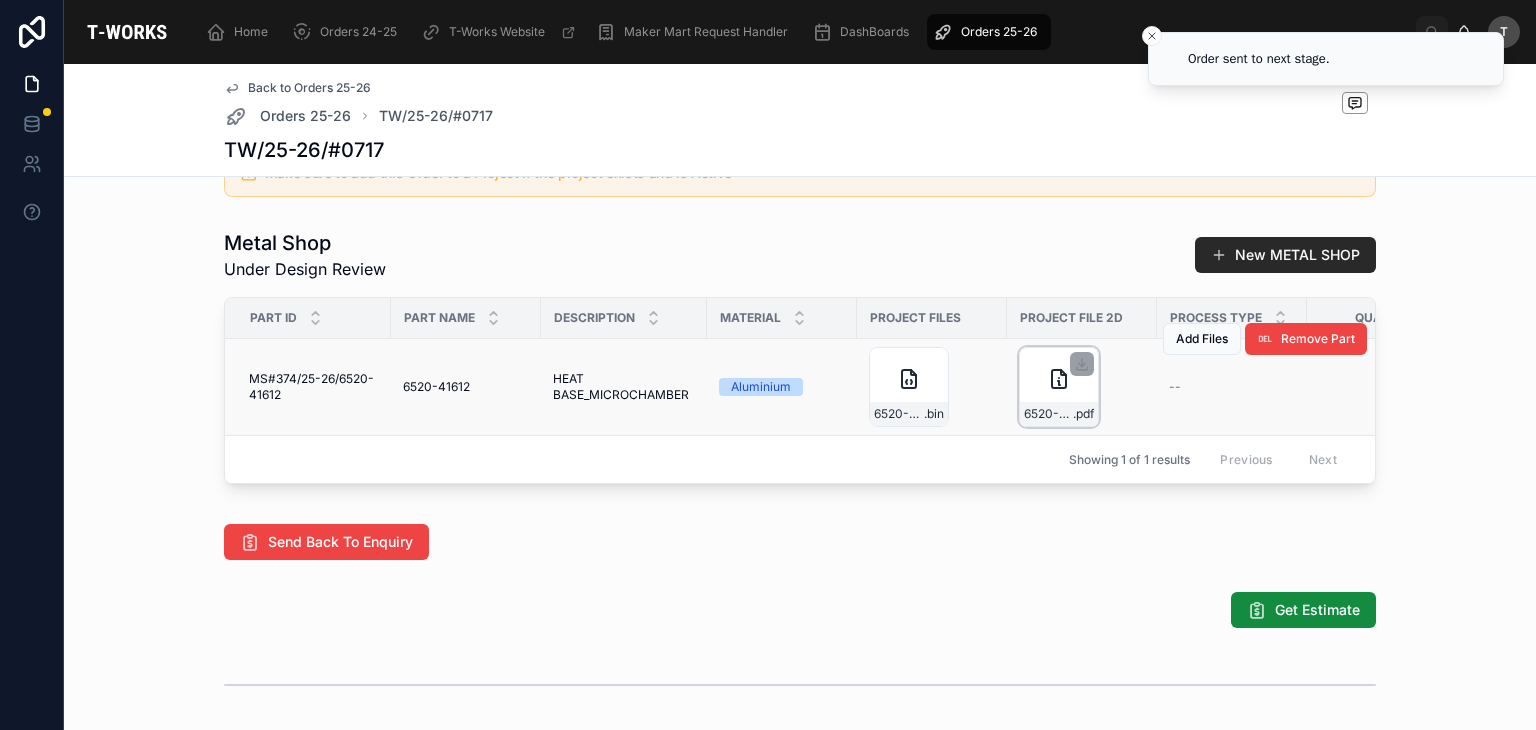 click on "6520-41612_C1 .pdf" at bounding box center [1059, 387] 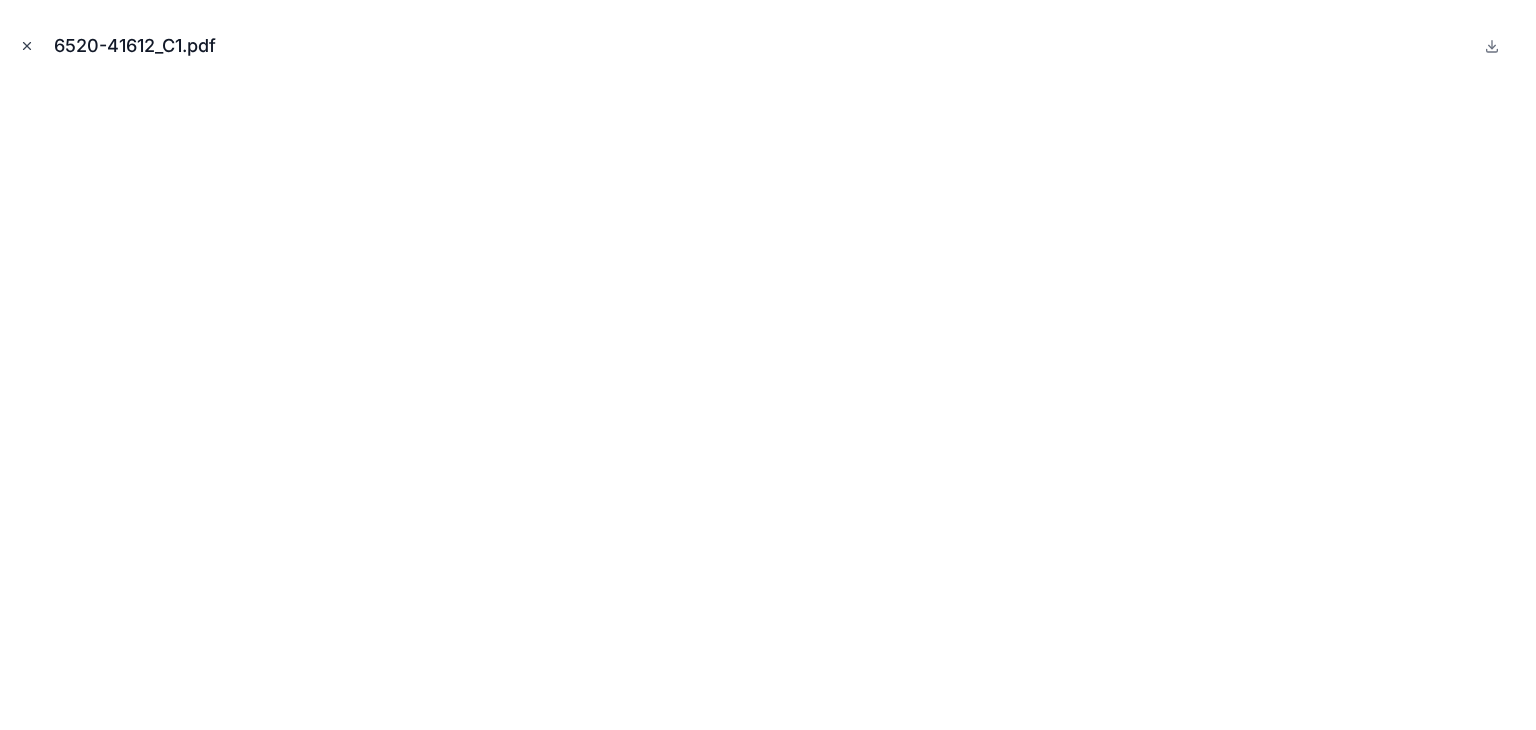 click 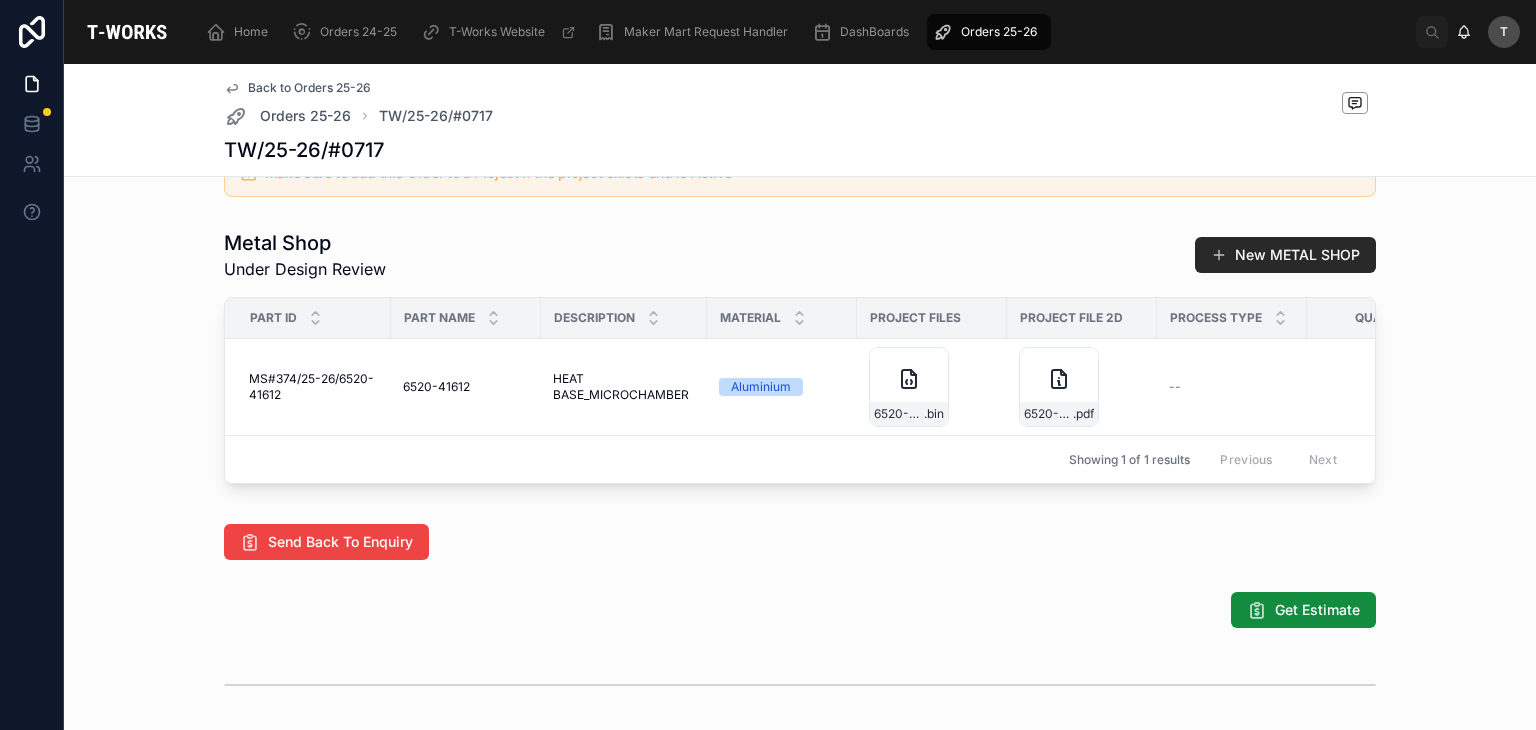 drag, startPoint x: 540, startPoint y: 497, endPoint x: 560, endPoint y: 502, distance: 20.615528 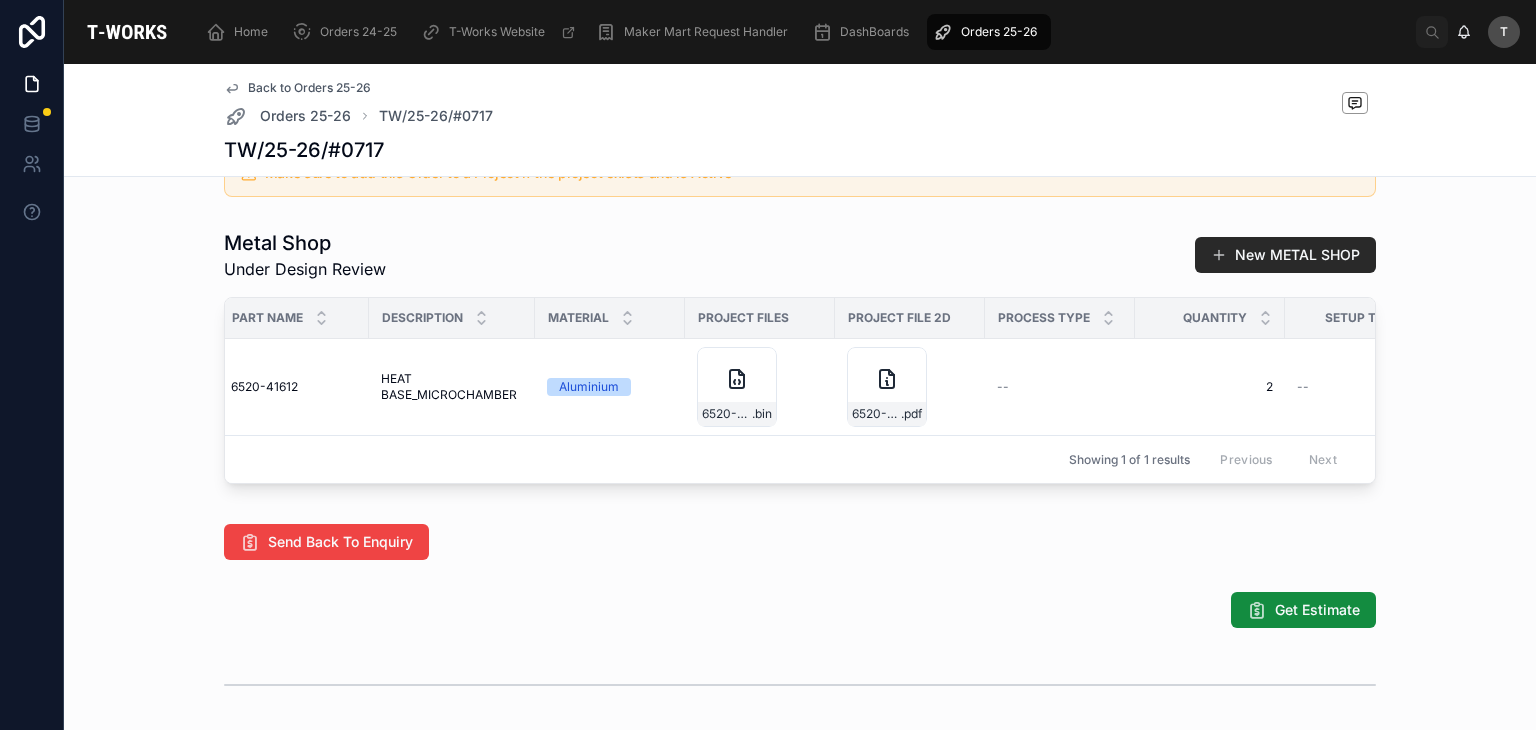 scroll, scrollTop: 0, scrollLeft: 0, axis: both 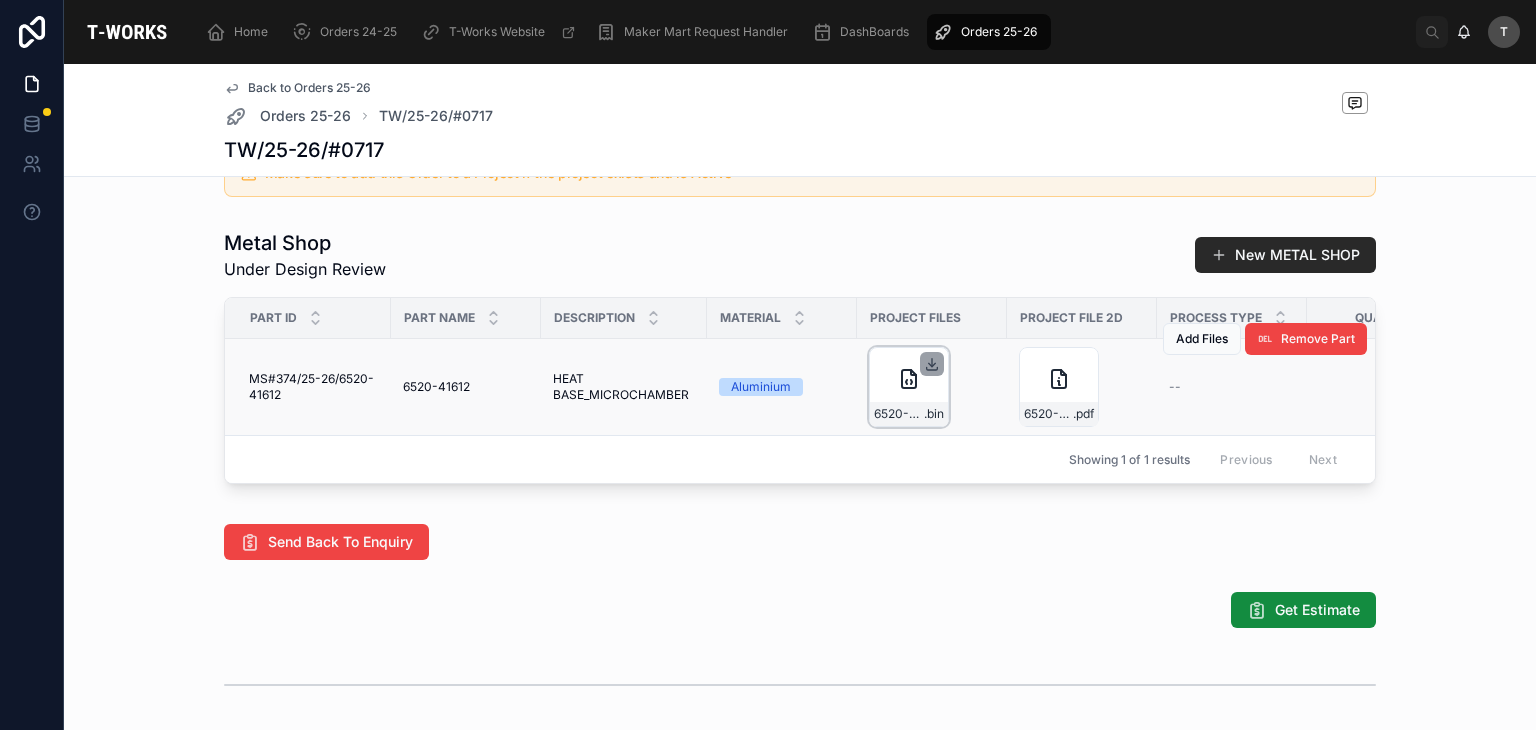 click 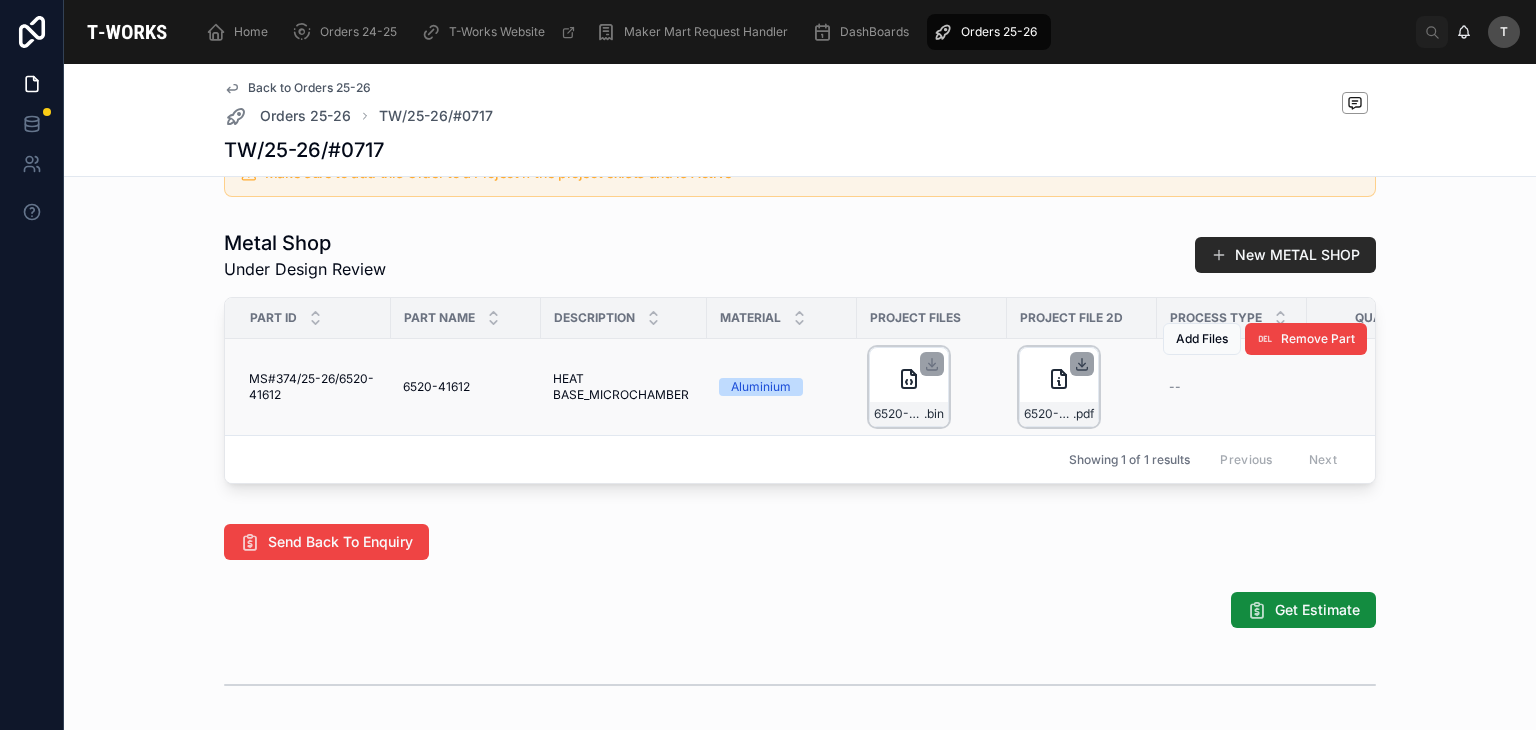 click 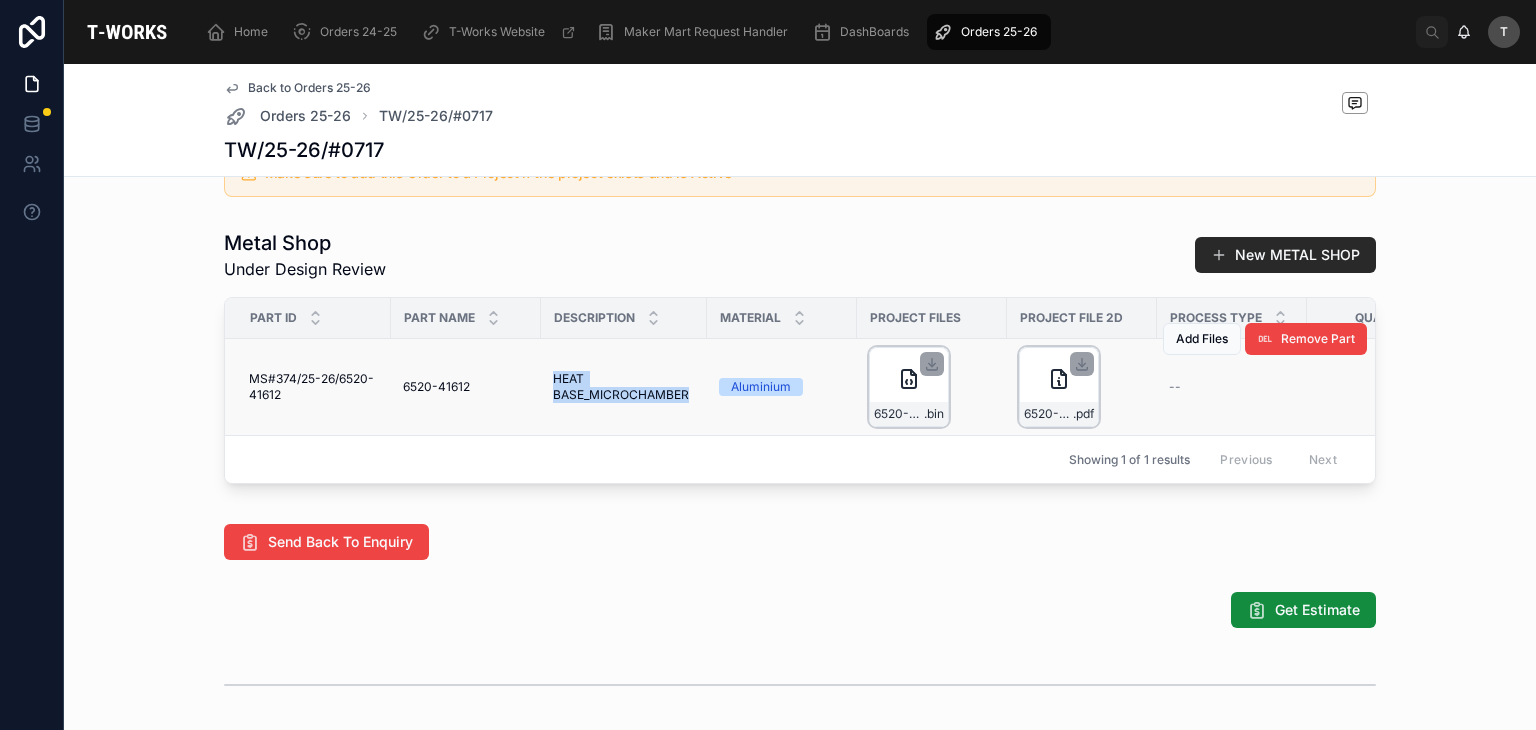 drag, startPoint x: 548, startPoint y: 404, endPoint x: 684, endPoint y: 436, distance: 139.71399 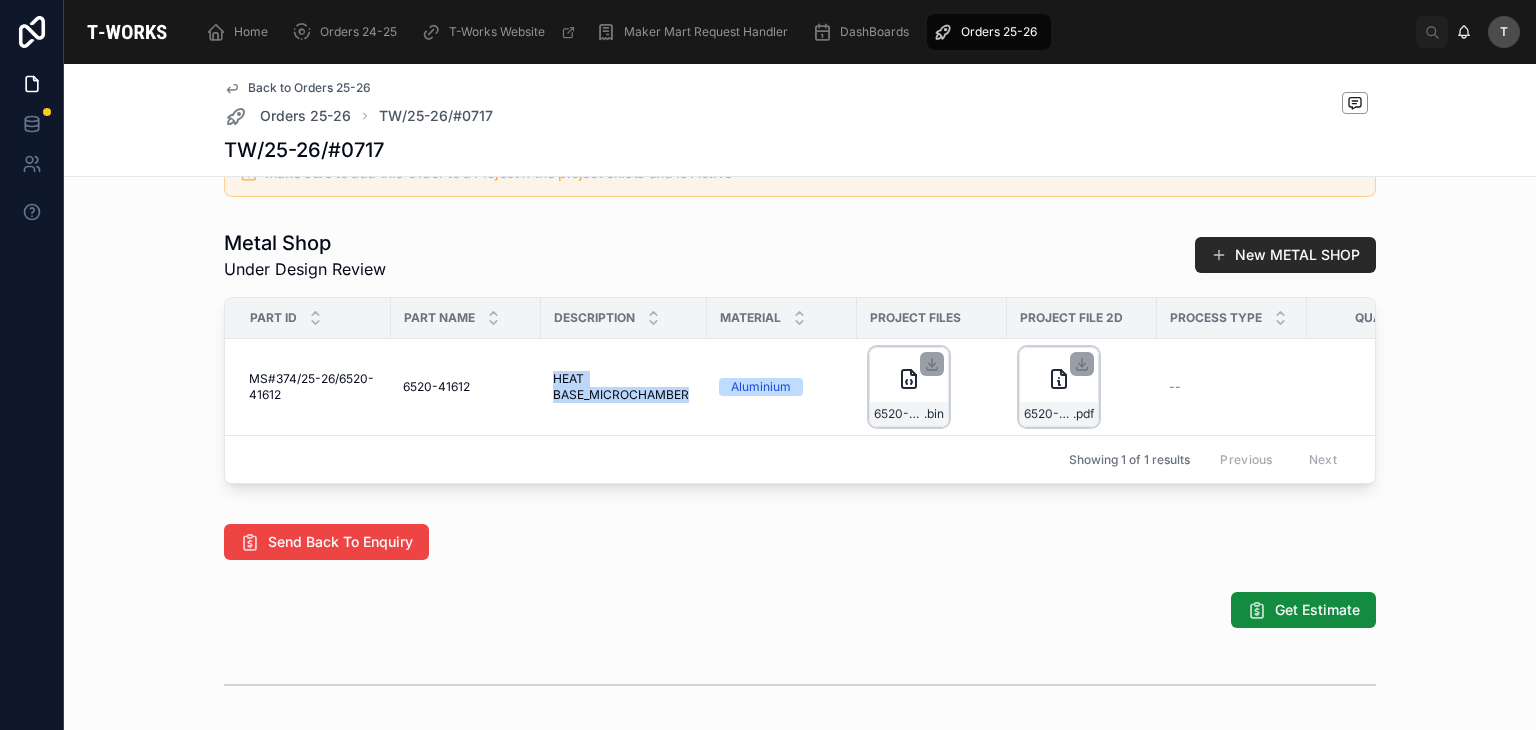 scroll, scrollTop: 0, scrollLeft: 0, axis: both 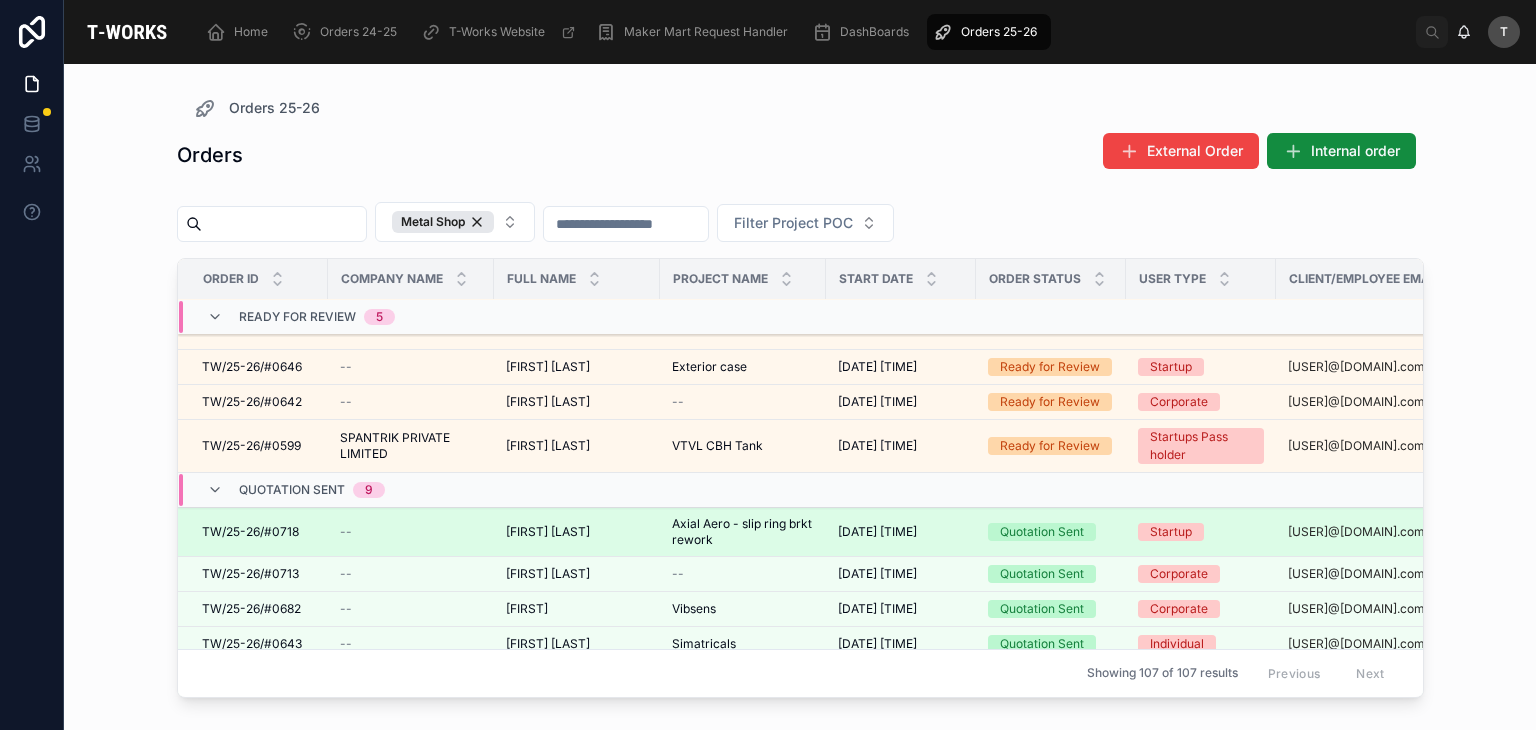 click on "TW/25-26/#0718" at bounding box center (250, 532) 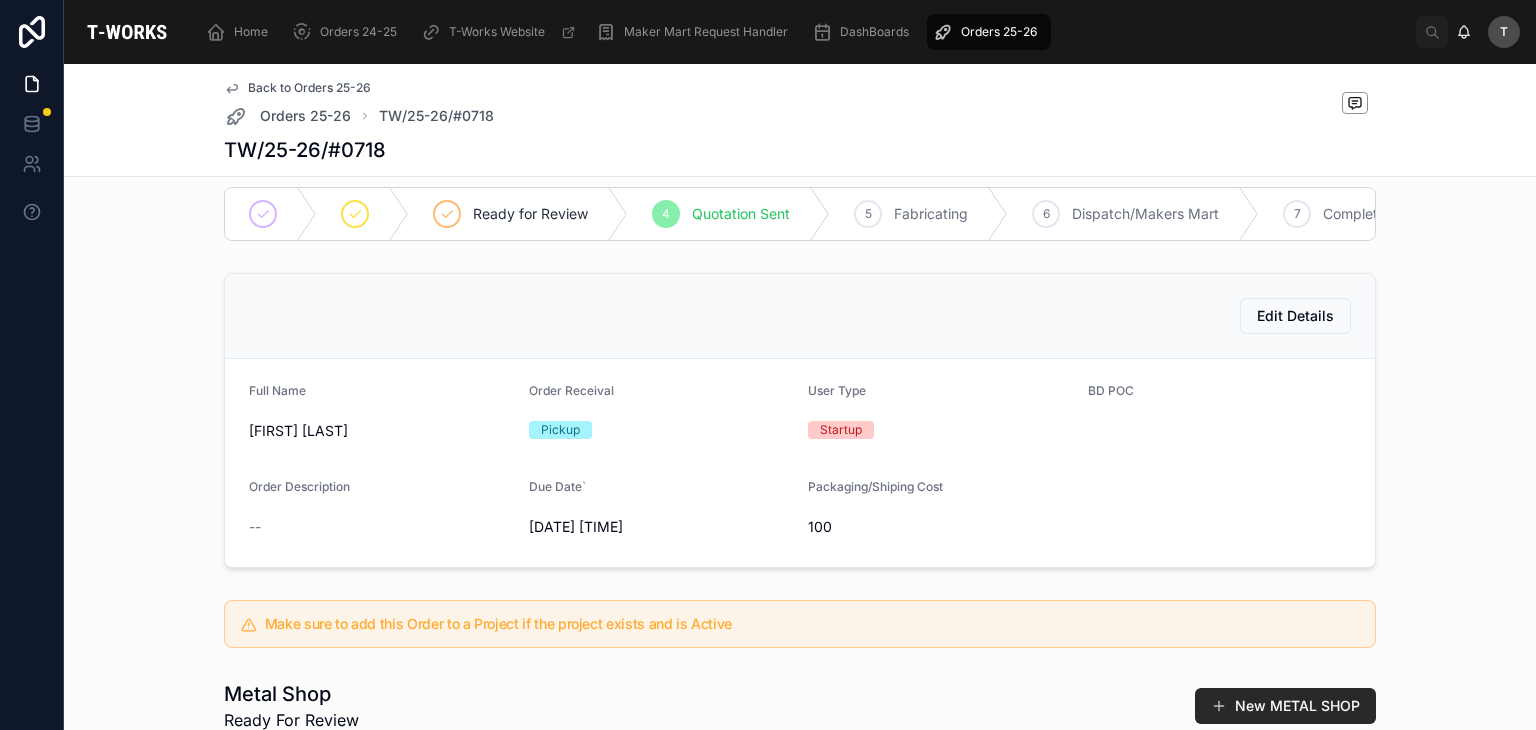 scroll, scrollTop: 0, scrollLeft: 0, axis: both 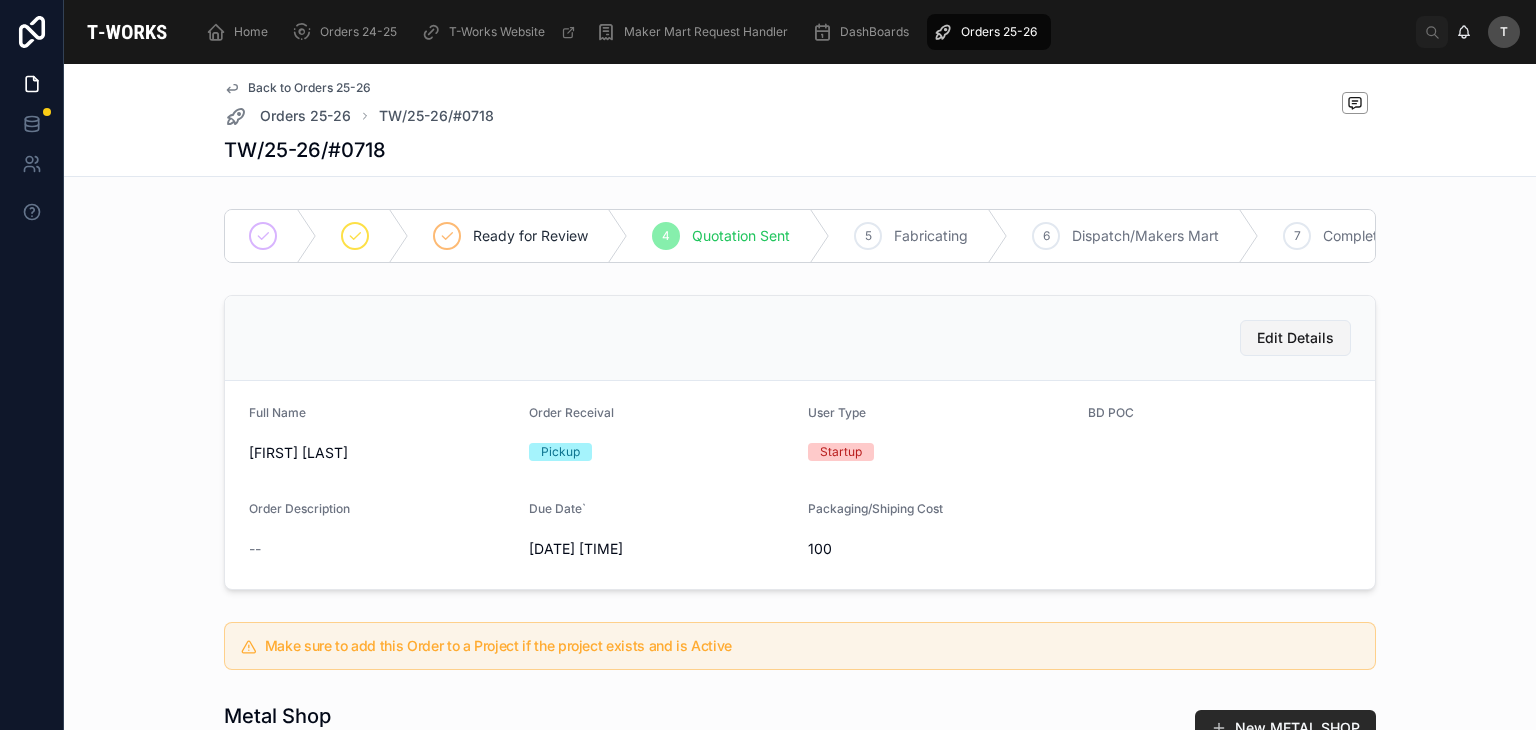 click on "Edit Details" at bounding box center [1295, 338] 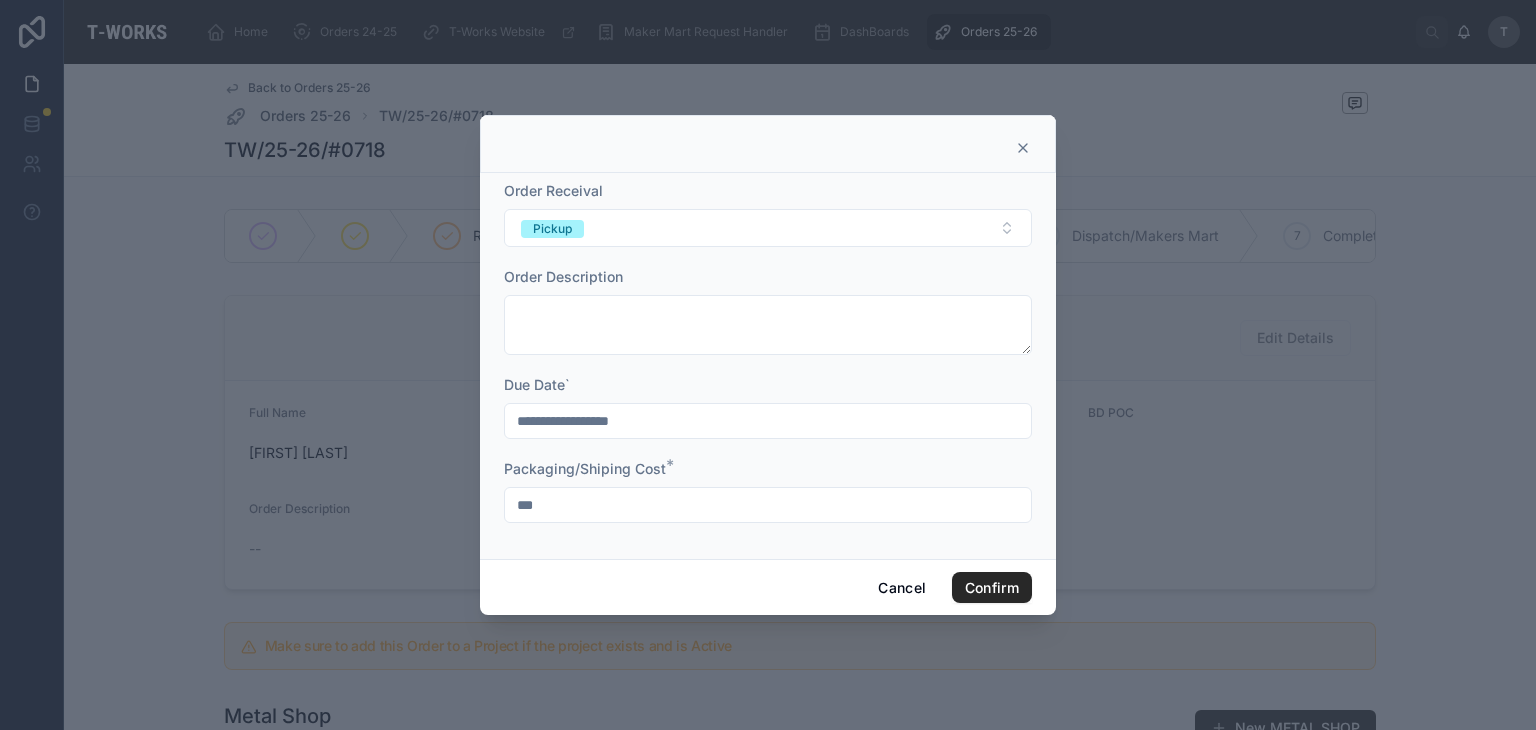click on "***" at bounding box center [768, 505] 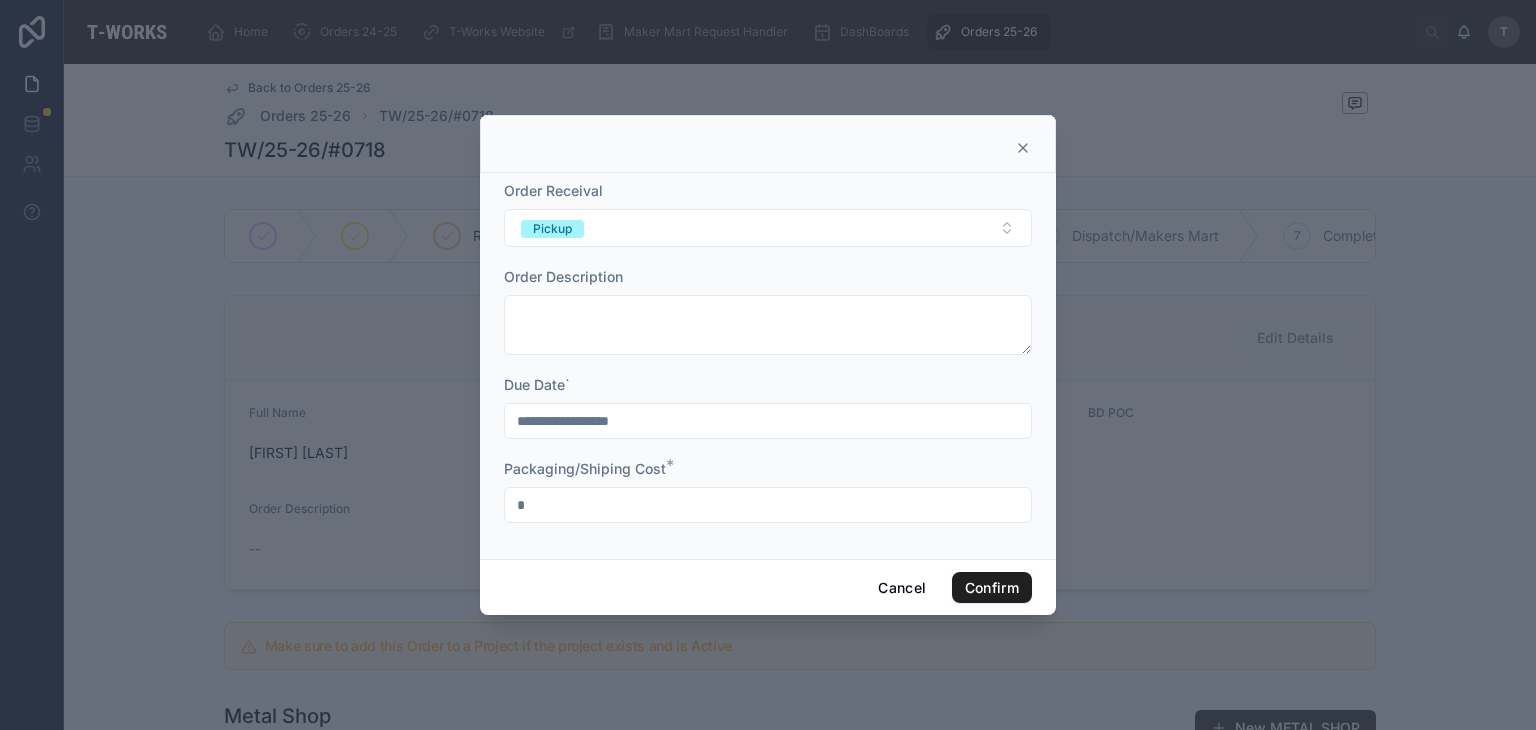 type on "*" 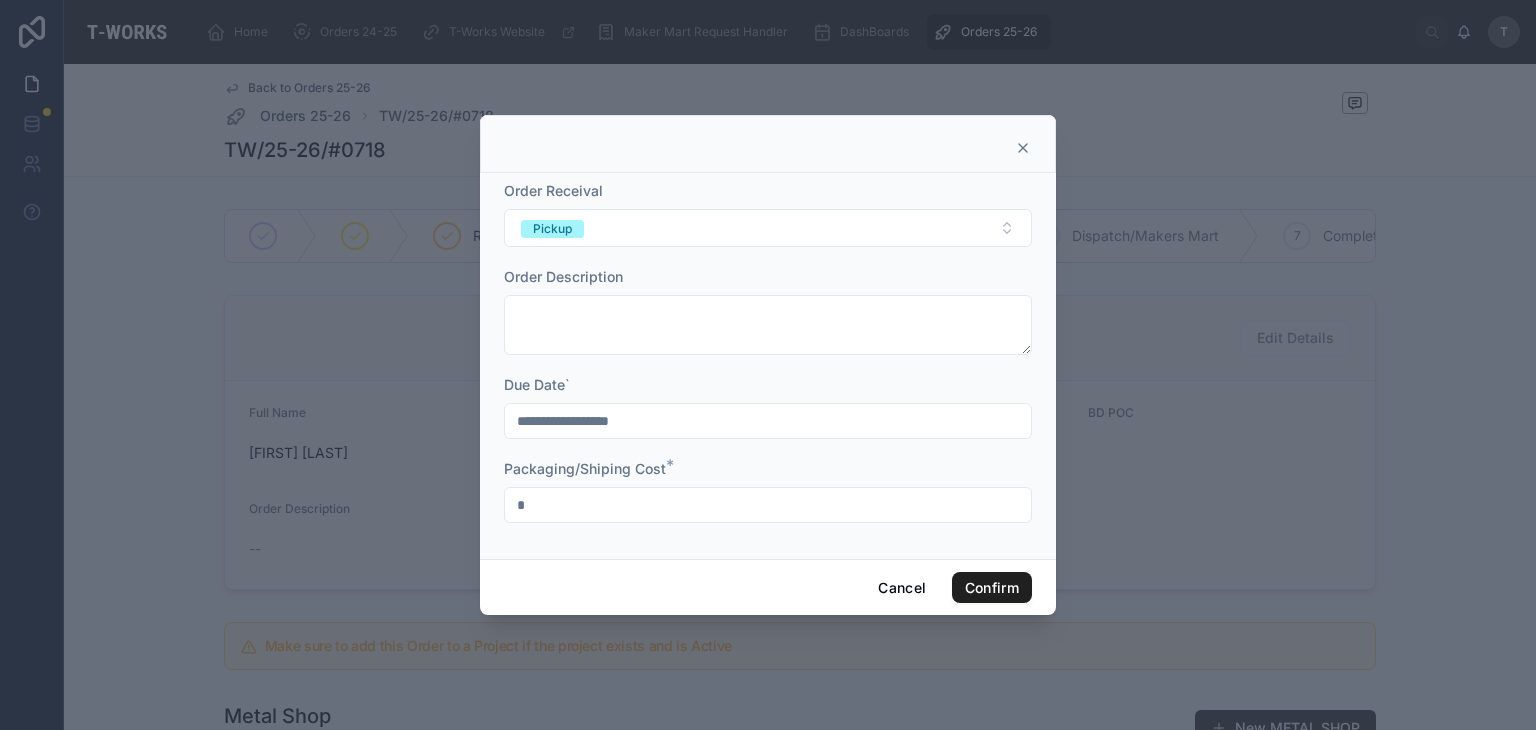 click on "Confirm" at bounding box center (992, 588) 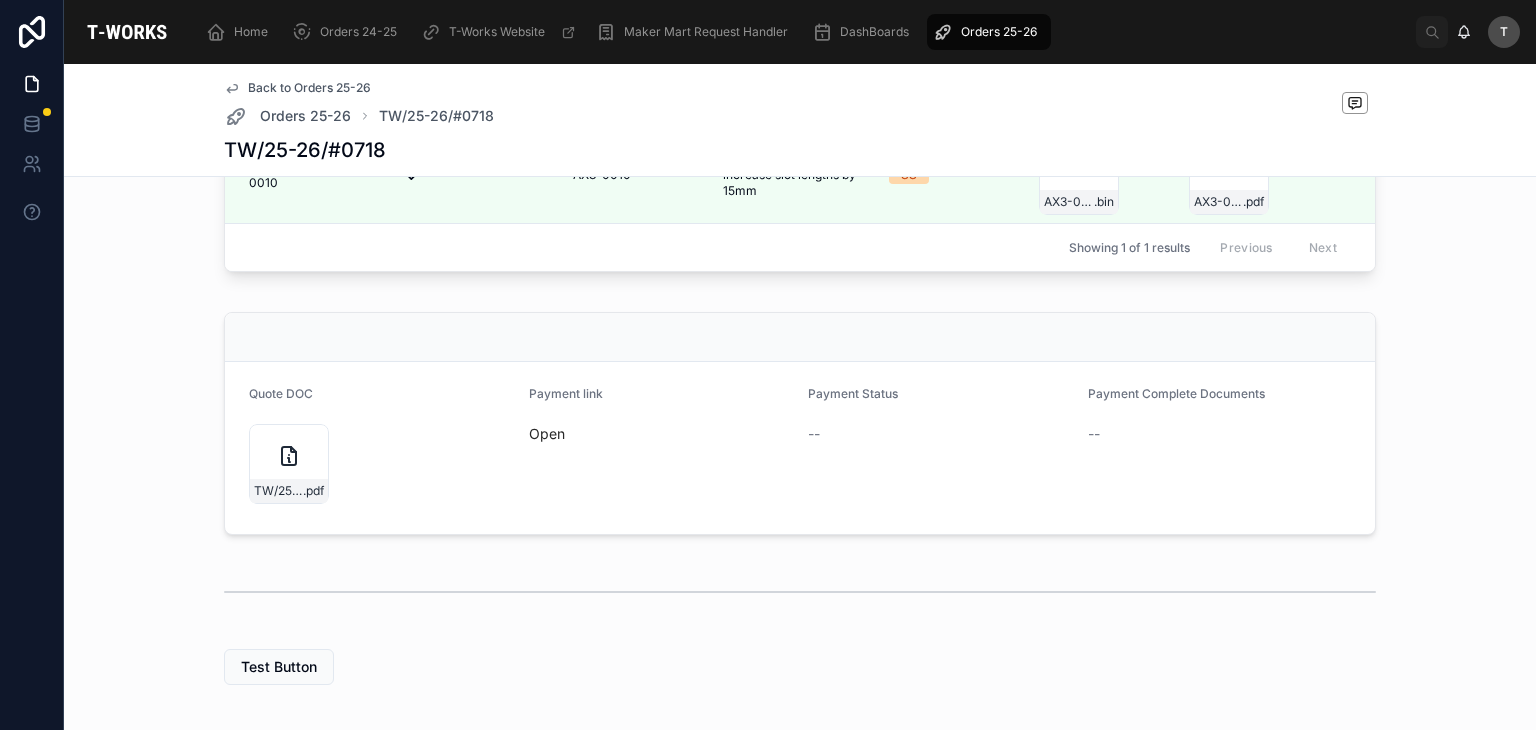 scroll, scrollTop: 700, scrollLeft: 0, axis: vertical 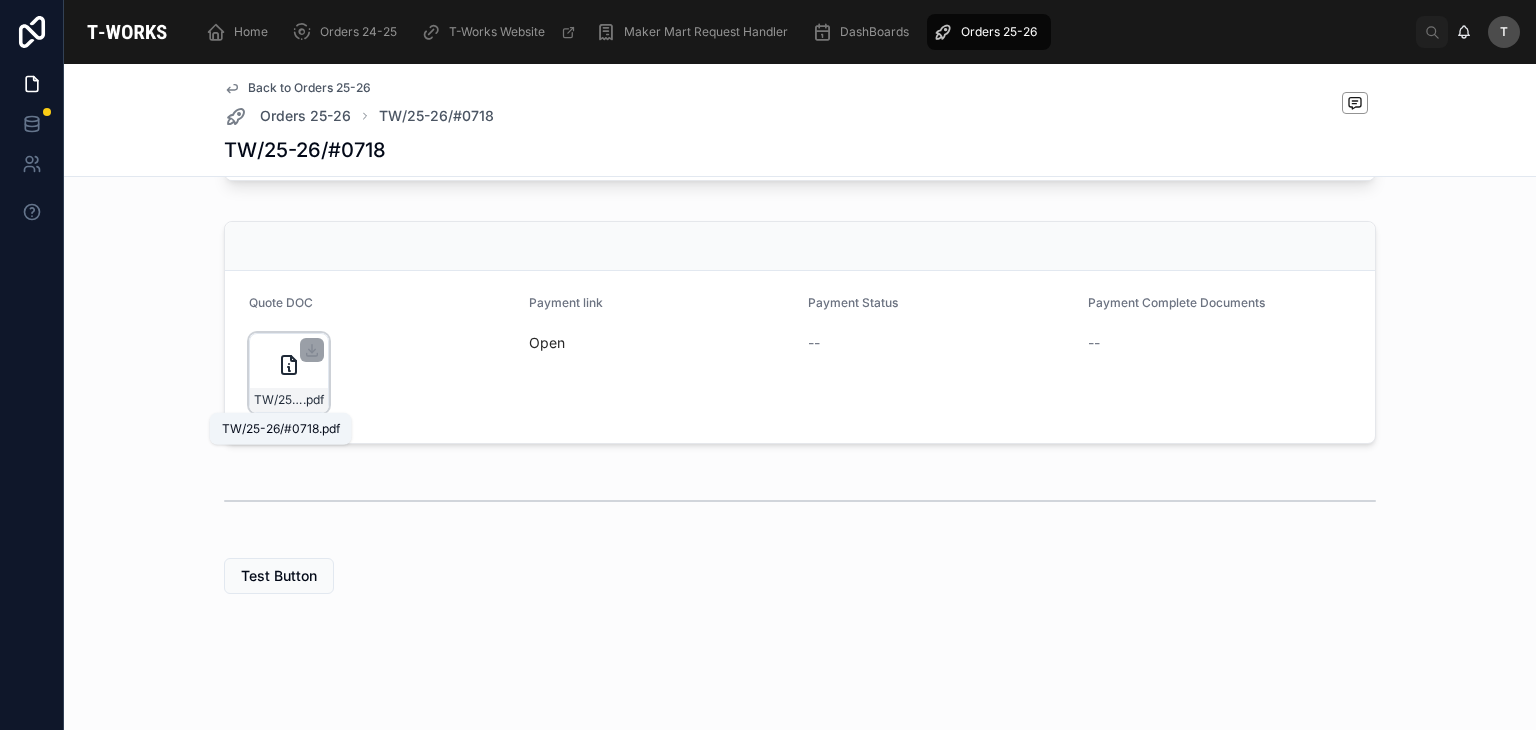 click on ".pdf" at bounding box center [313, 400] 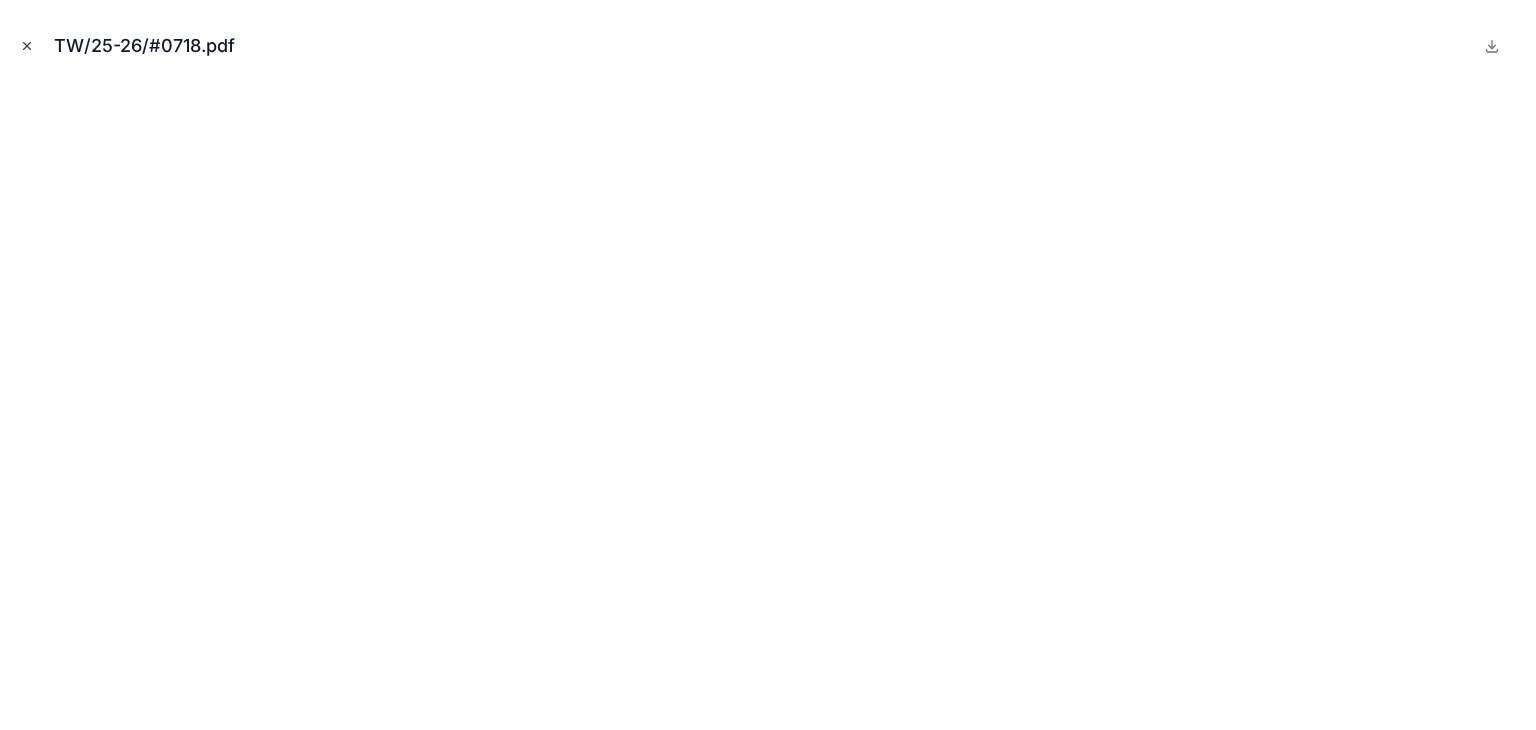click 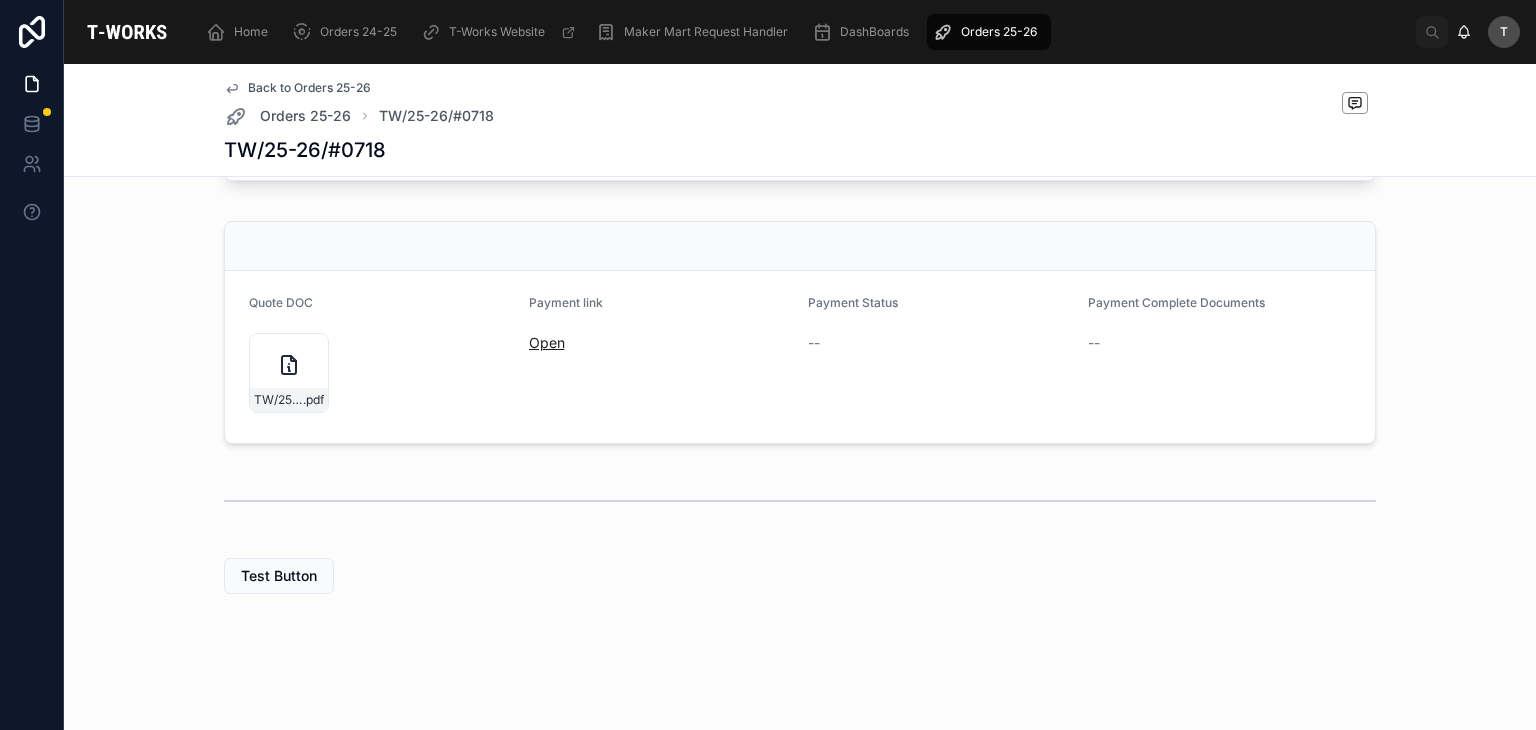 click on "Open" at bounding box center (547, 342) 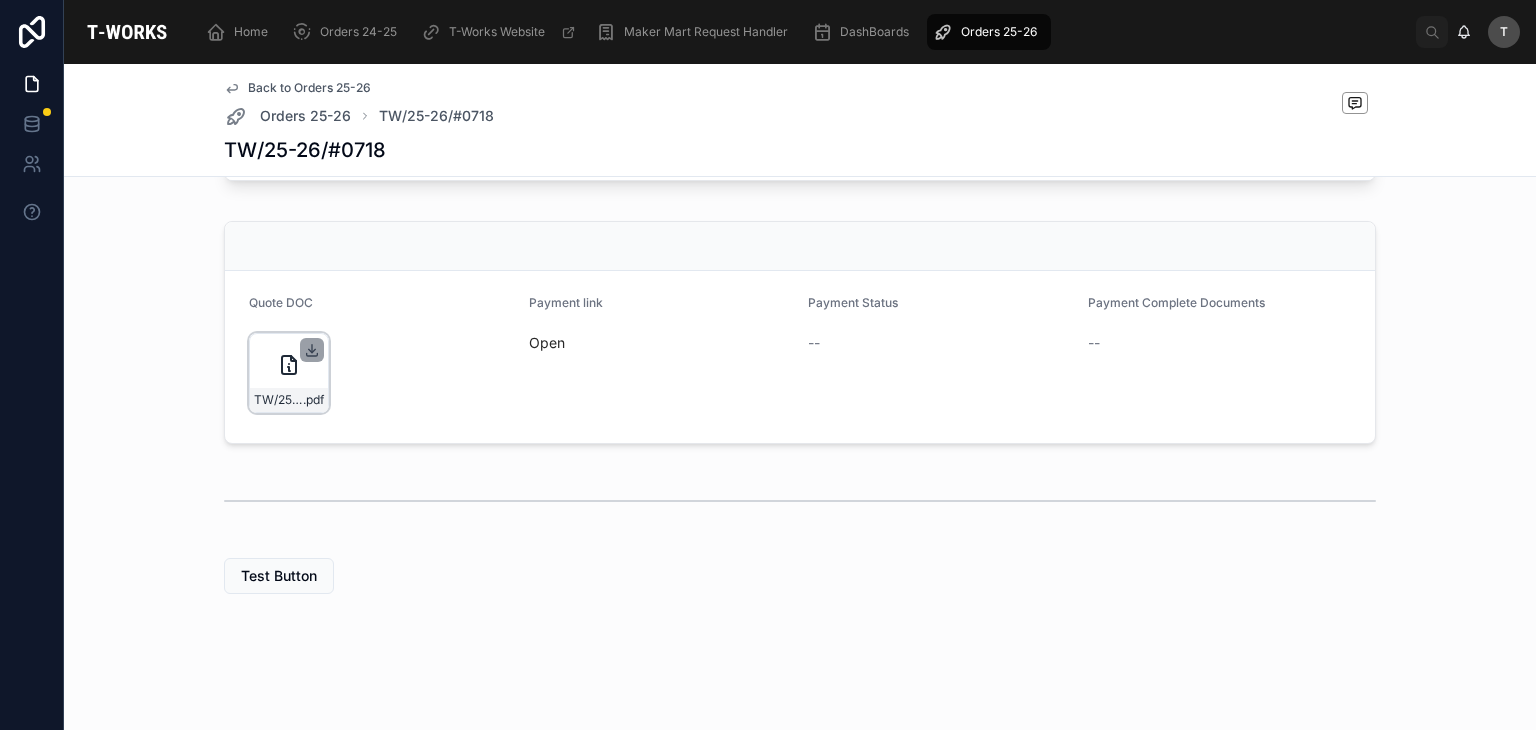 click 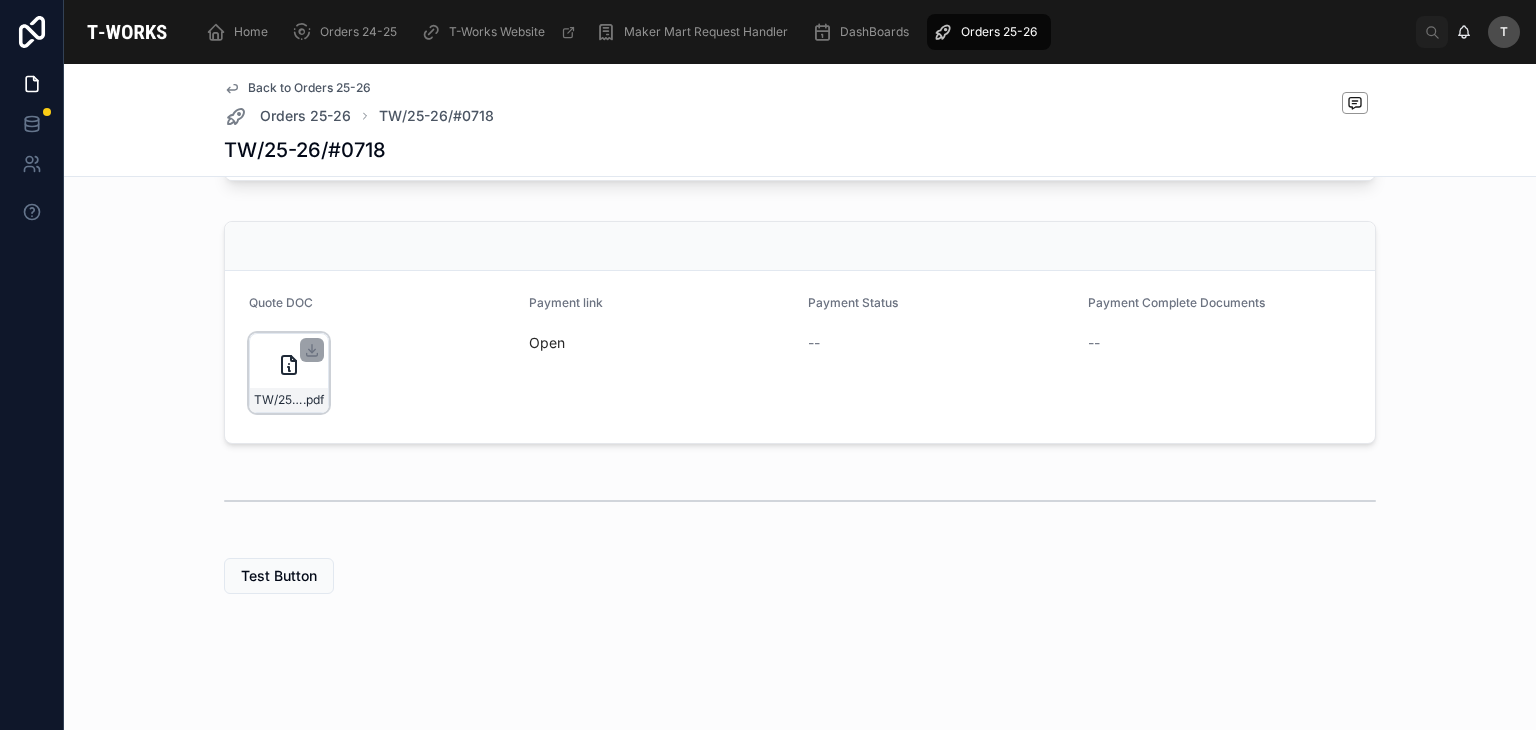 scroll, scrollTop: 0, scrollLeft: 0, axis: both 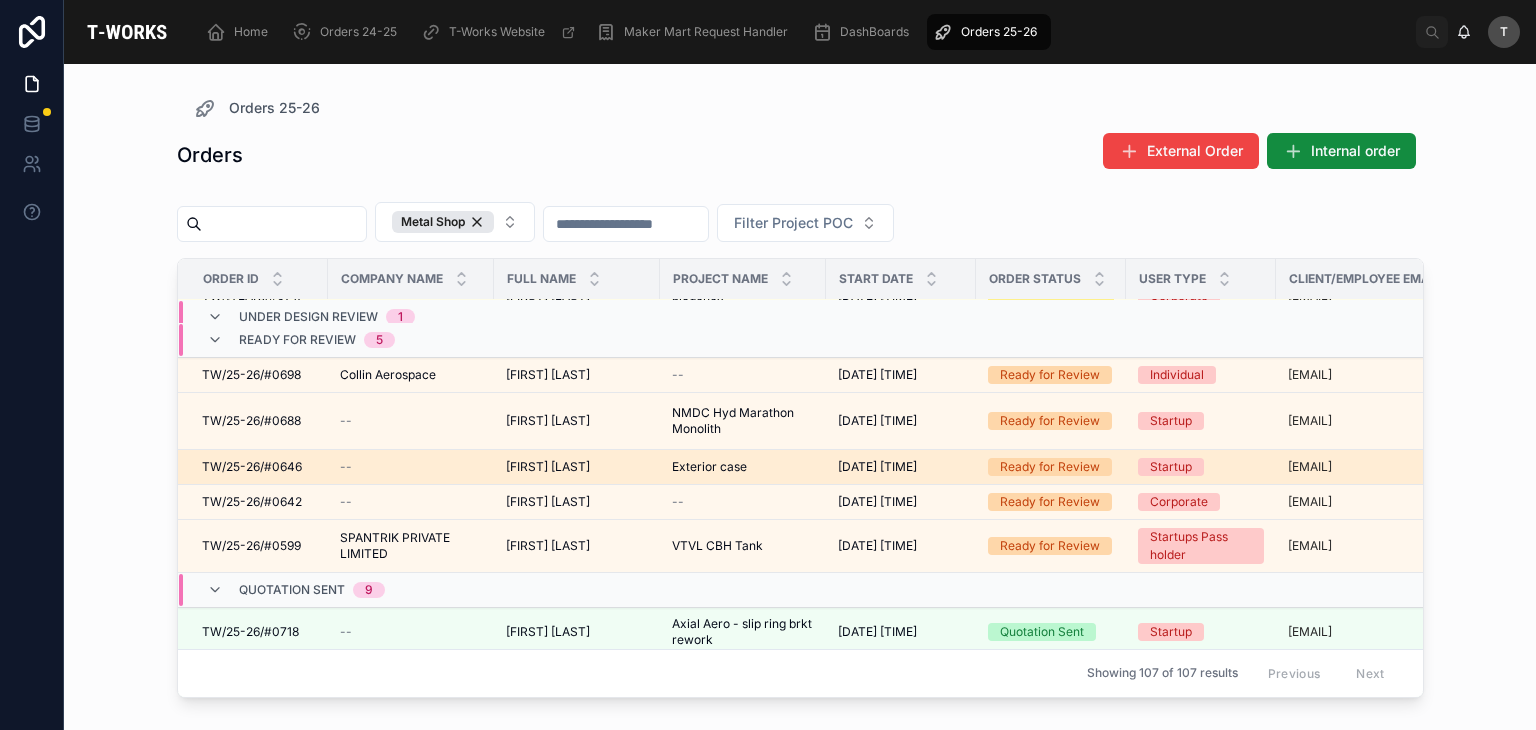 click on "TW/25-26/#0646" at bounding box center (252, 467) 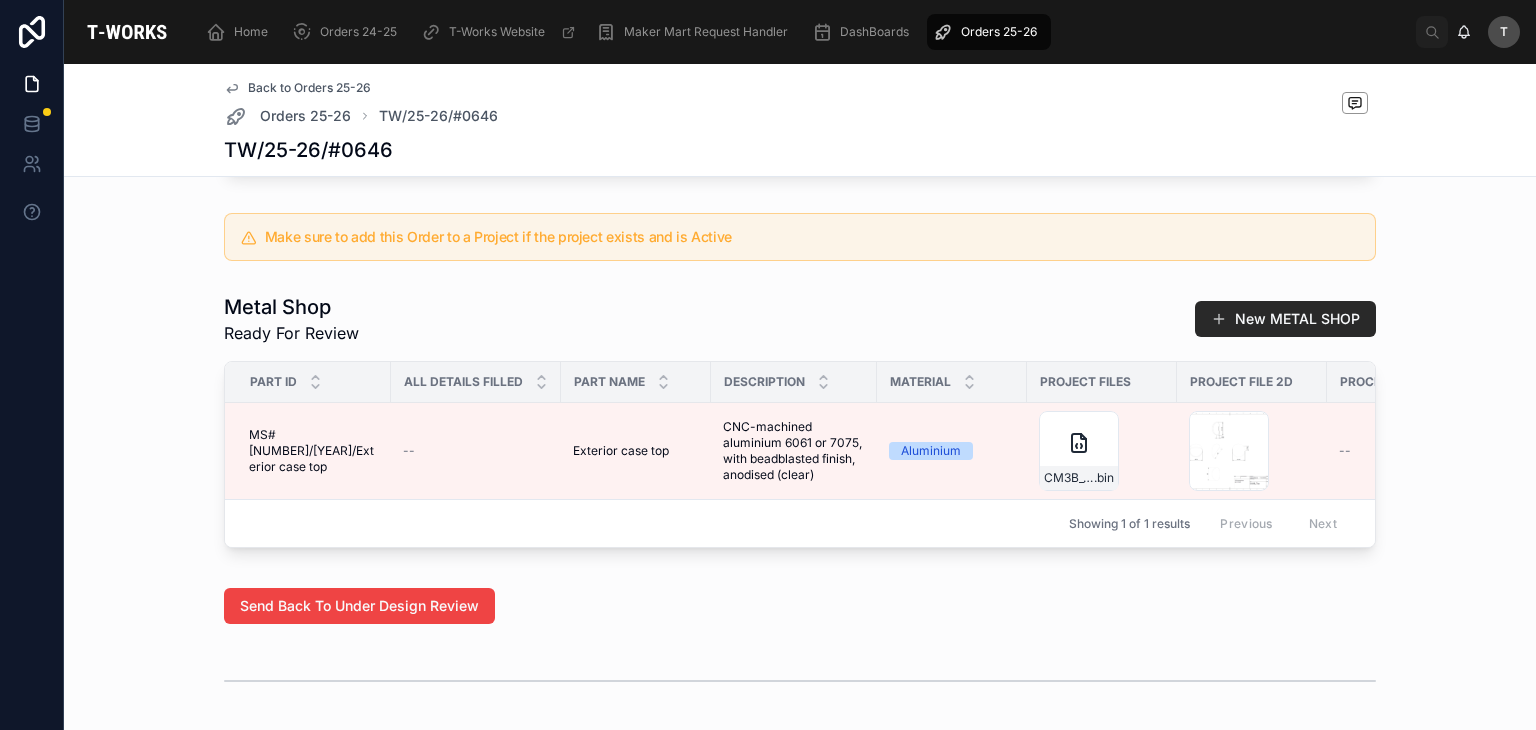 scroll, scrollTop: 900, scrollLeft: 0, axis: vertical 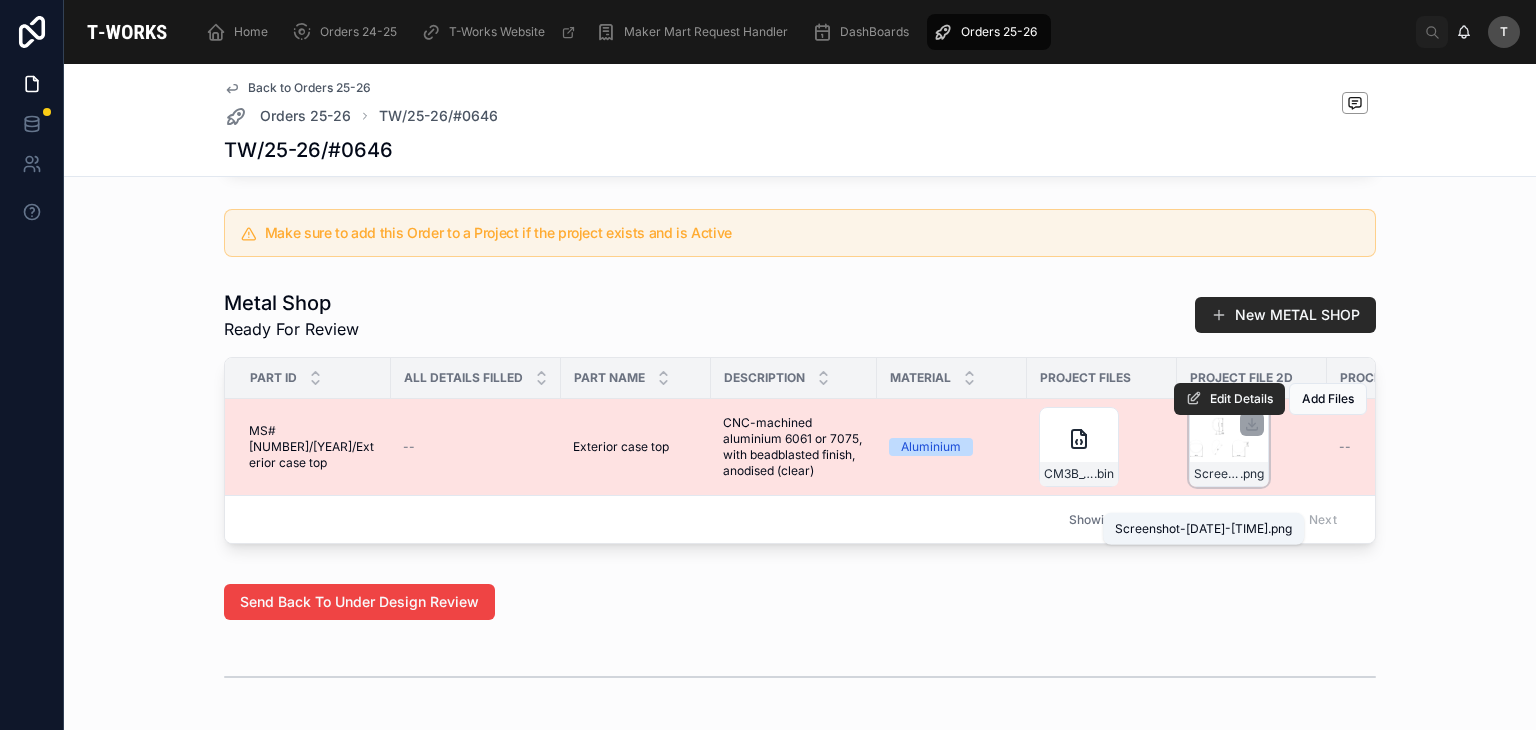 click on "Screenshot-2025-07-30-103027" at bounding box center (1217, 474) 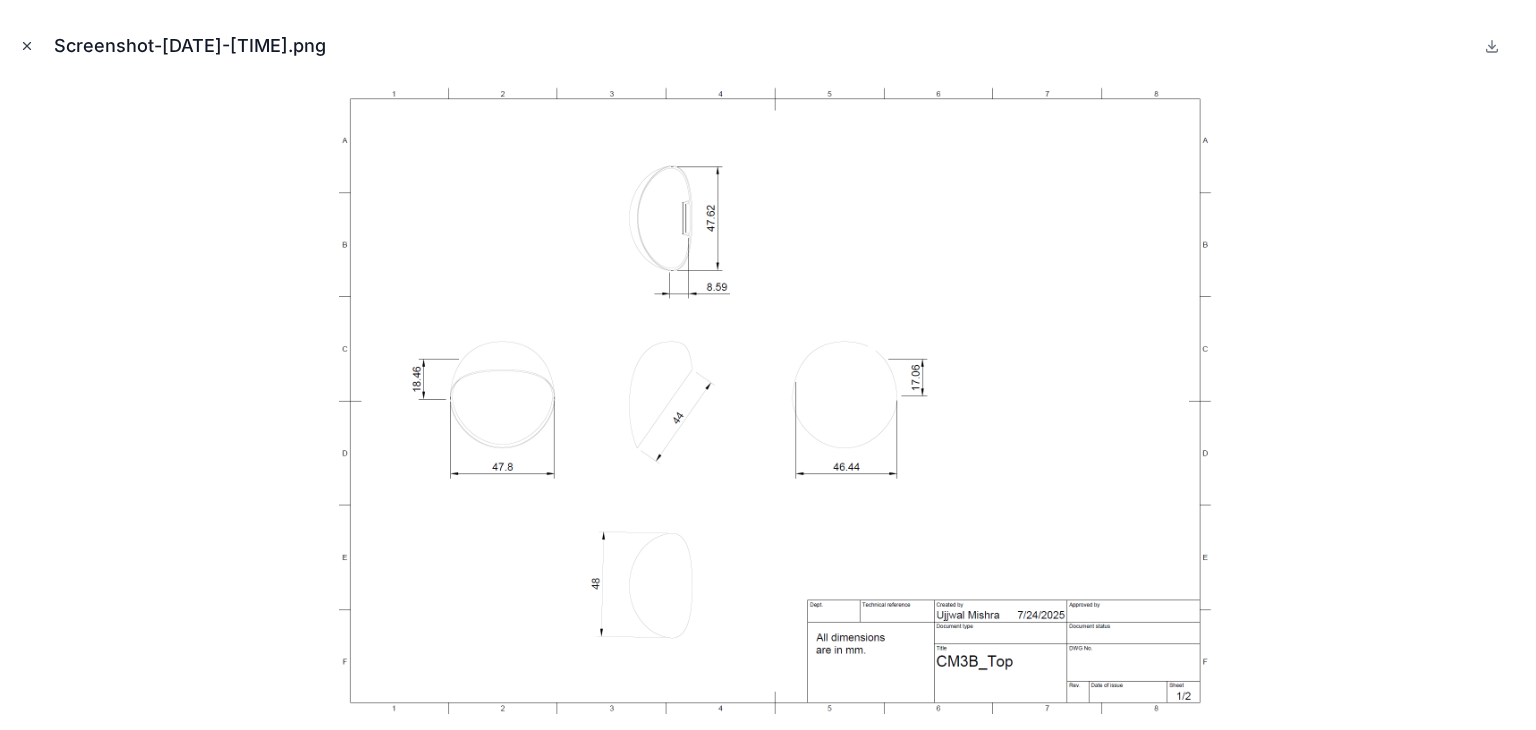 click 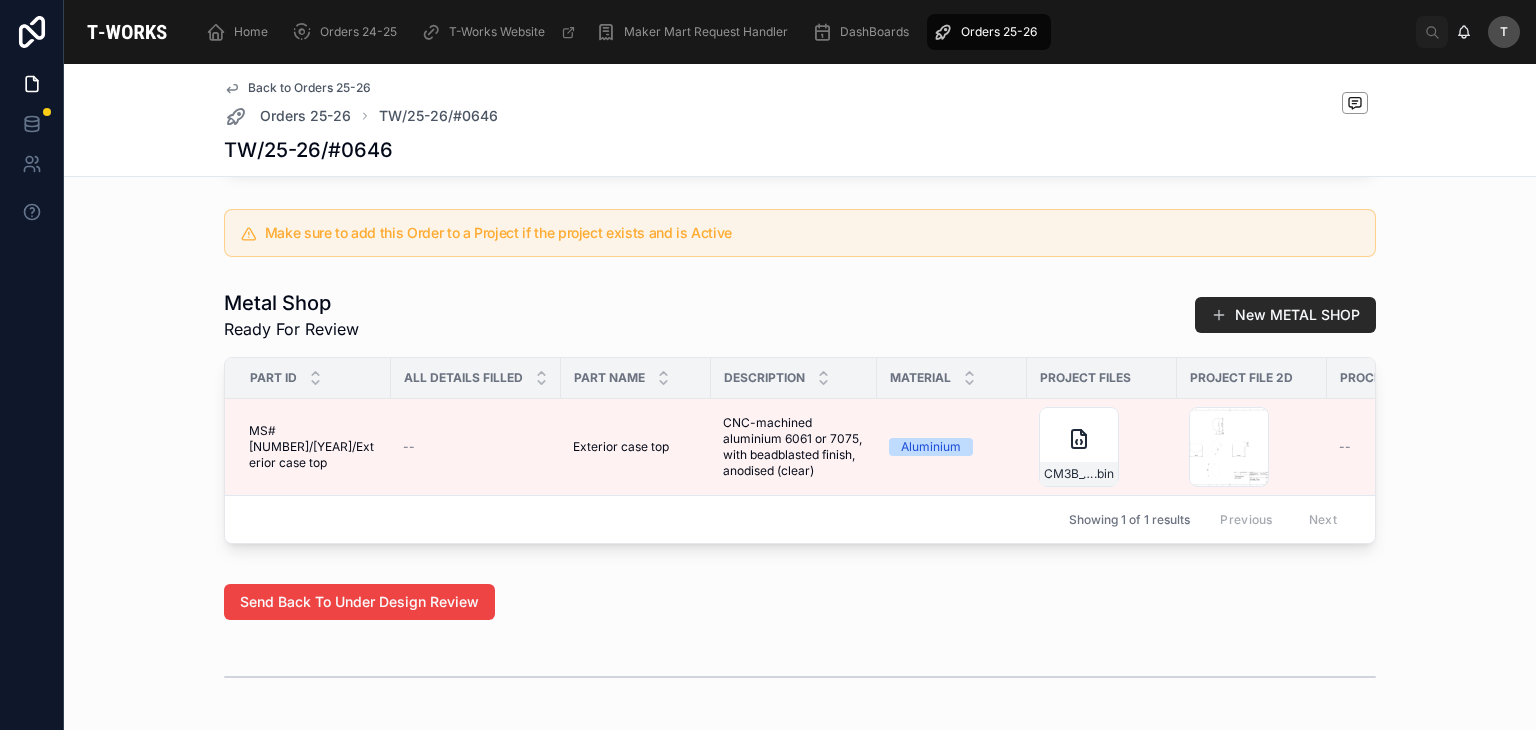 scroll, scrollTop: 0, scrollLeft: 0, axis: both 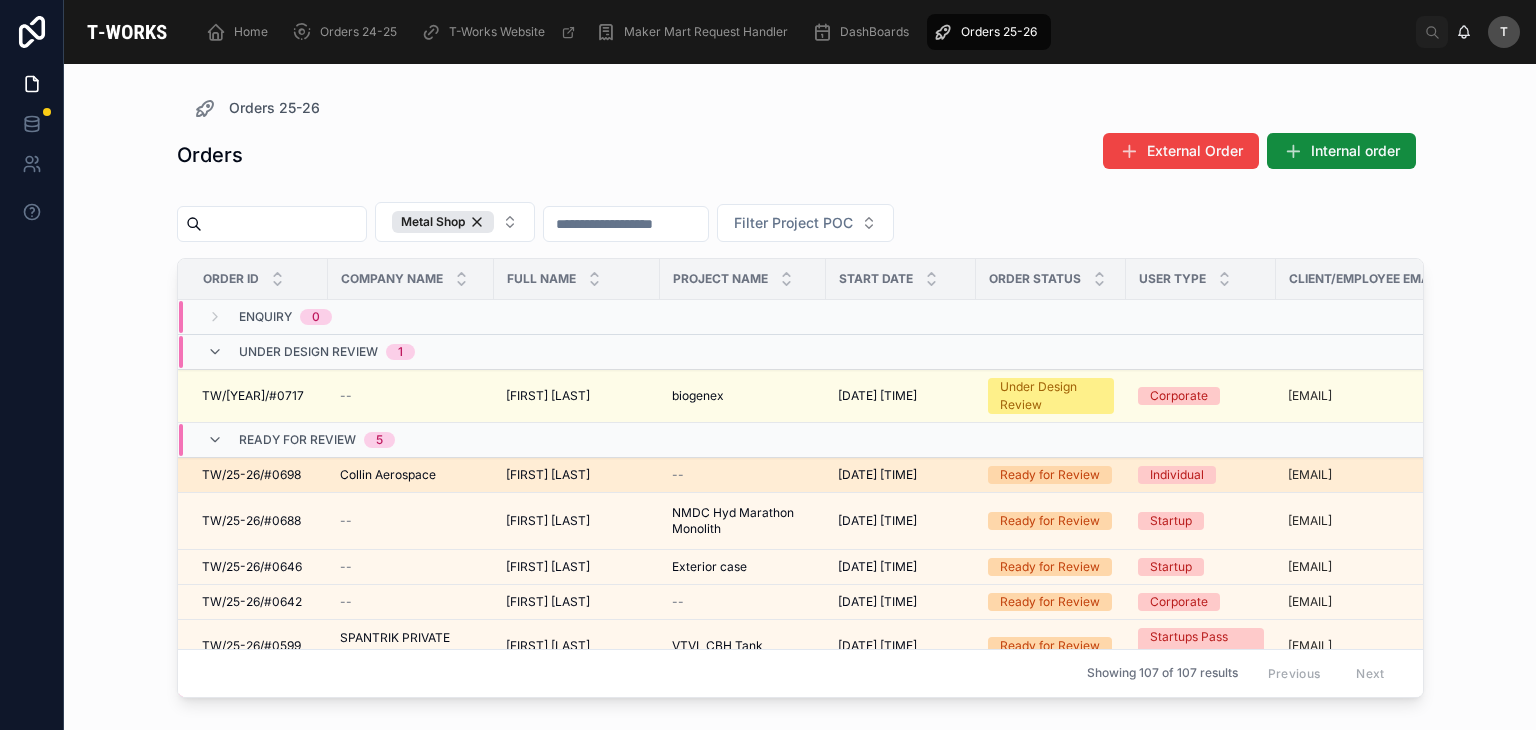 click on "Collin Aerospace" at bounding box center [388, 475] 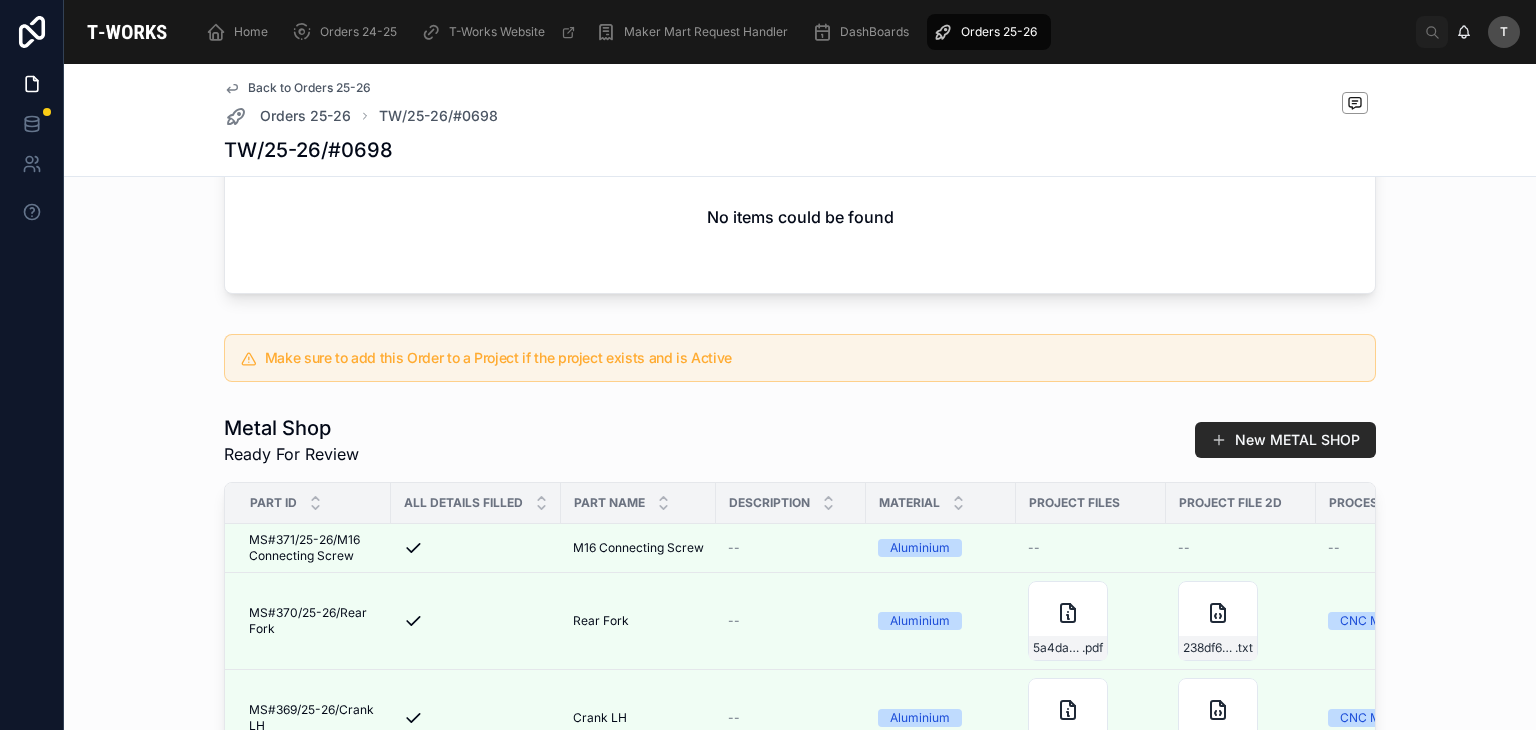 scroll, scrollTop: 948, scrollLeft: 0, axis: vertical 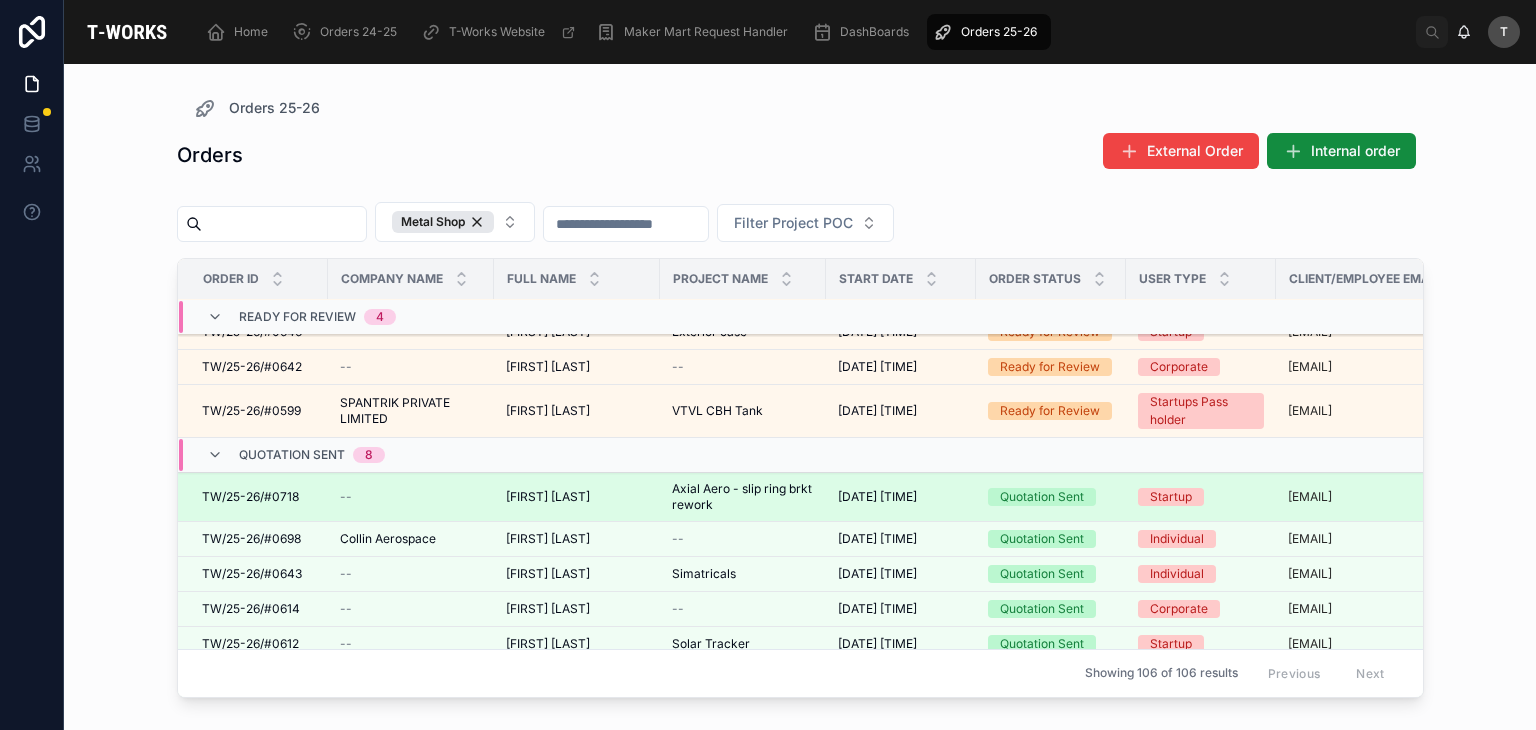 click on "[FIRST] [LAST]" at bounding box center (548, 497) 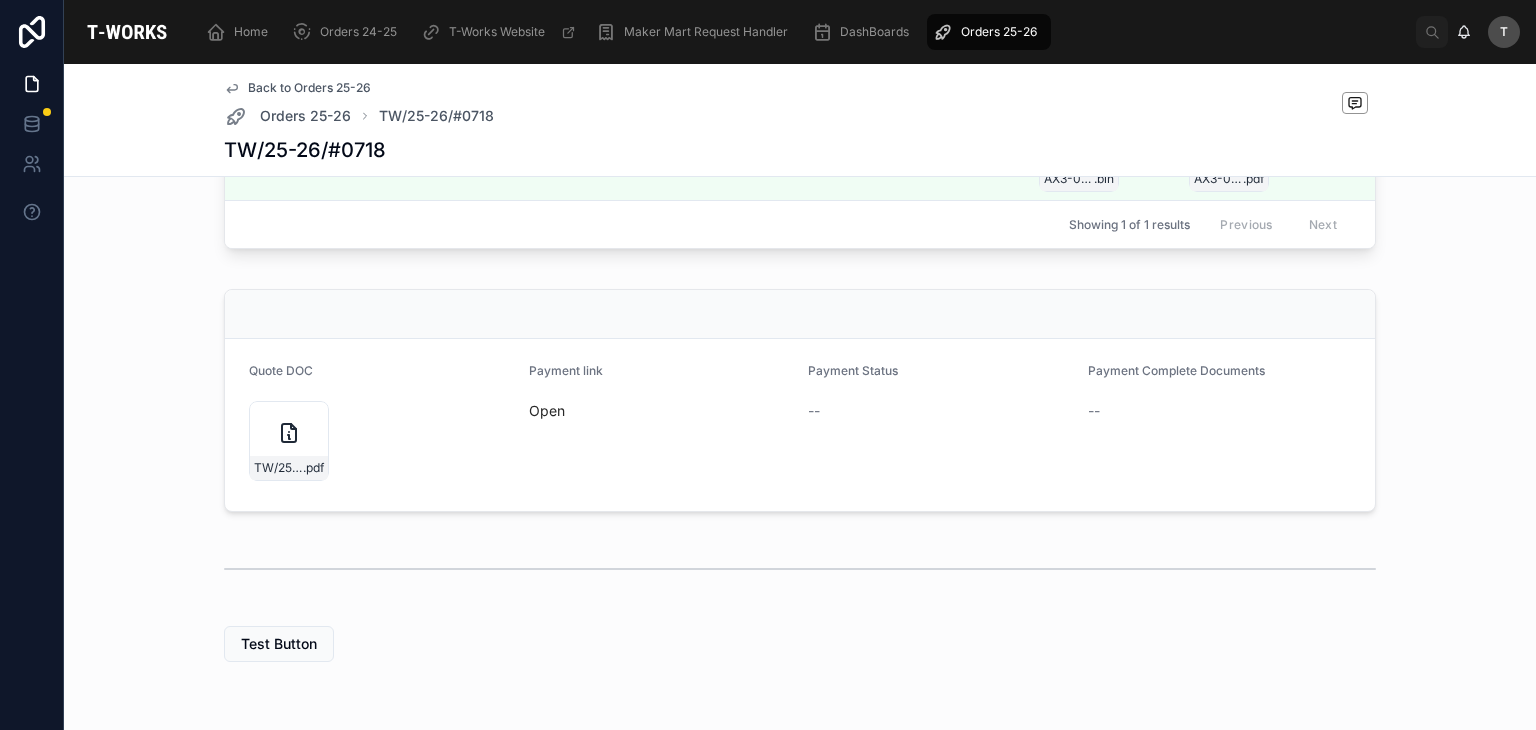 scroll, scrollTop: 800, scrollLeft: 0, axis: vertical 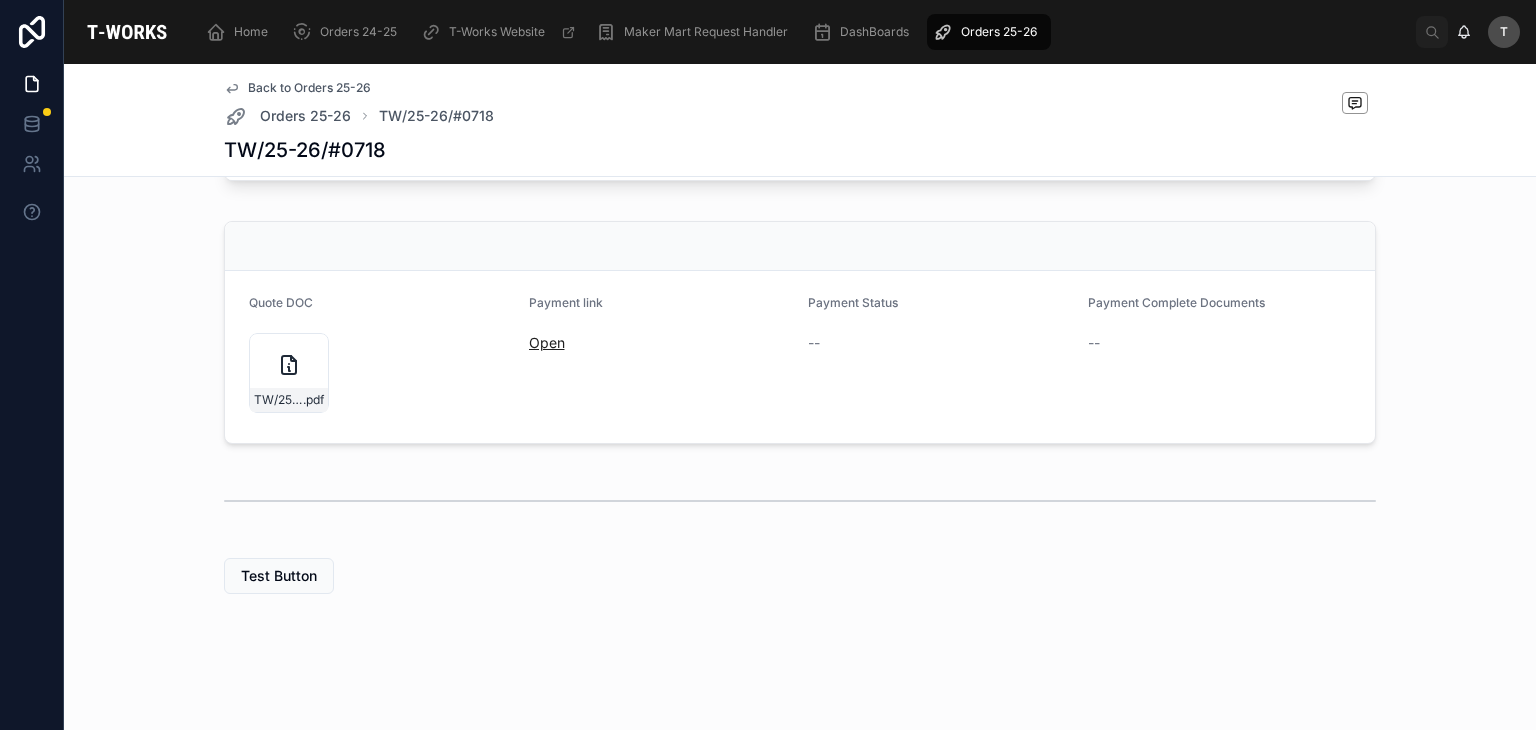 click on "Open" at bounding box center (547, 342) 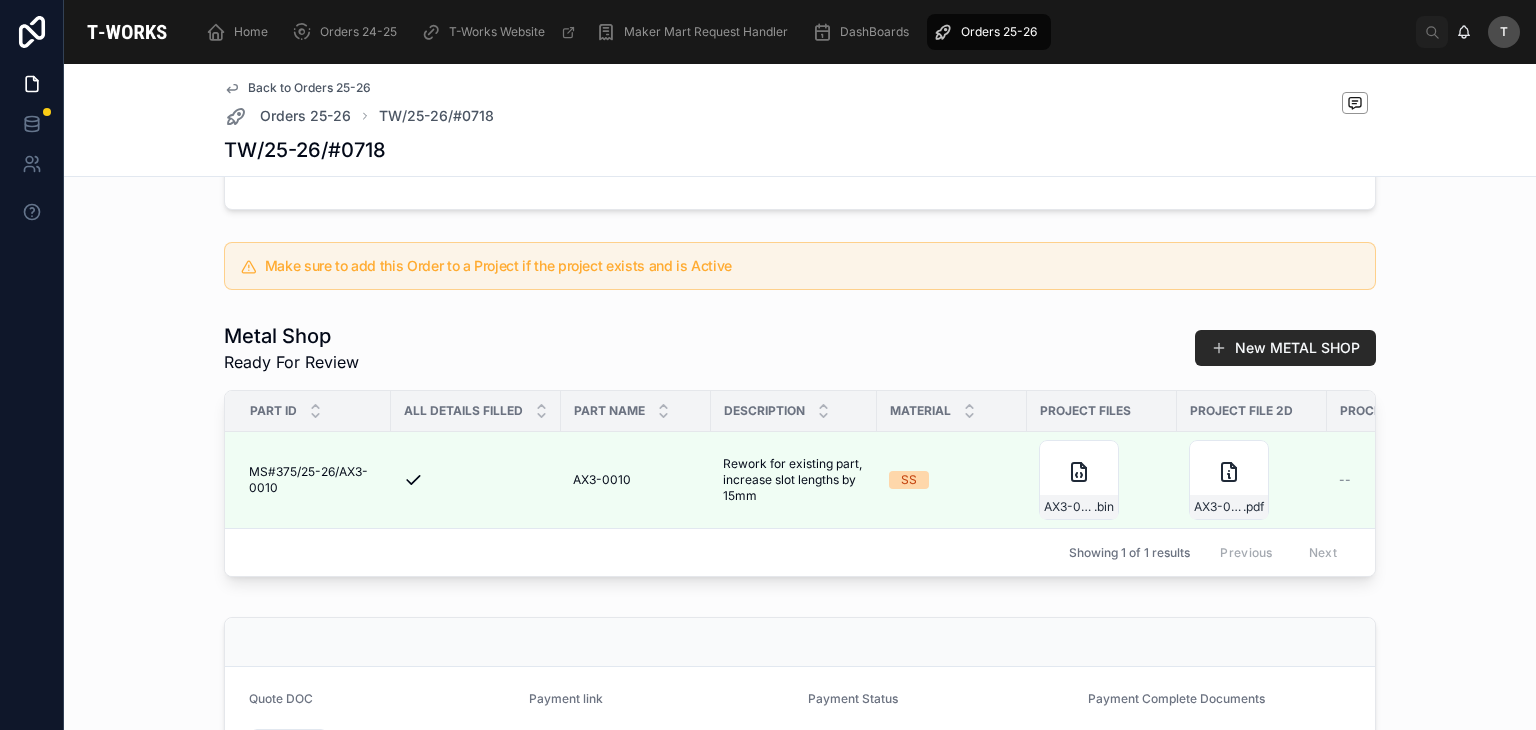 scroll, scrollTop: 300, scrollLeft: 0, axis: vertical 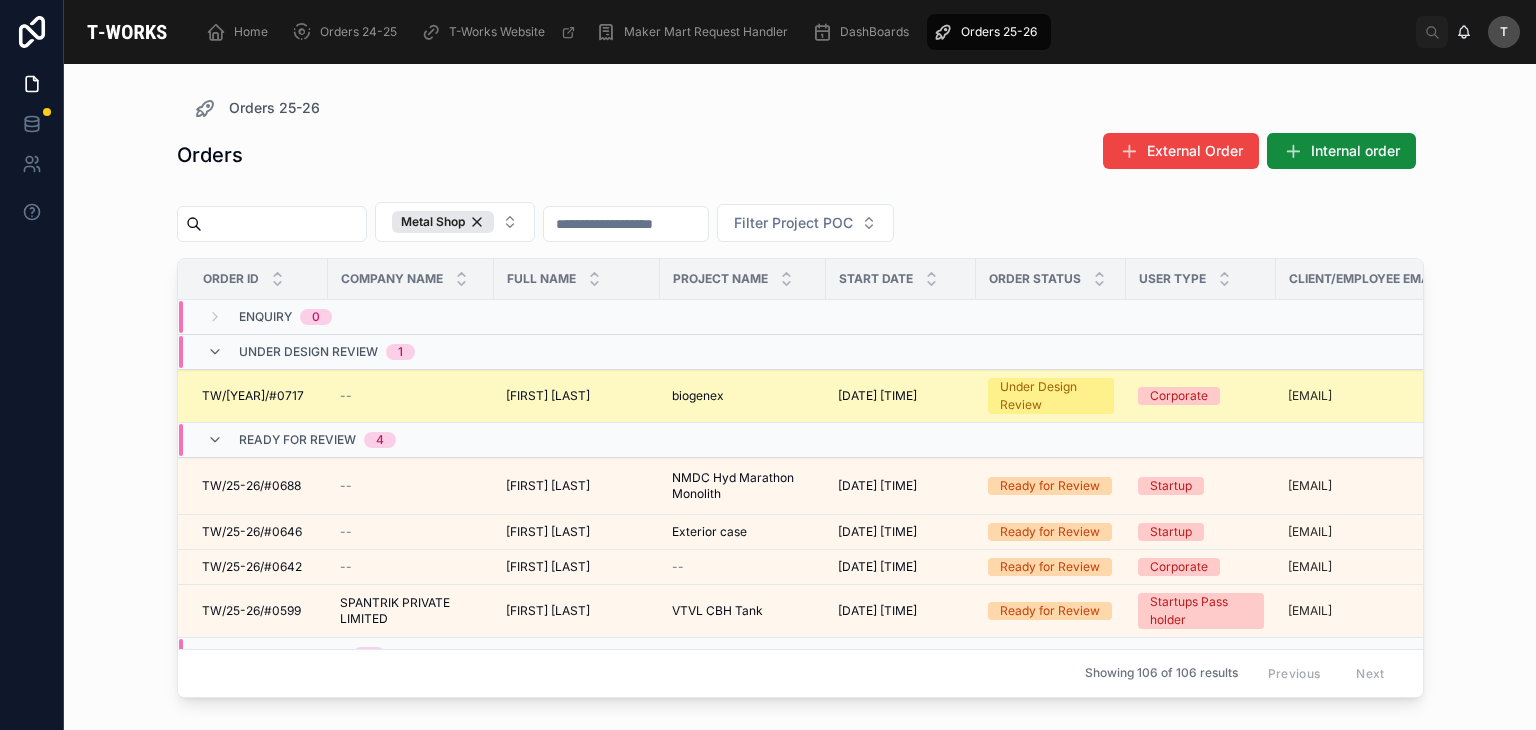click on "TW/[YEAR]/#0717 TW/[YEAR]/#0717" at bounding box center [253, 396] 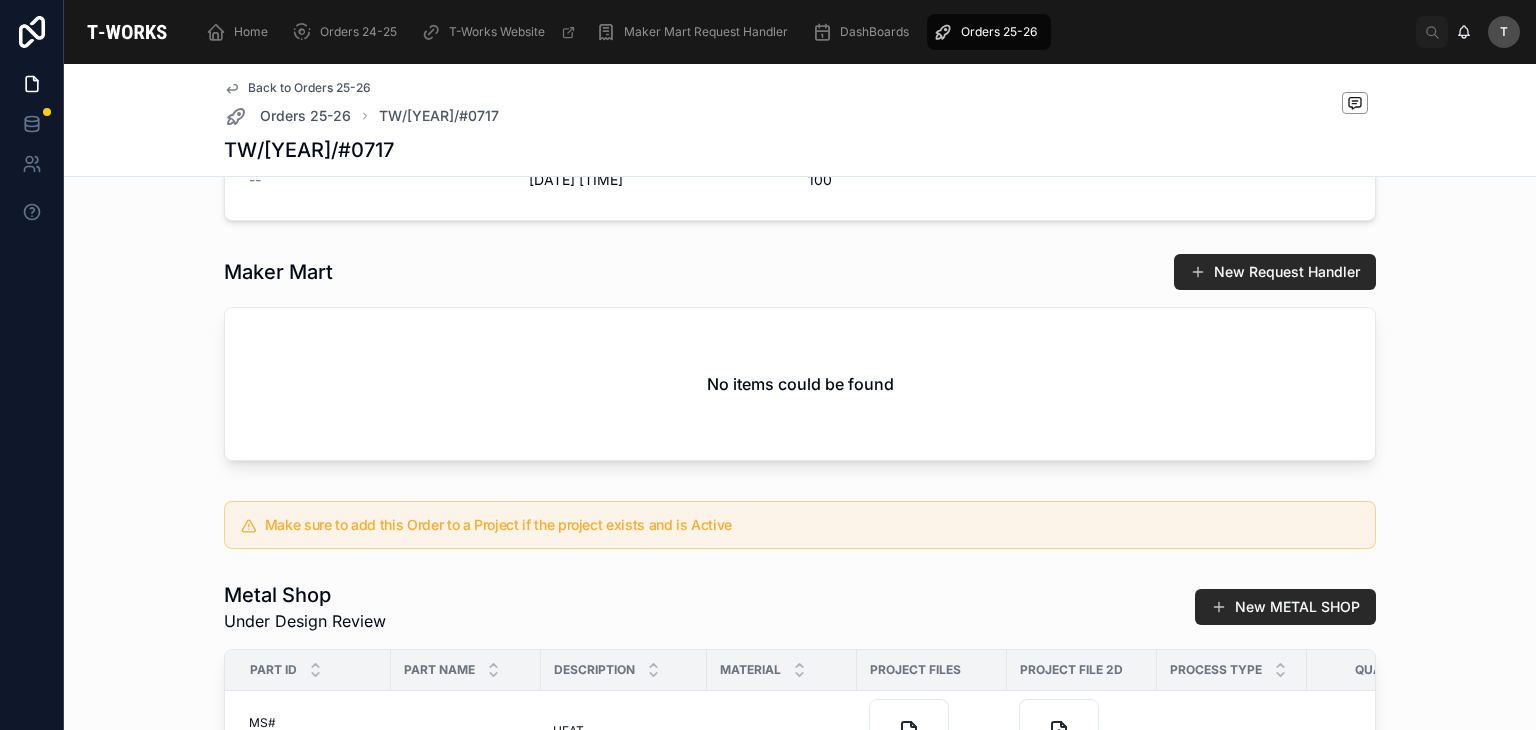 scroll, scrollTop: 1000, scrollLeft: 0, axis: vertical 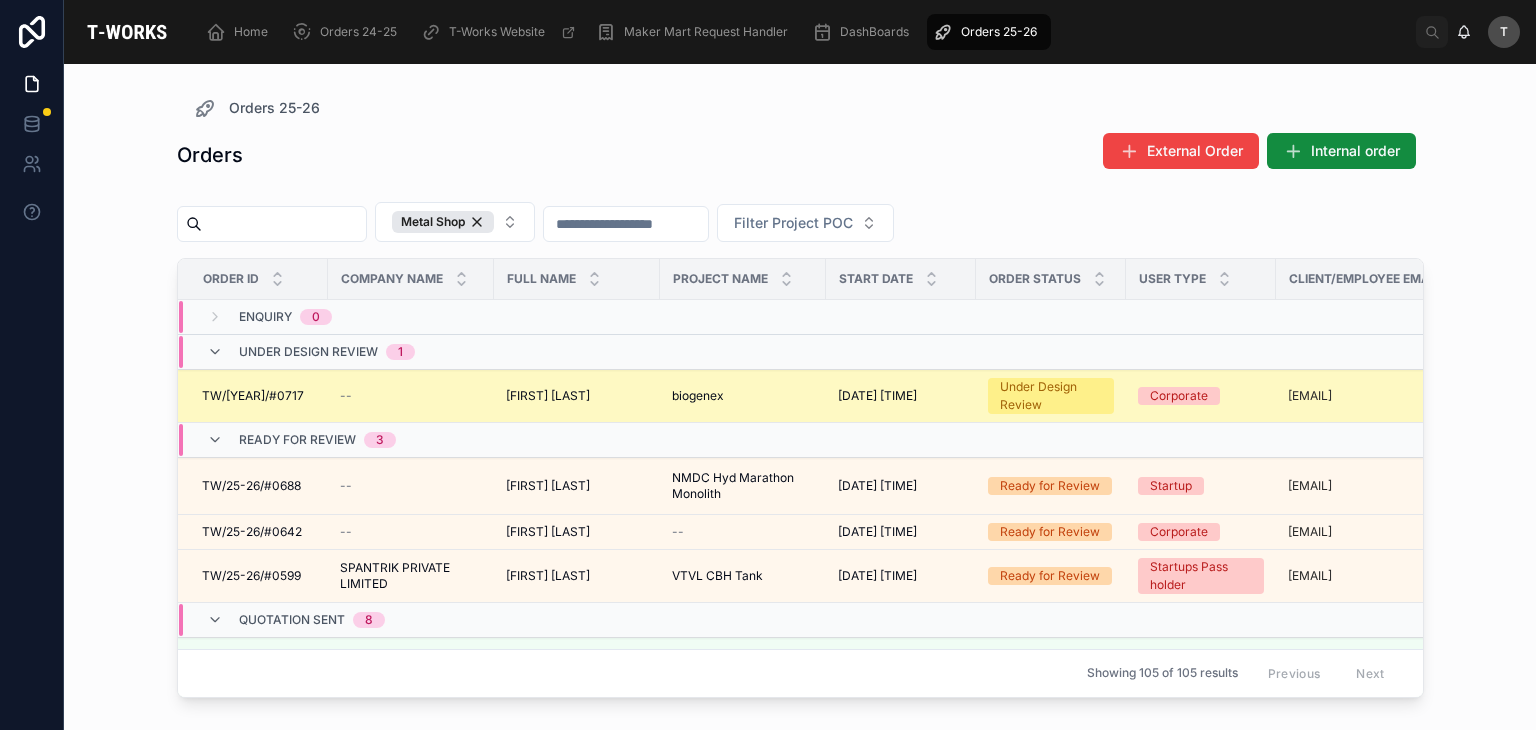 click on "TW/[YEAR]/#0717" at bounding box center [253, 396] 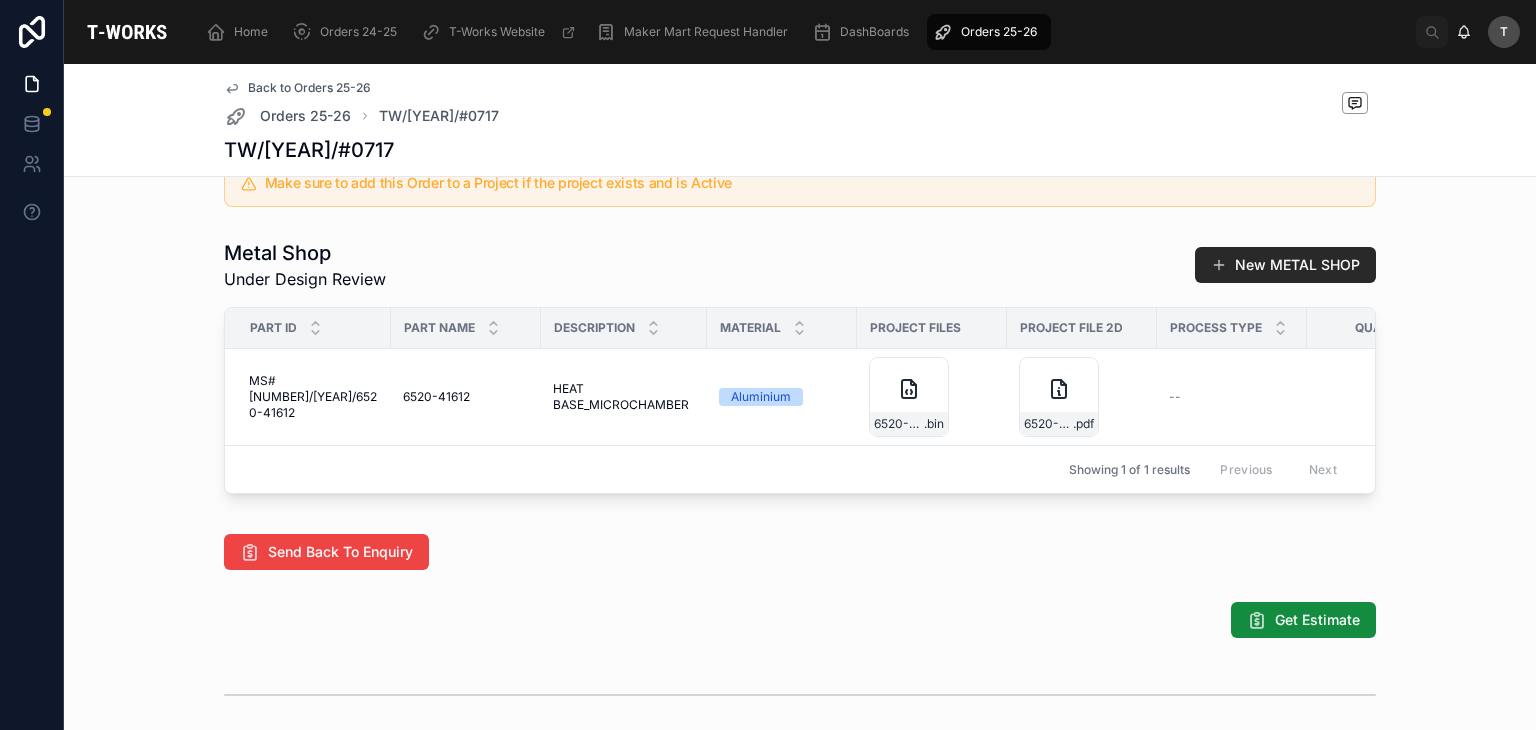 scroll, scrollTop: 1000, scrollLeft: 0, axis: vertical 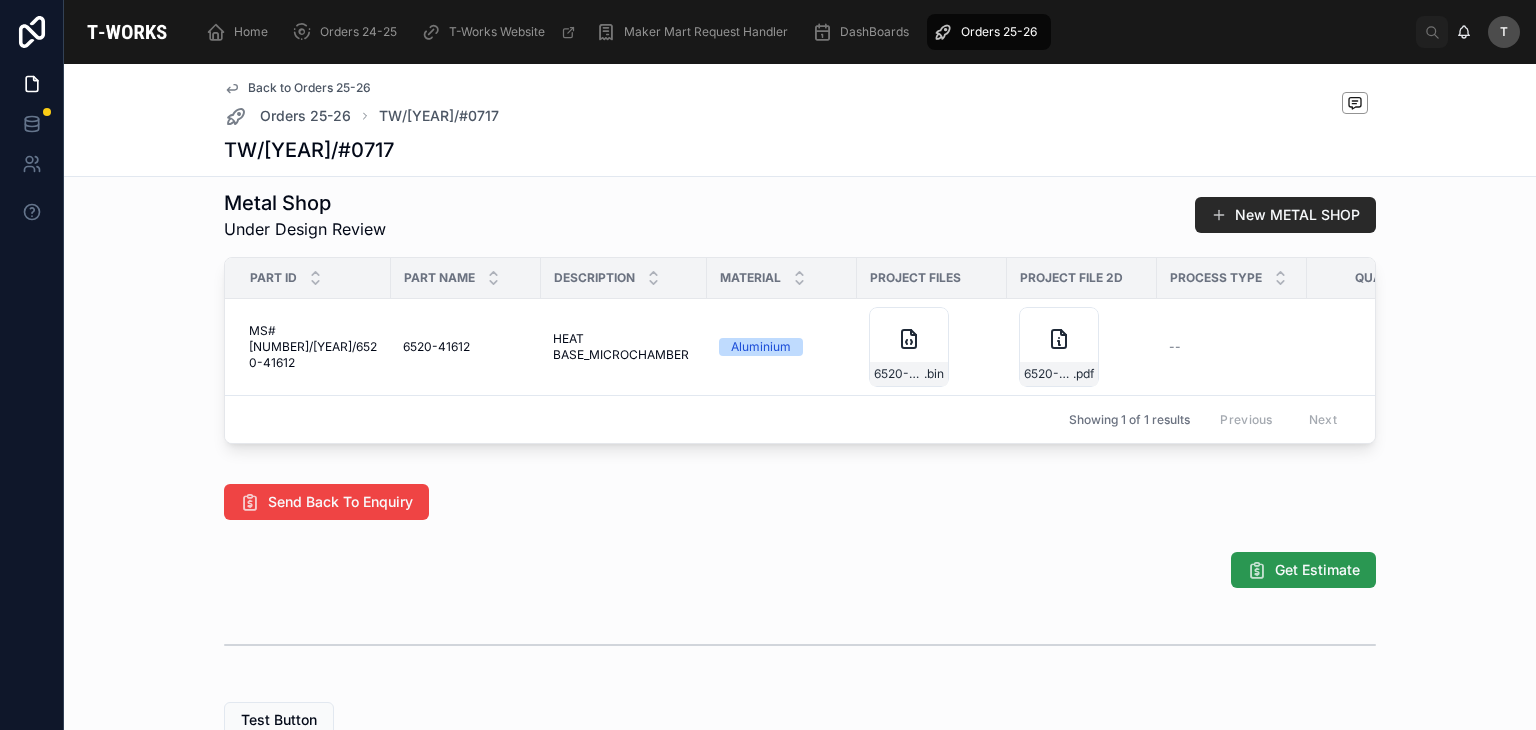click on "Get Estimate" at bounding box center [1303, 570] 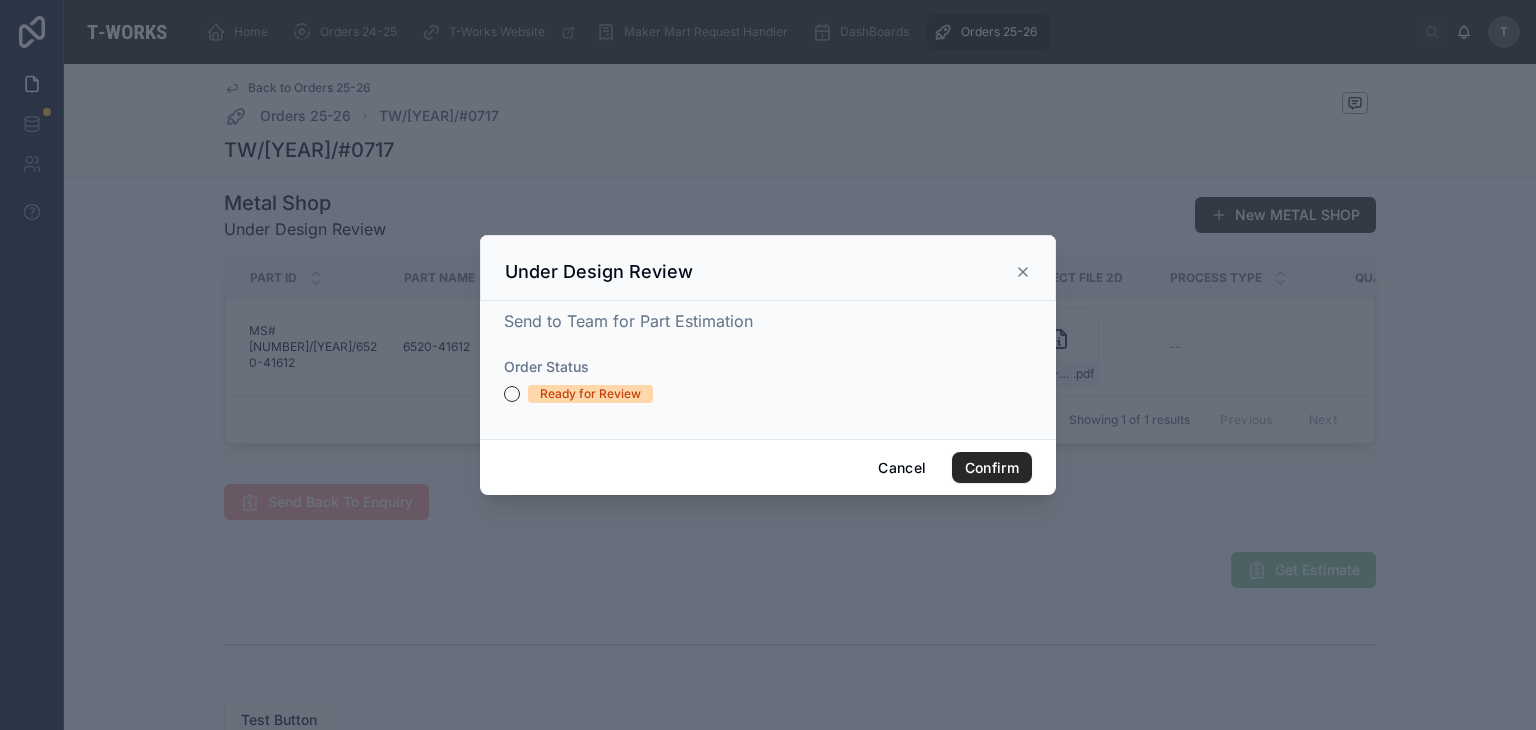 click on "Ready for Review" at bounding box center [590, 394] 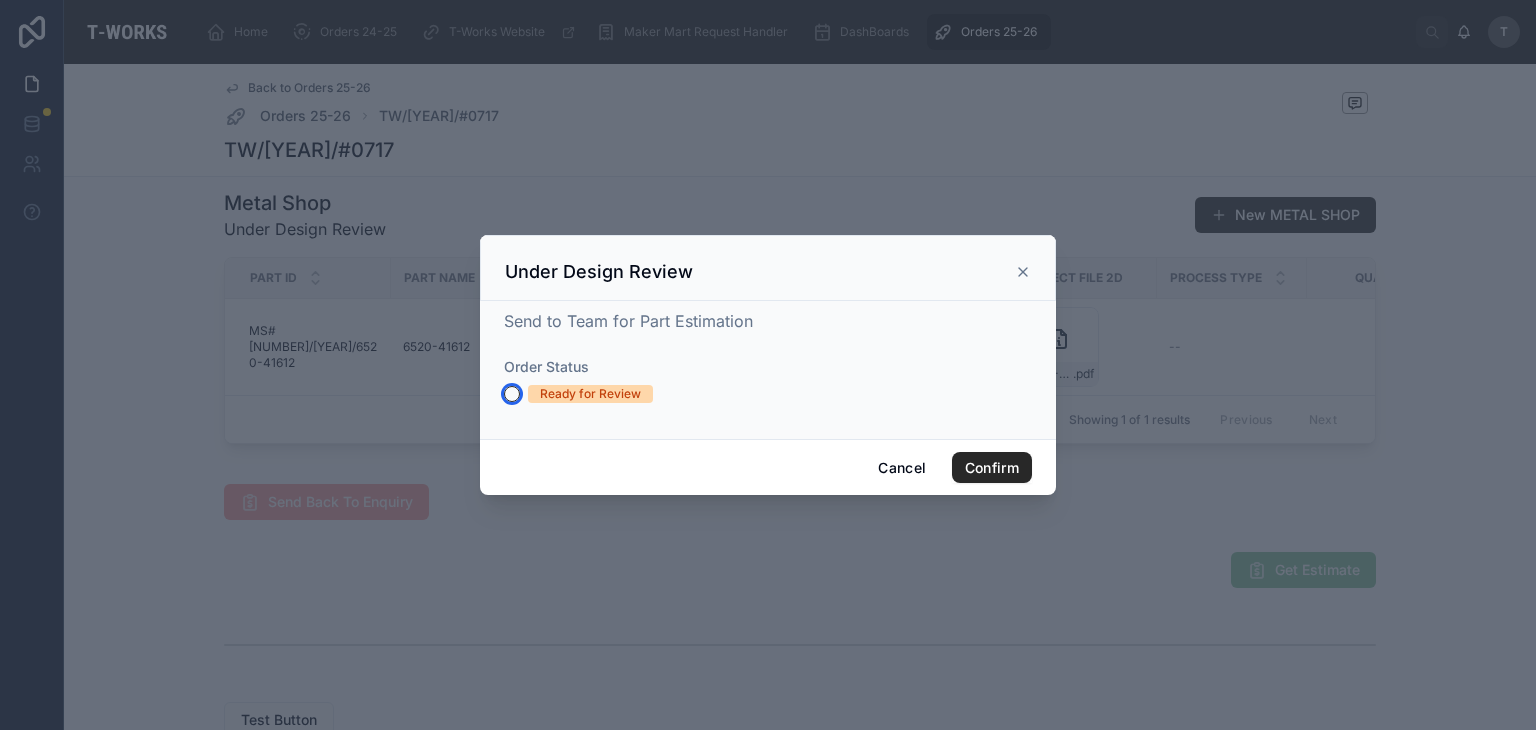 click on "Ready for Review" at bounding box center (512, 394) 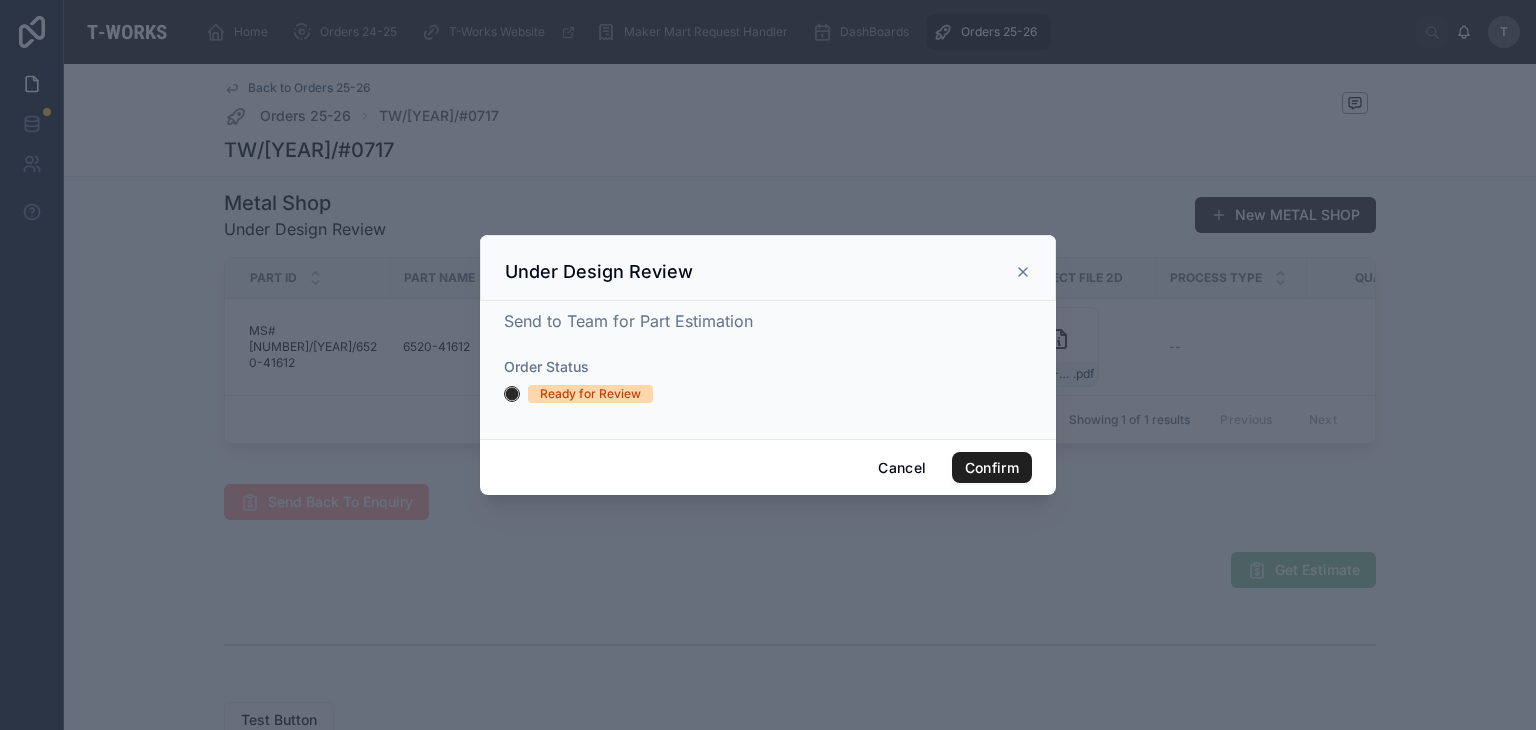 click on "Confirm" at bounding box center (992, 468) 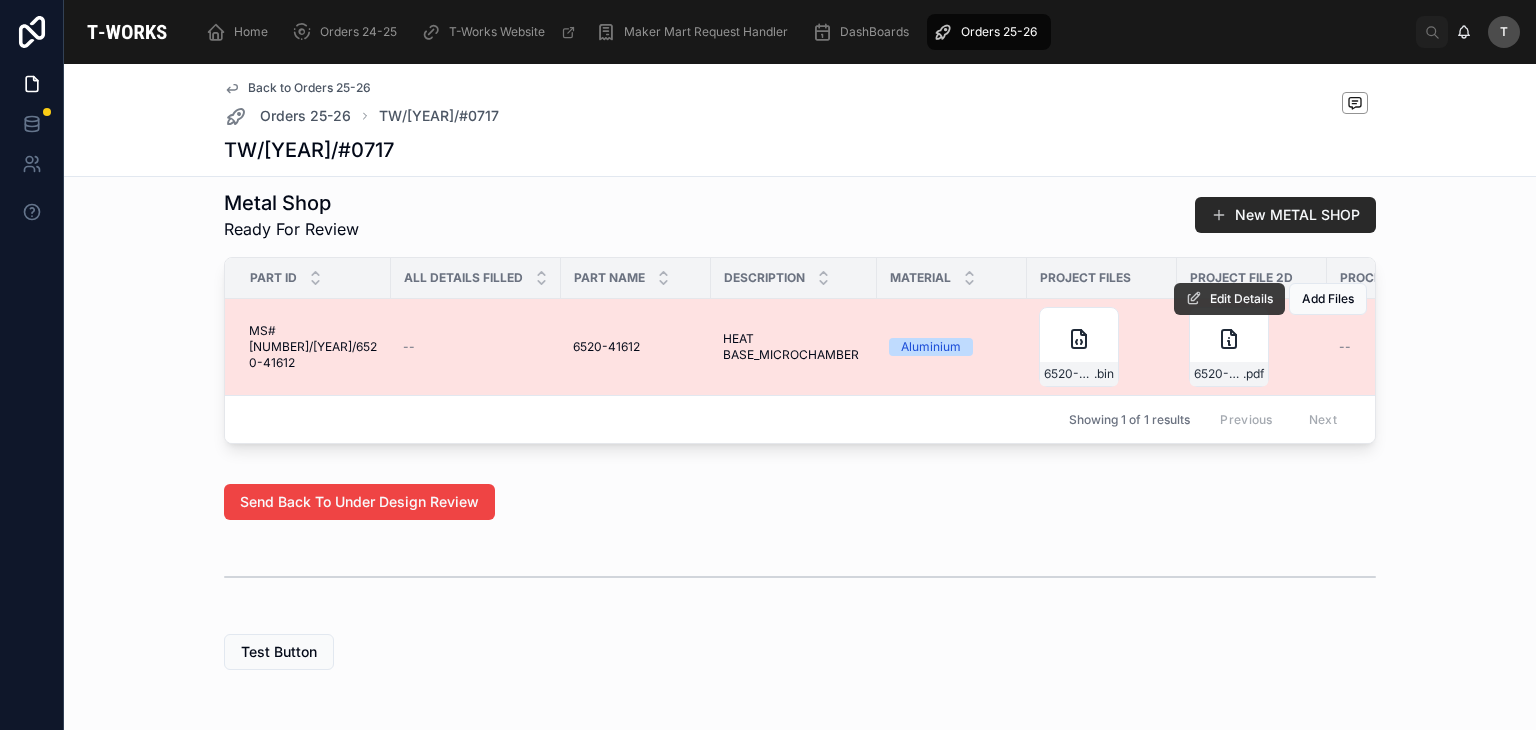 click on "Edit Details" at bounding box center (1241, 299) 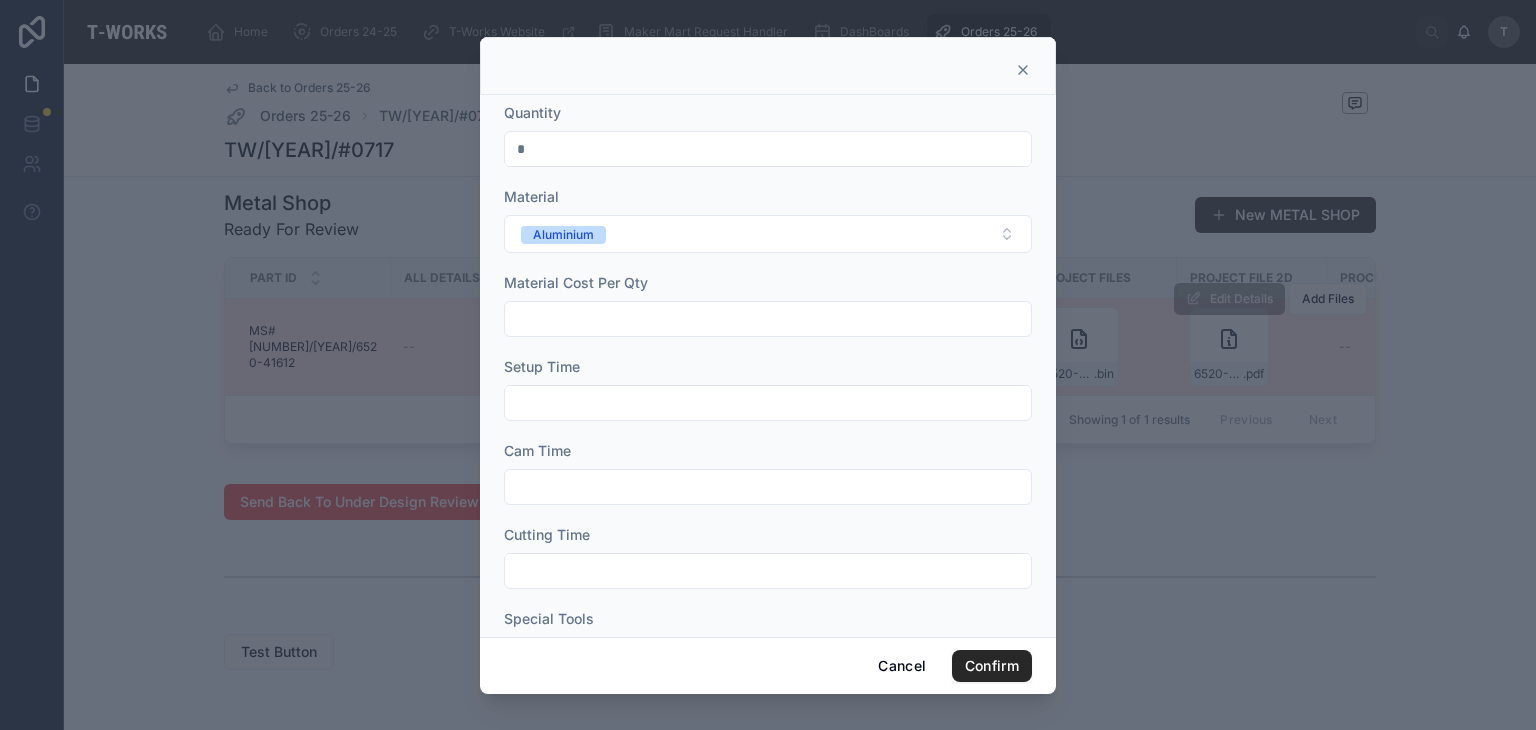 click at bounding box center [768, 319] 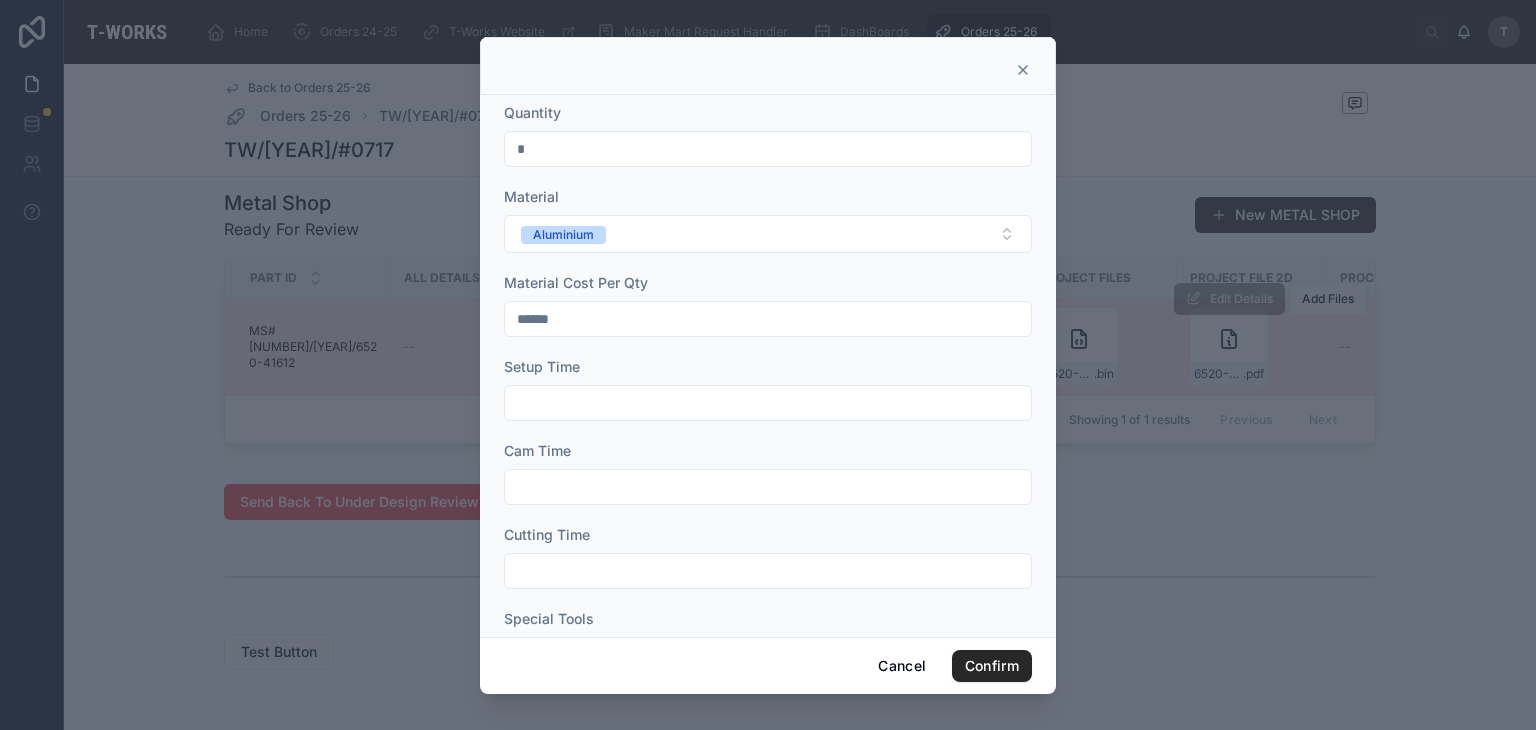 type on "******" 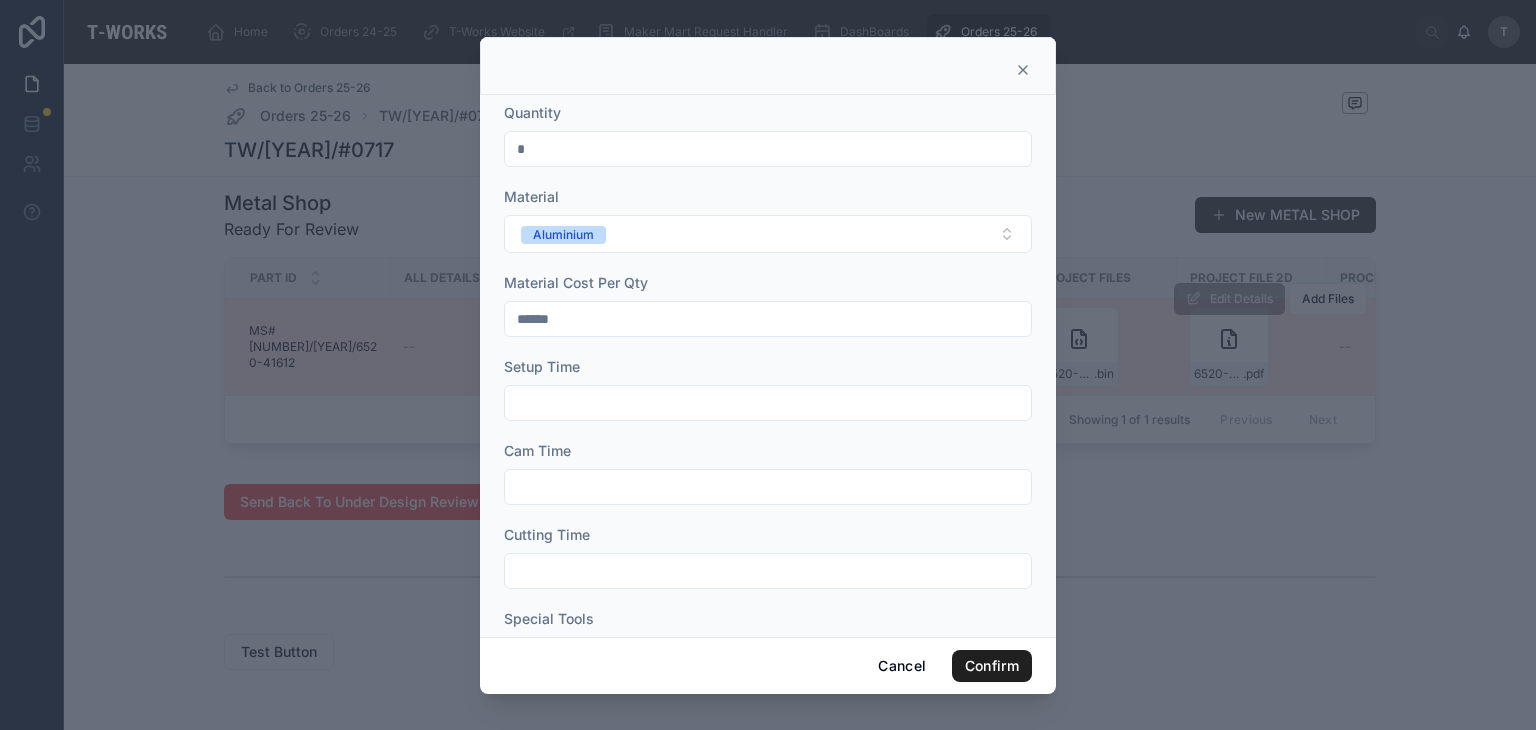 click on "Confirm" at bounding box center [992, 666] 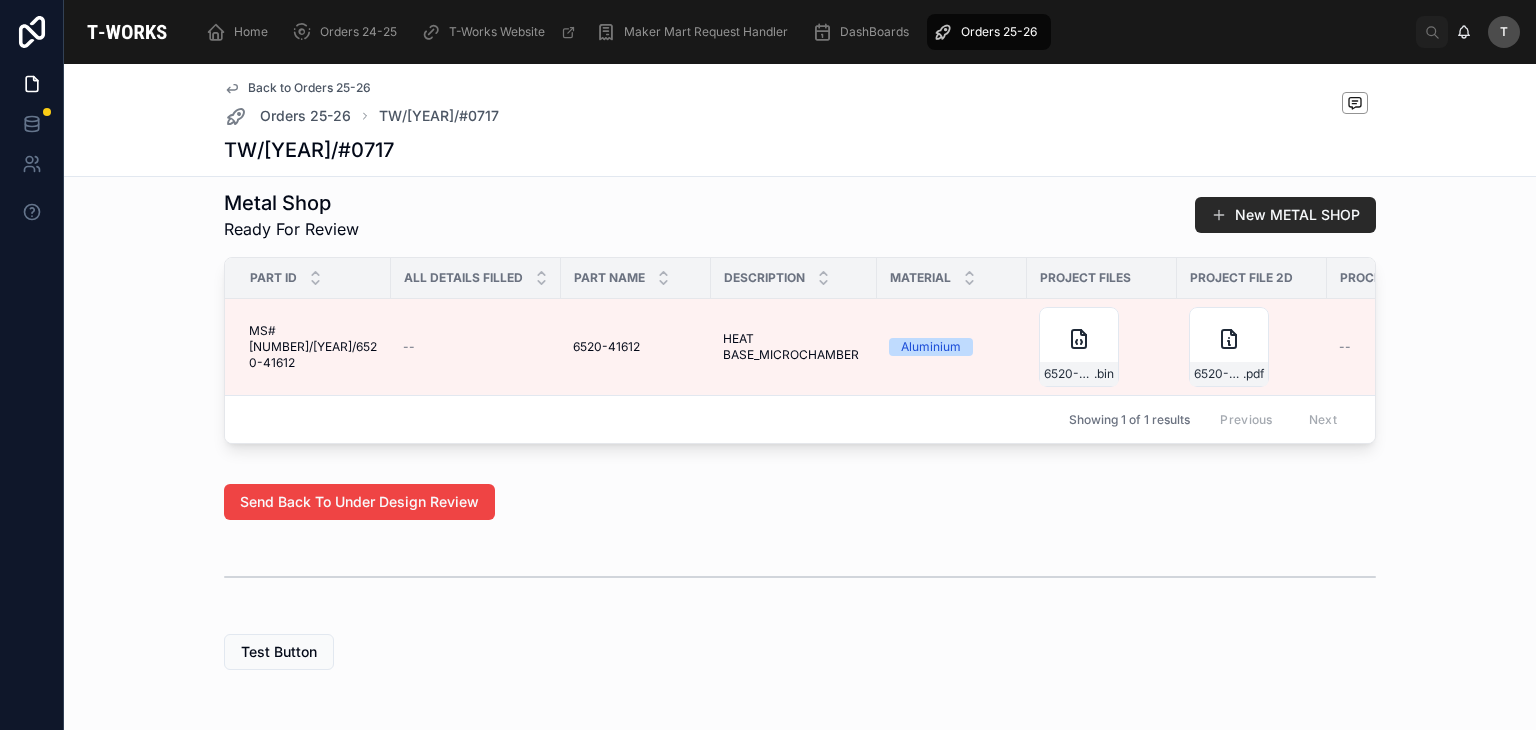 scroll, scrollTop: 0, scrollLeft: 0, axis: both 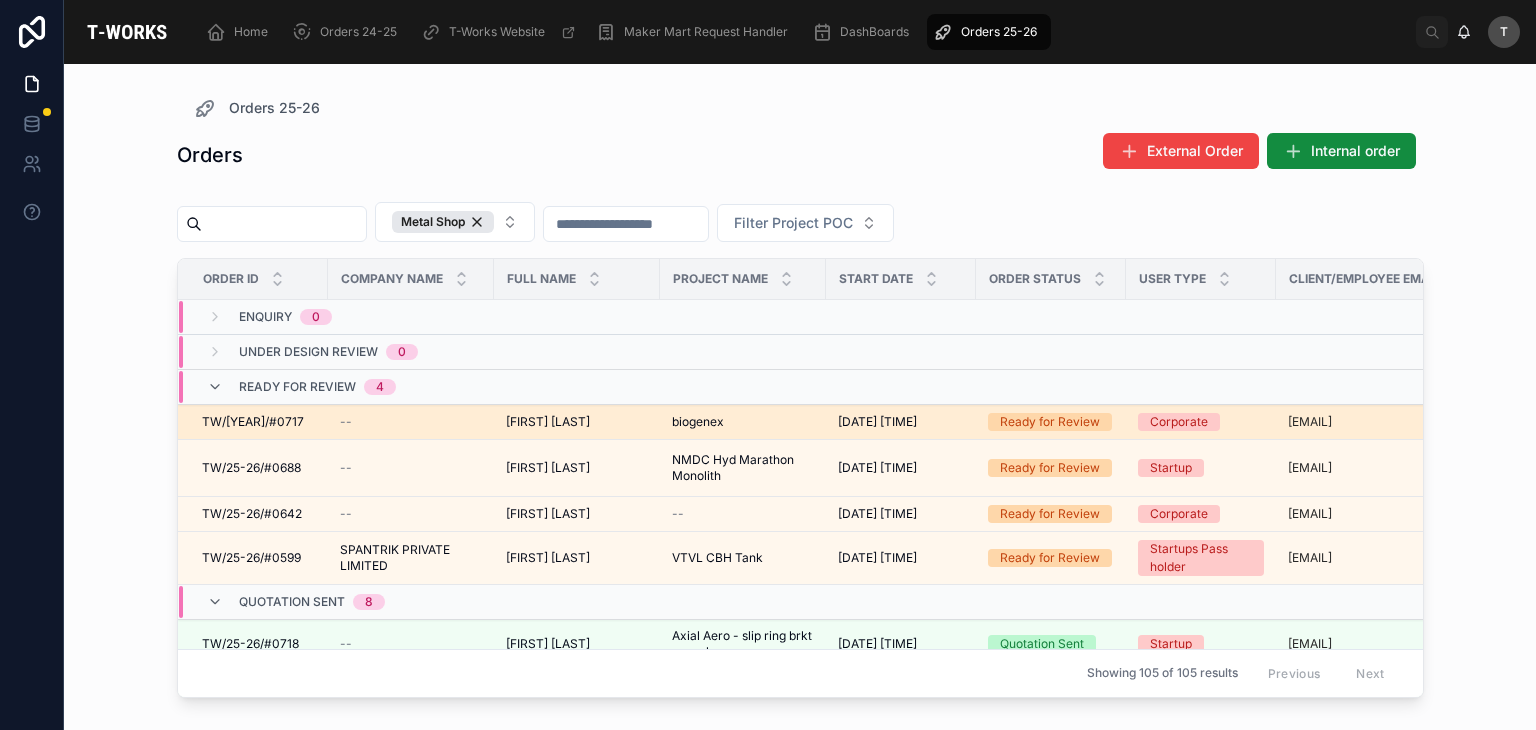 click on "TW/[YEAR]/#0717" at bounding box center [253, 422] 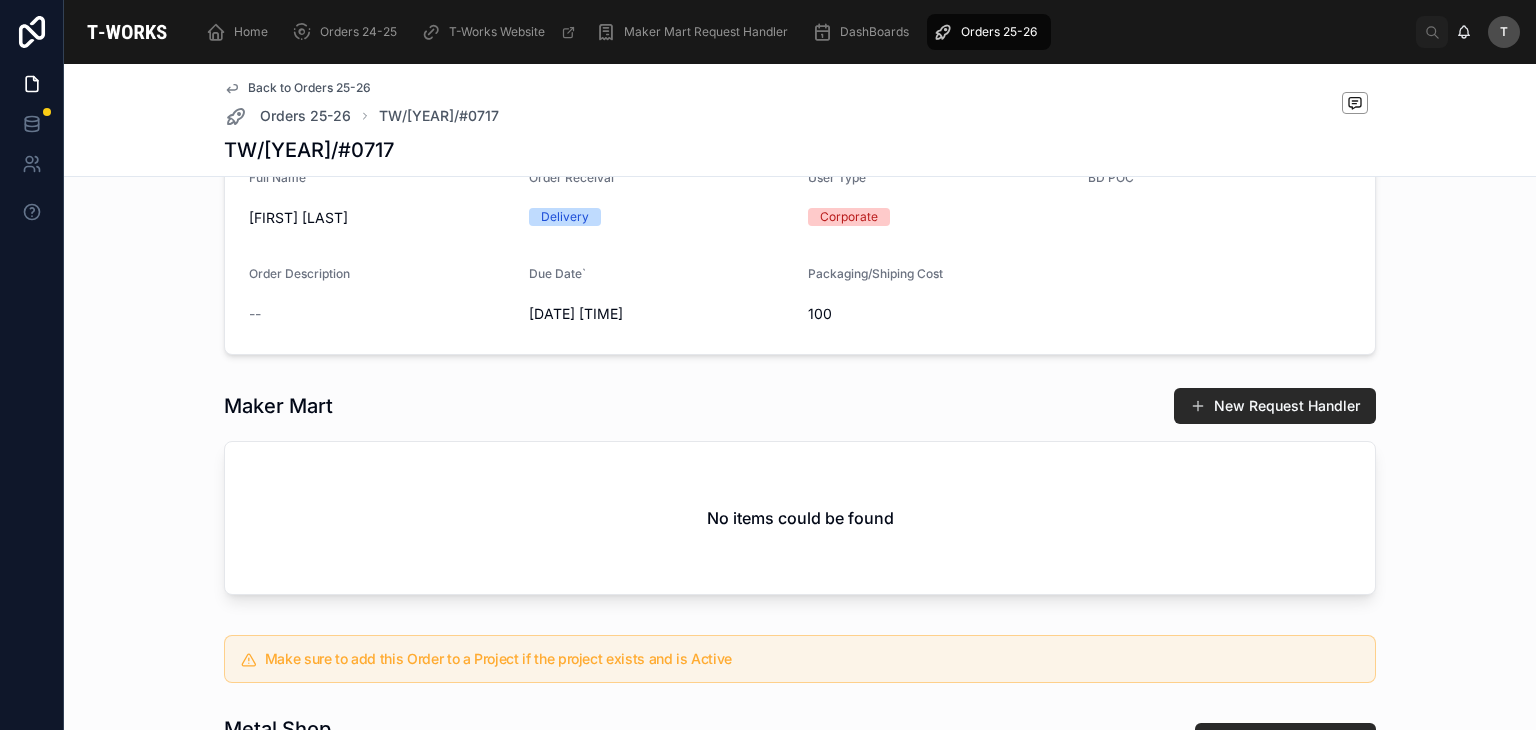 scroll, scrollTop: 800, scrollLeft: 0, axis: vertical 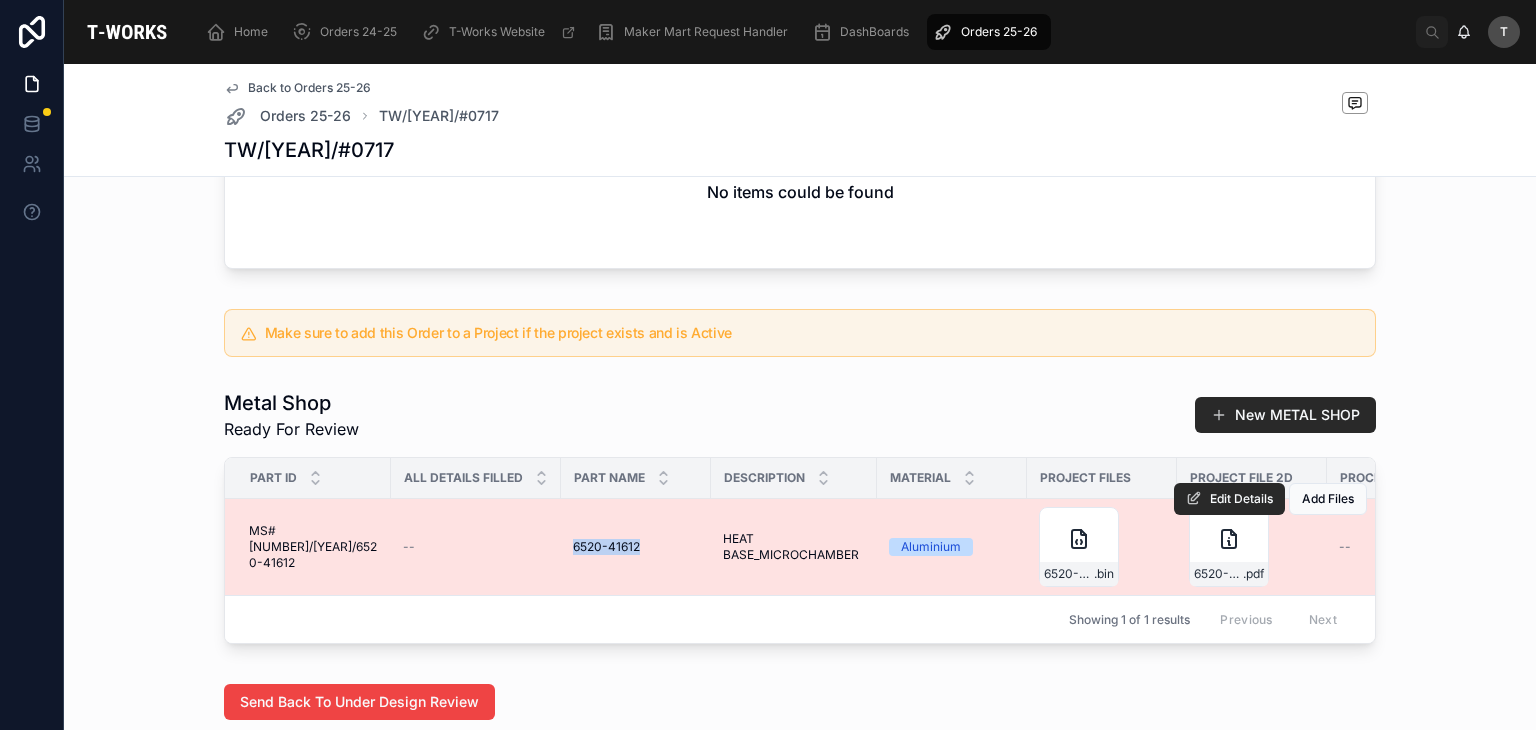 drag, startPoint x: 564, startPoint y: 572, endPoint x: 662, endPoint y: 567, distance: 98.12747 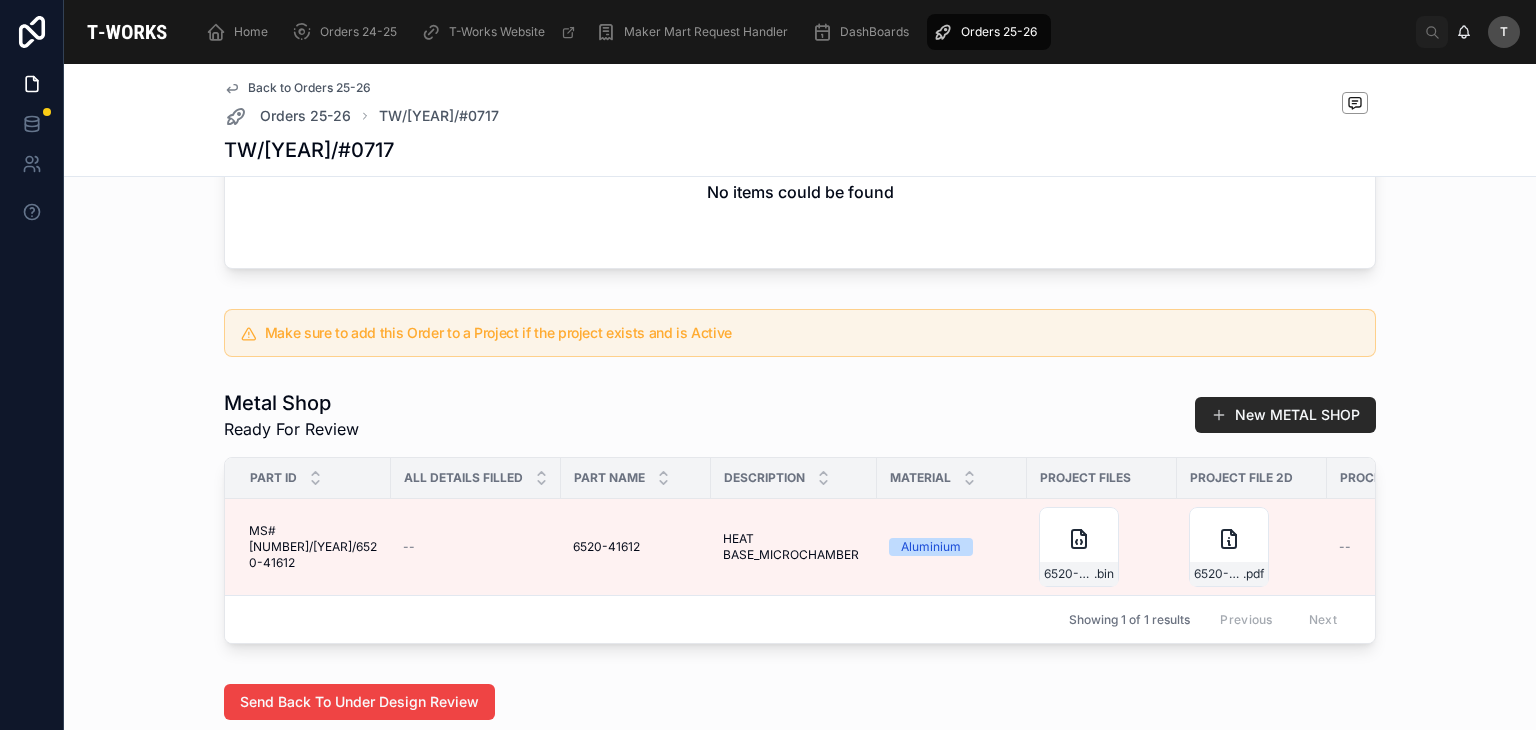 scroll, scrollTop: 0, scrollLeft: 0, axis: both 